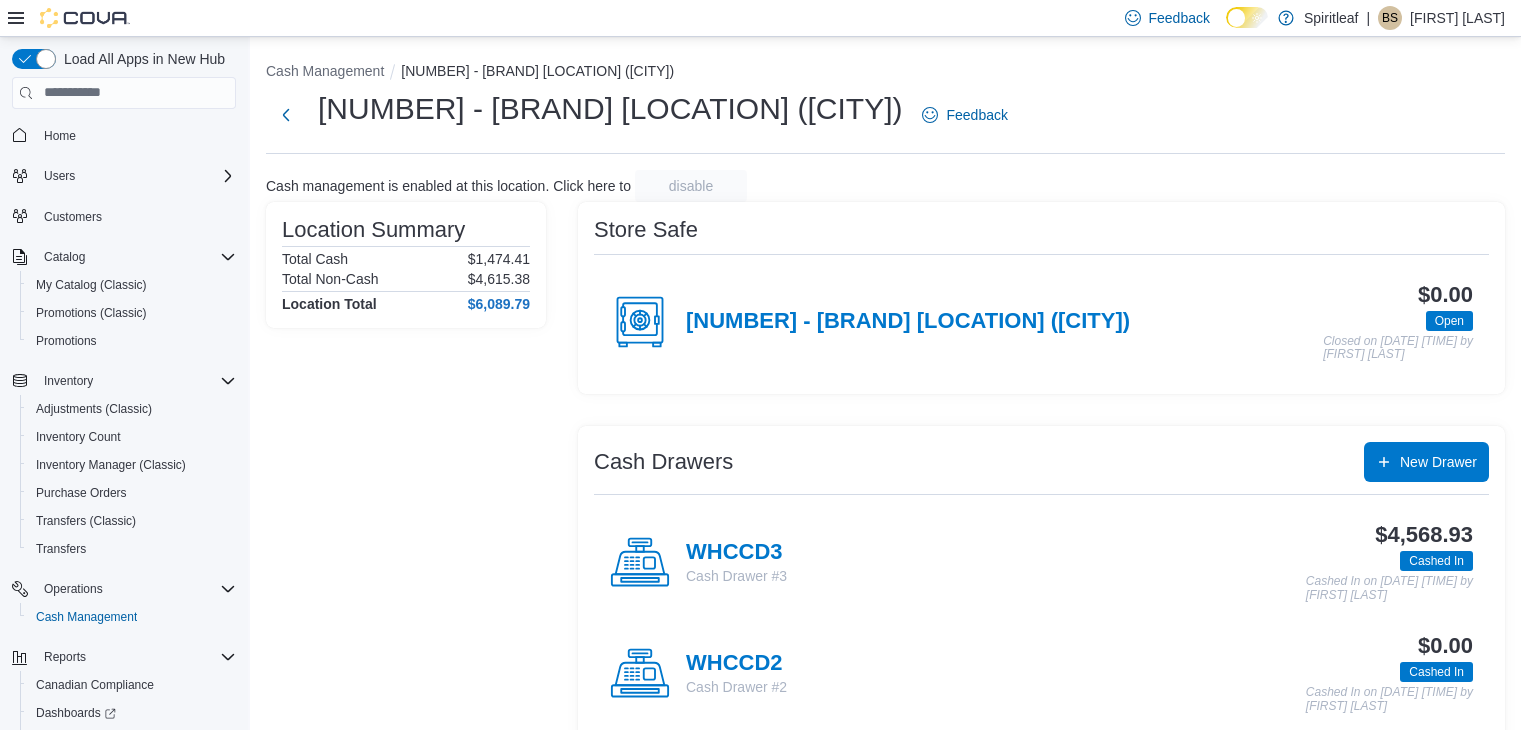 scroll, scrollTop: 124, scrollLeft: 0, axis: vertical 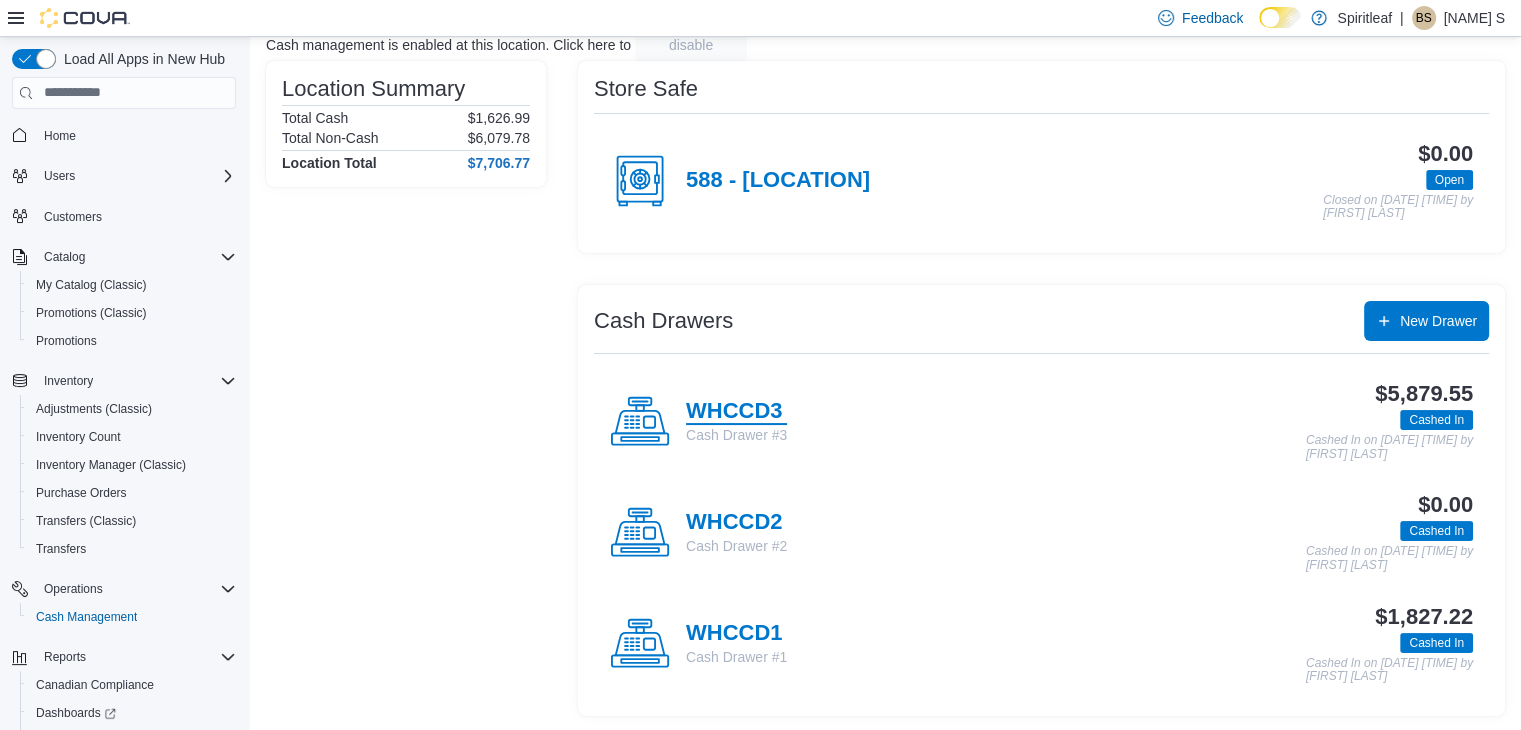 click on "WHCCD3" at bounding box center [736, 412] 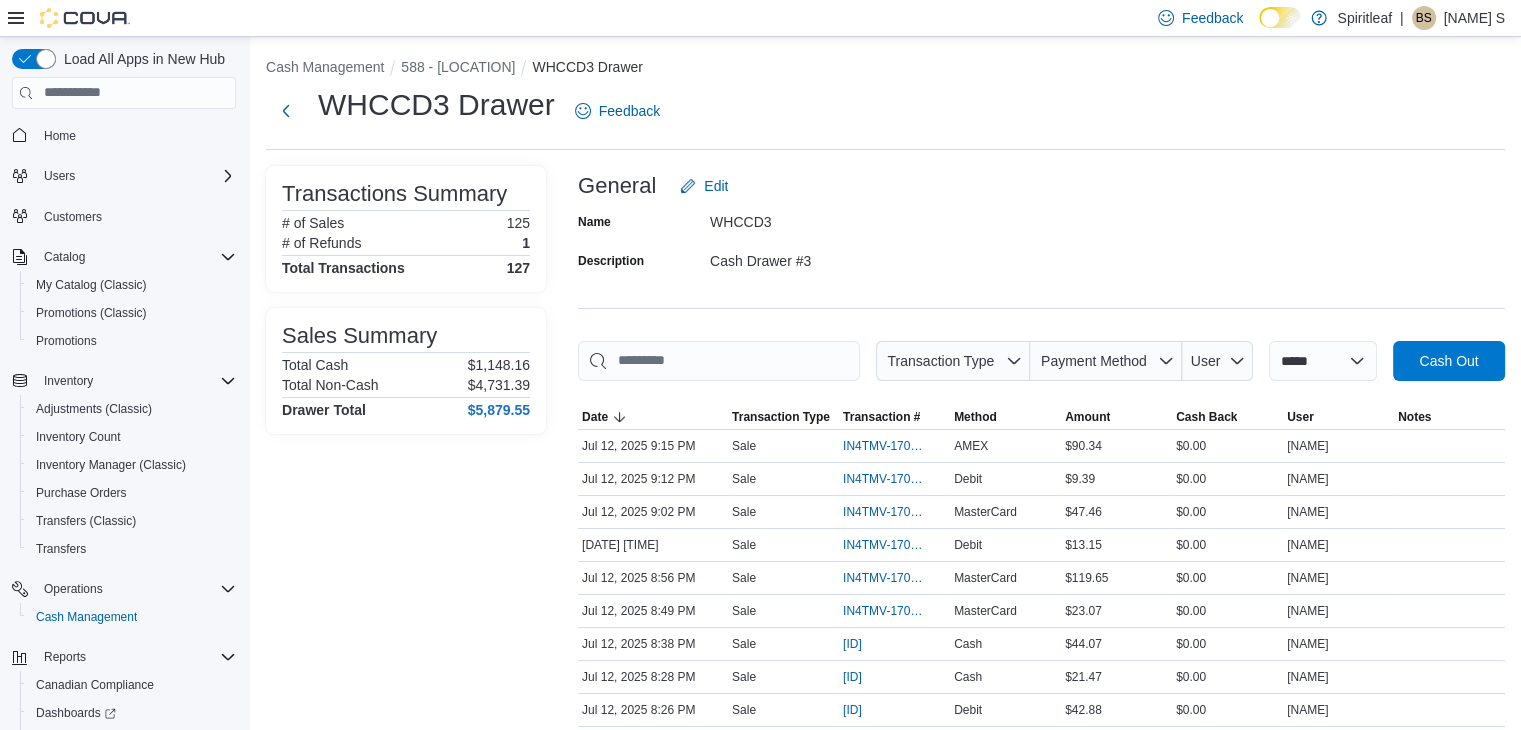 scroll, scrollTop: 0, scrollLeft: 0, axis: both 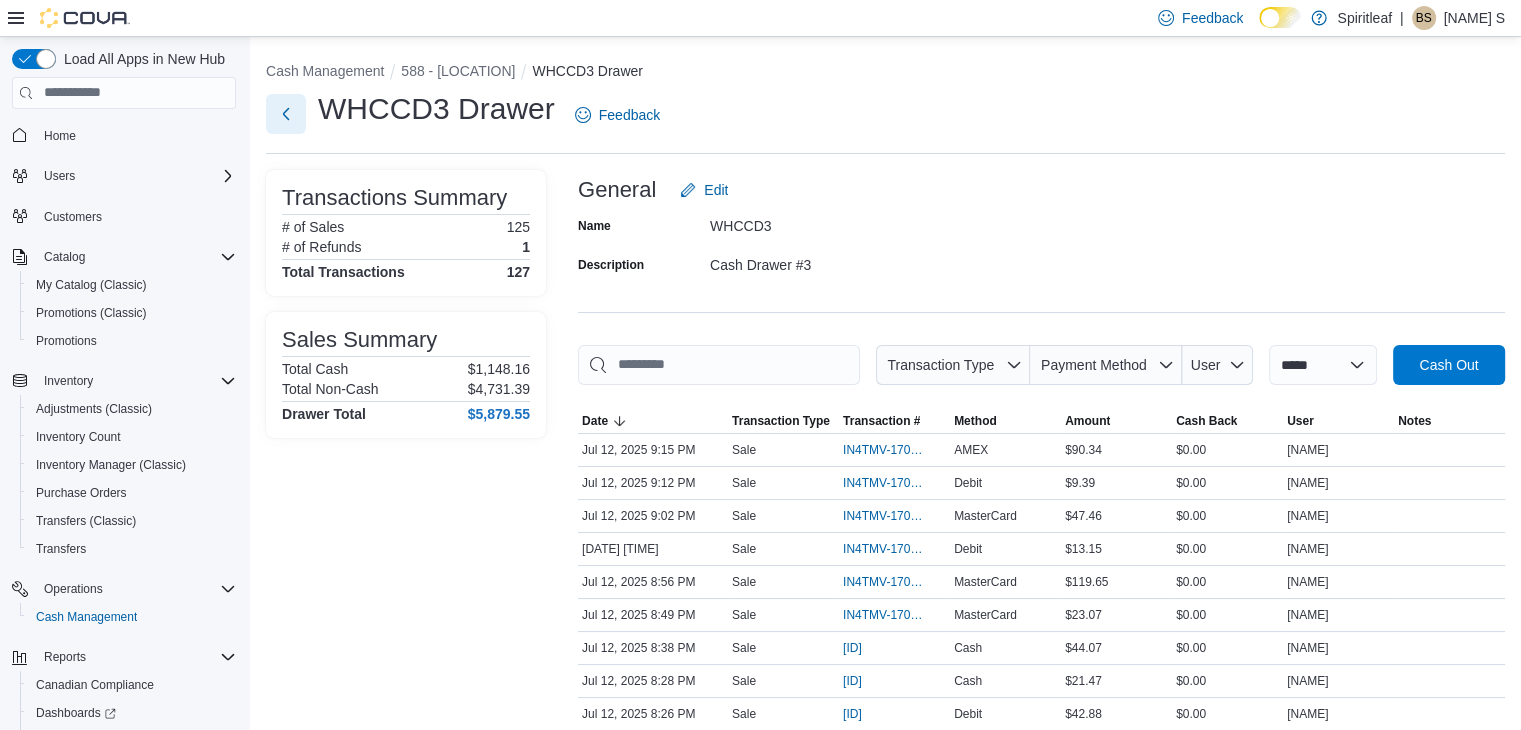 click at bounding box center [286, 114] 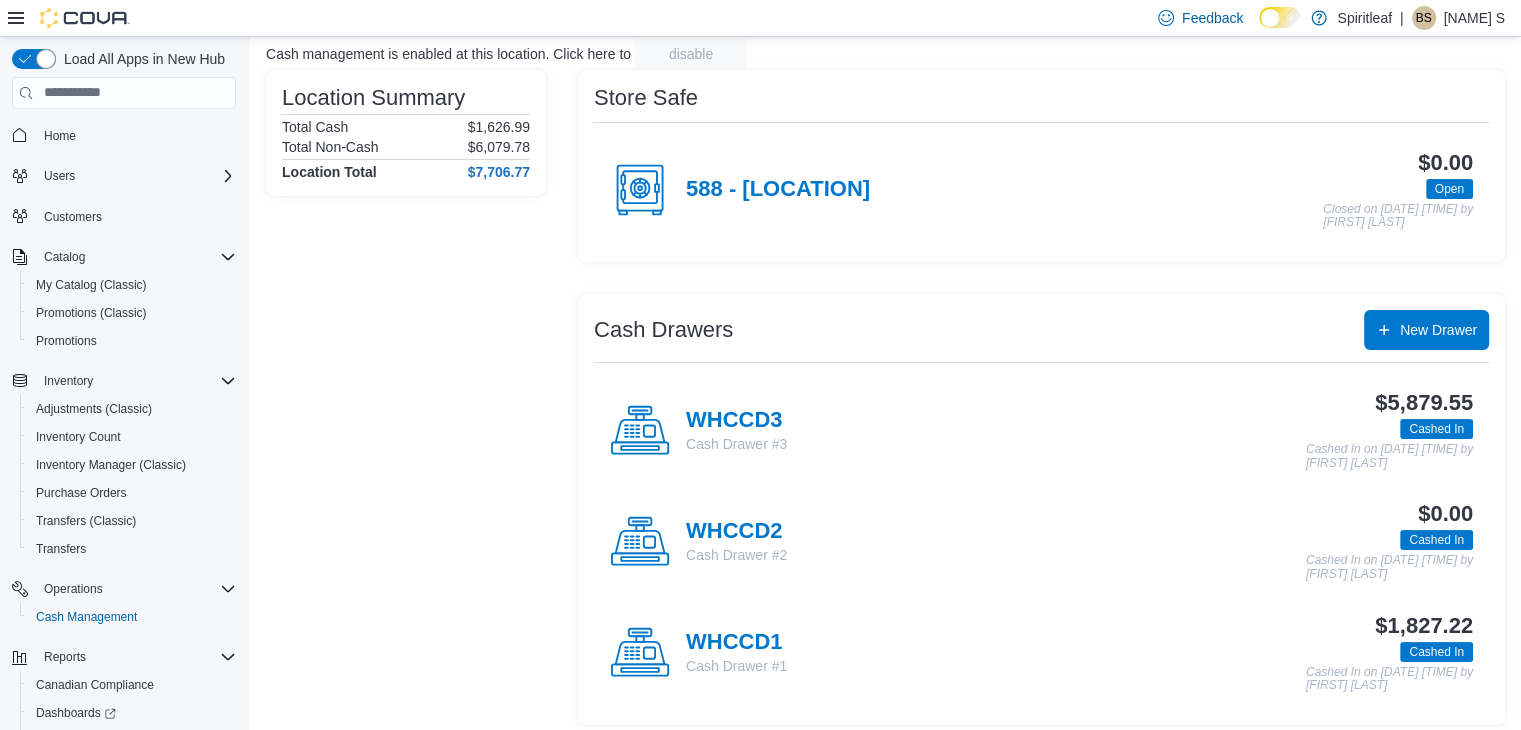 scroll, scrollTop: 141, scrollLeft: 0, axis: vertical 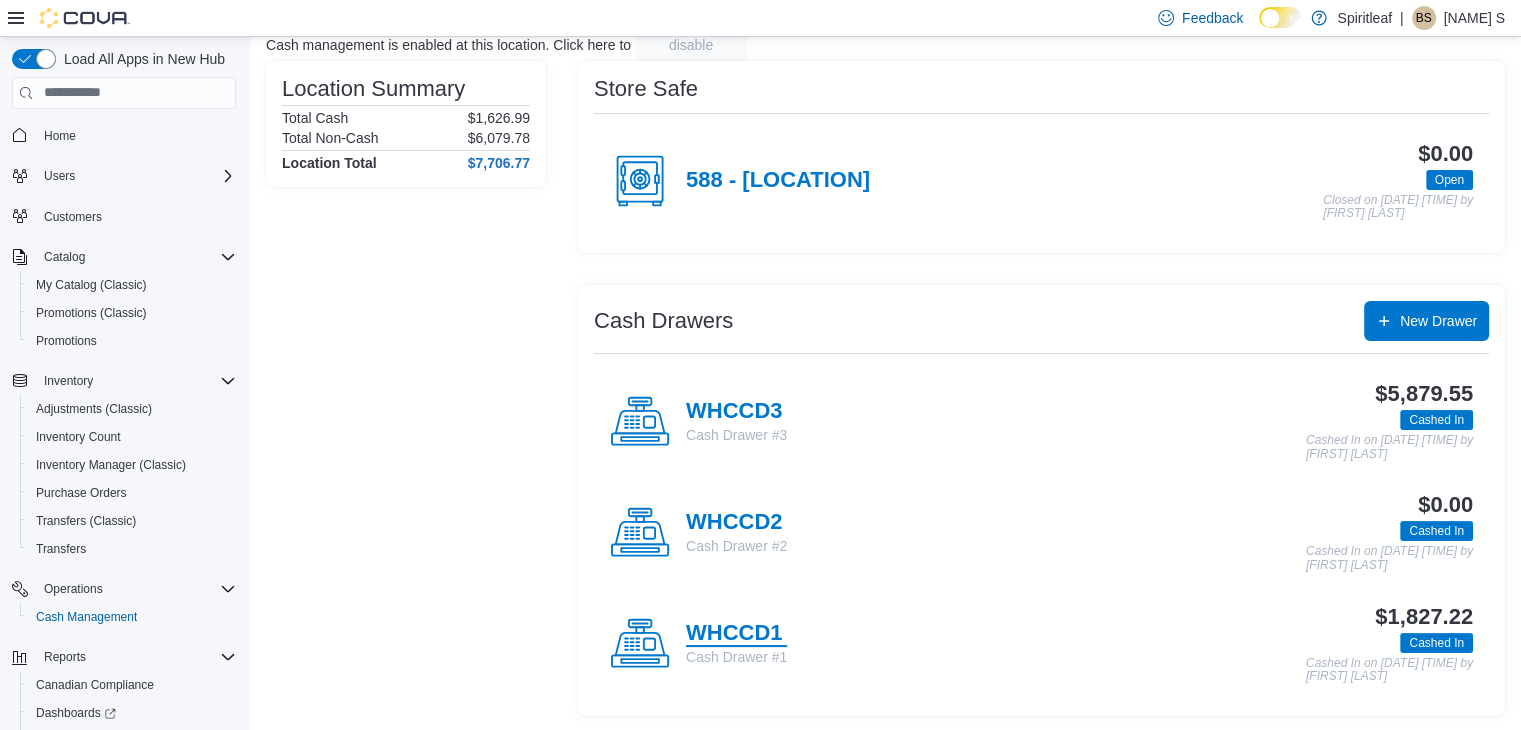 click on "WHCCD1" at bounding box center (736, 634) 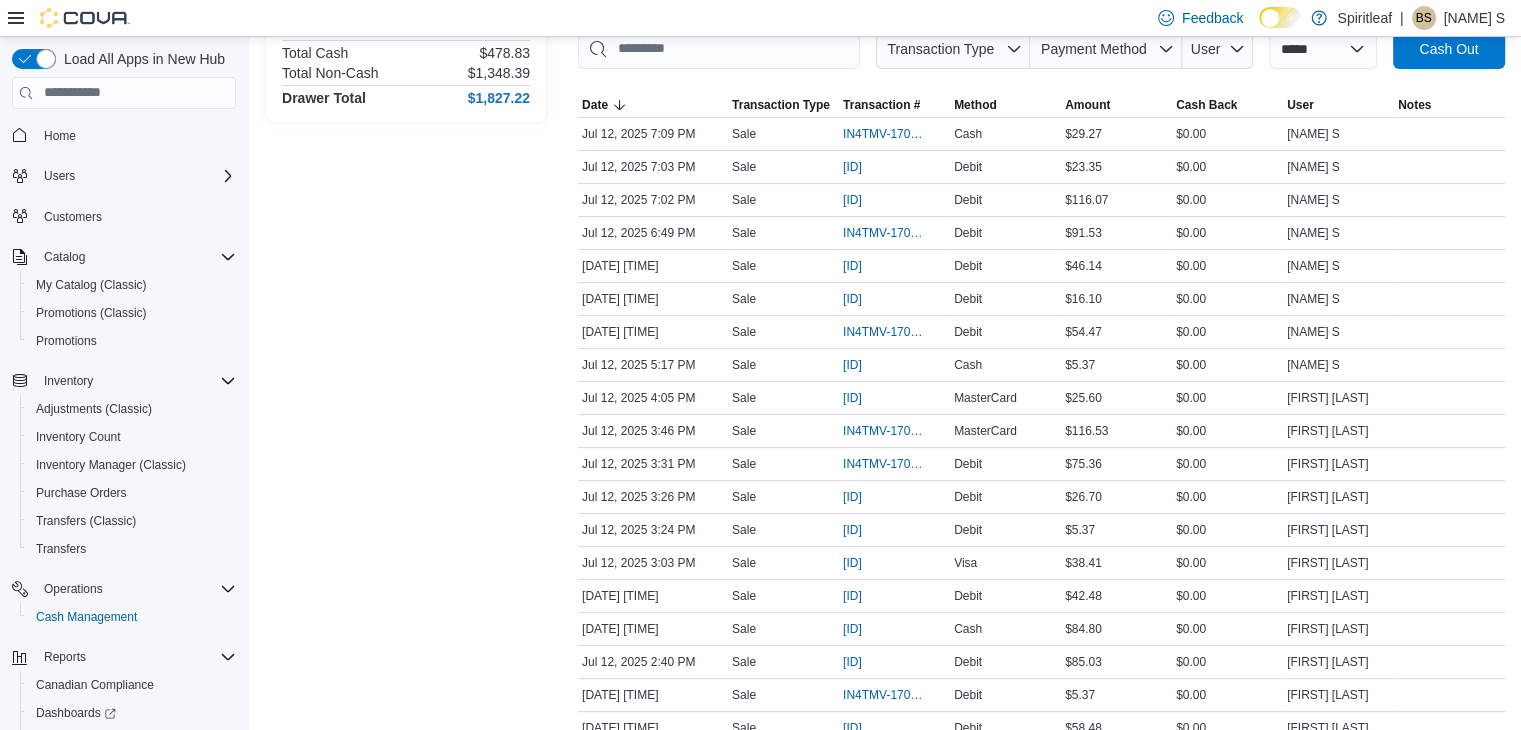 scroll, scrollTop: 0, scrollLeft: 0, axis: both 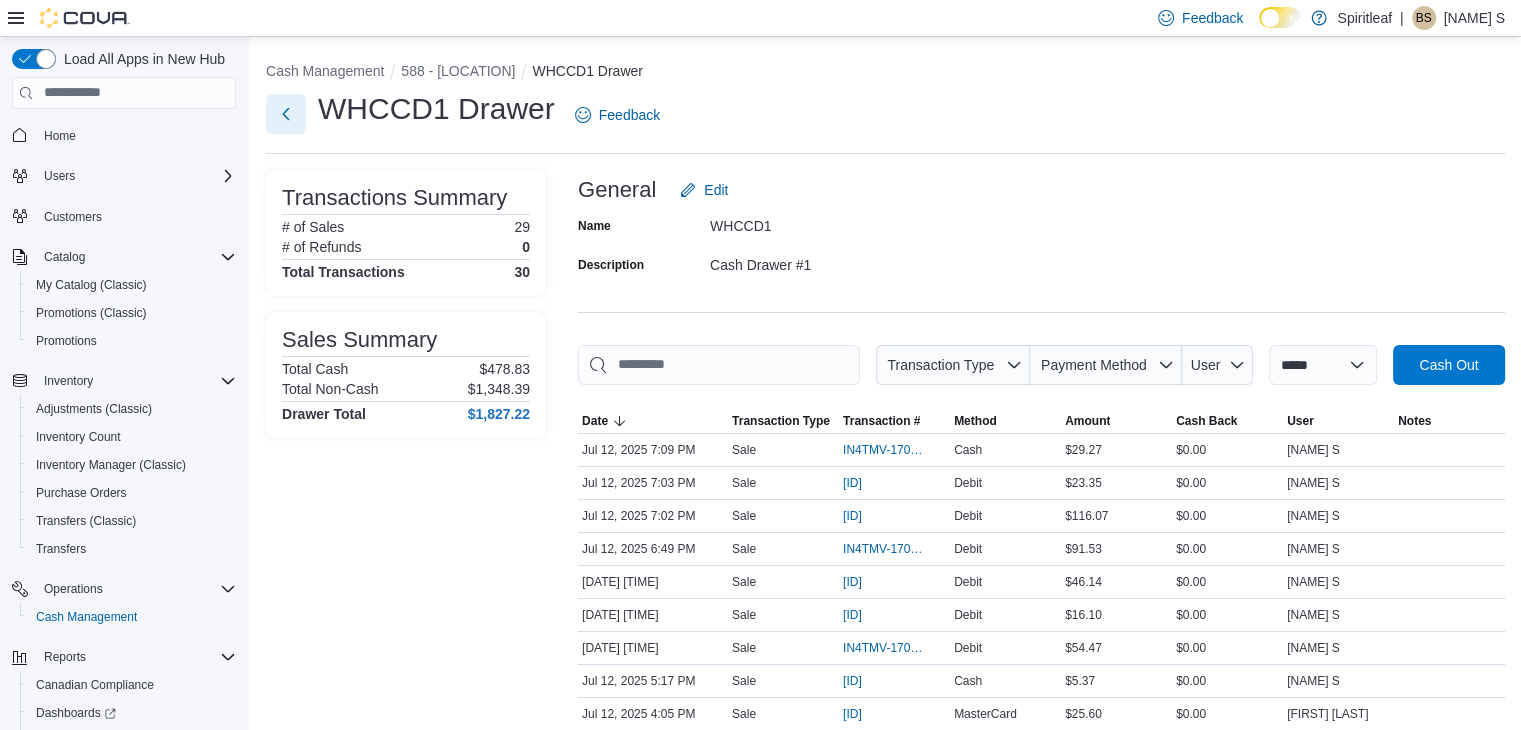 click at bounding box center [286, 114] 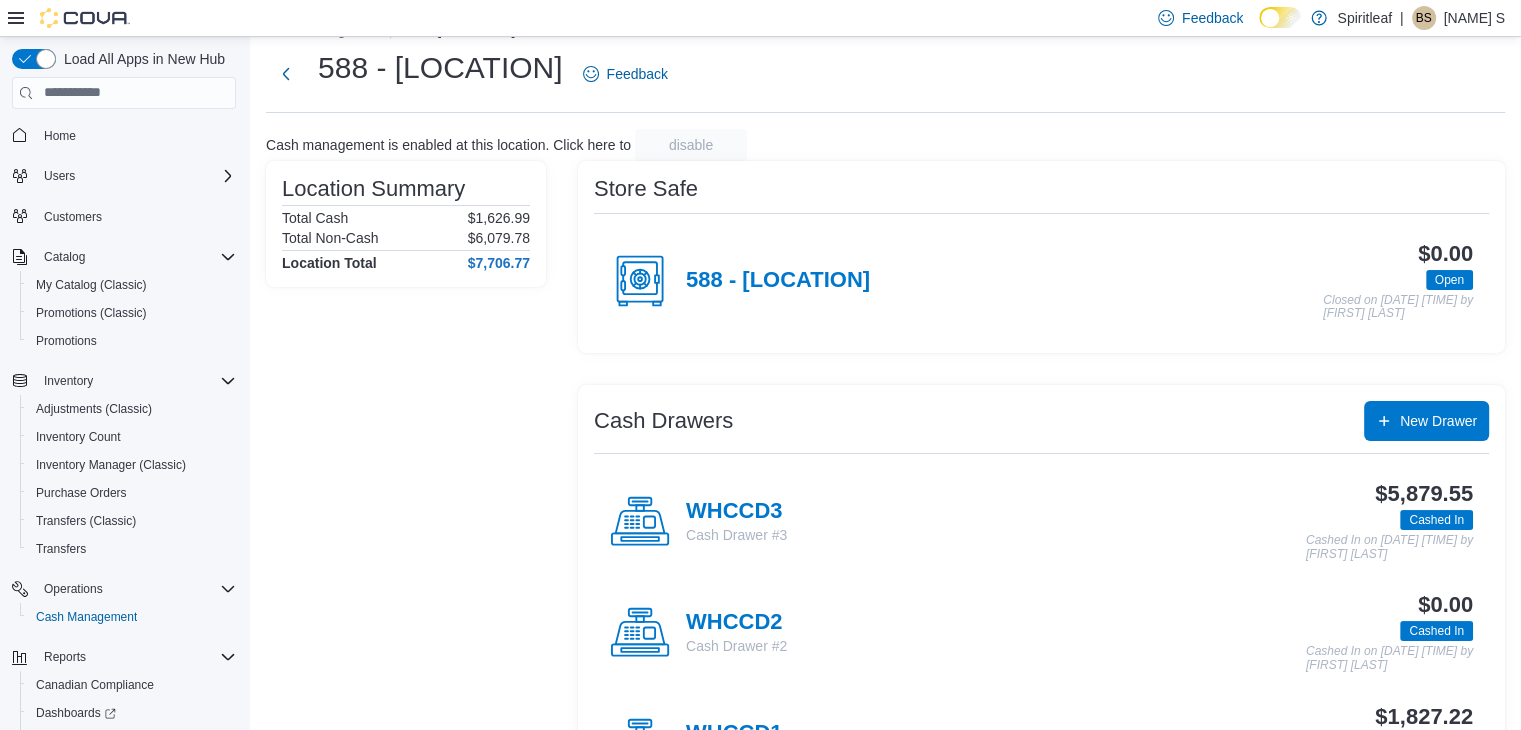 scroll, scrollTop: 141, scrollLeft: 0, axis: vertical 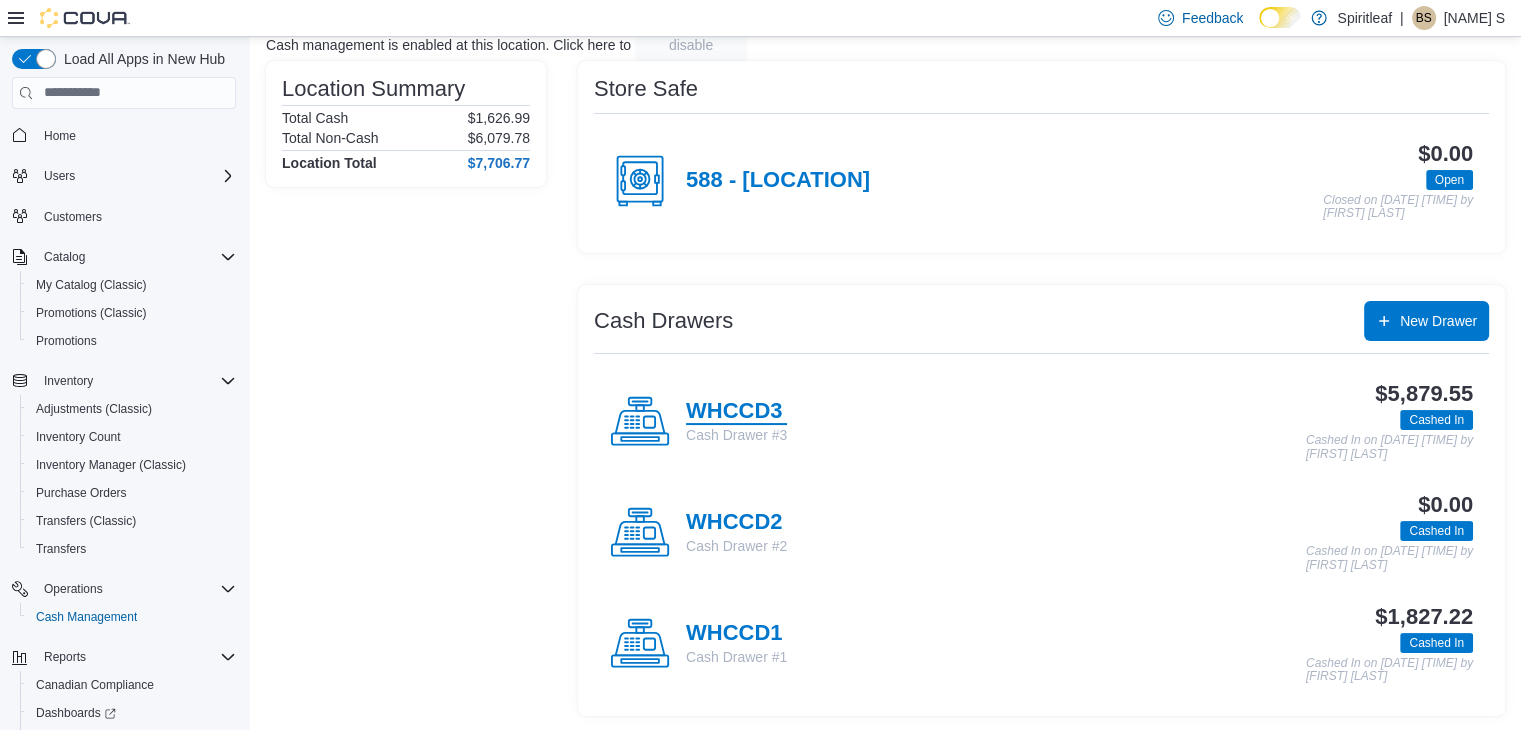 click on "WHCCD3" at bounding box center [736, 412] 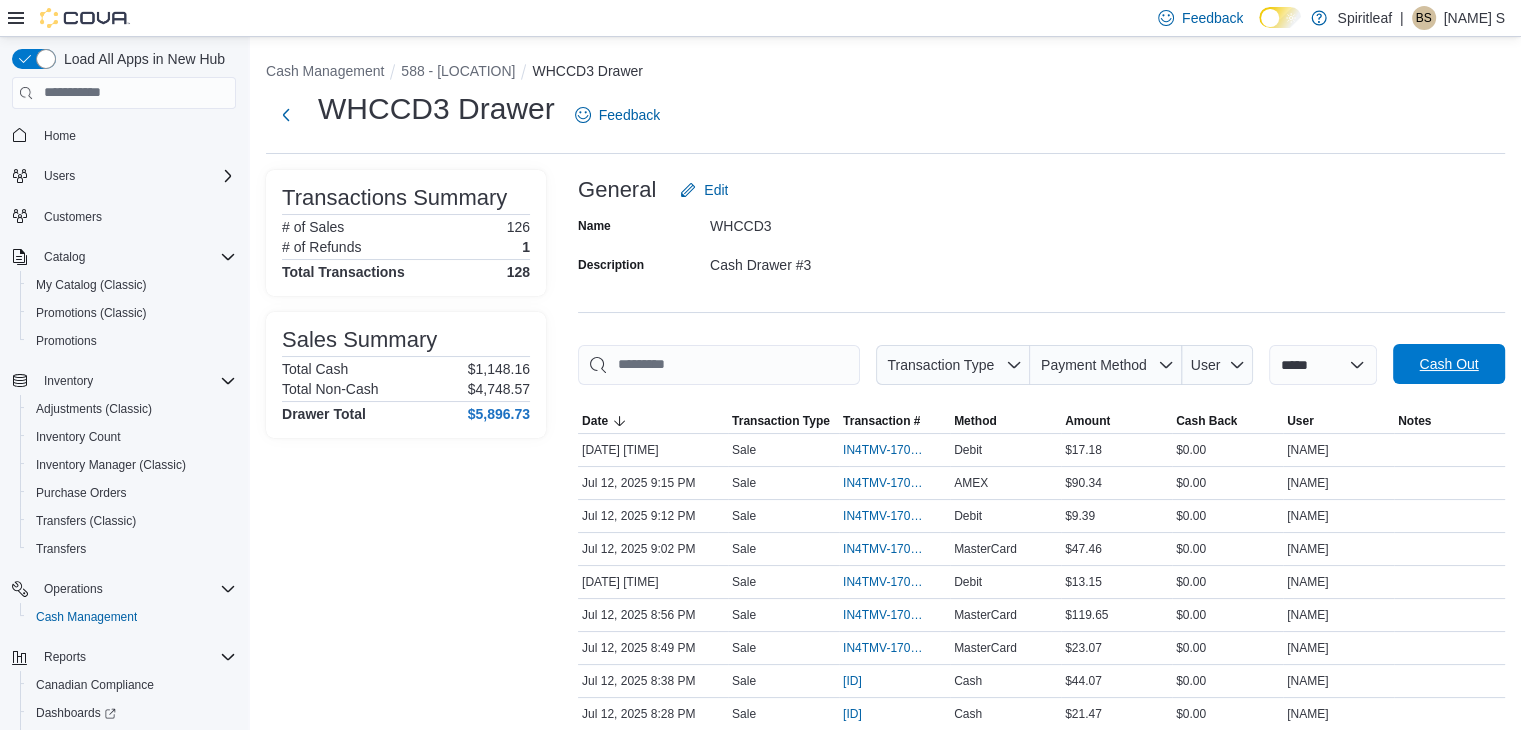 click on "Cash Out" at bounding box center [1448, 364] 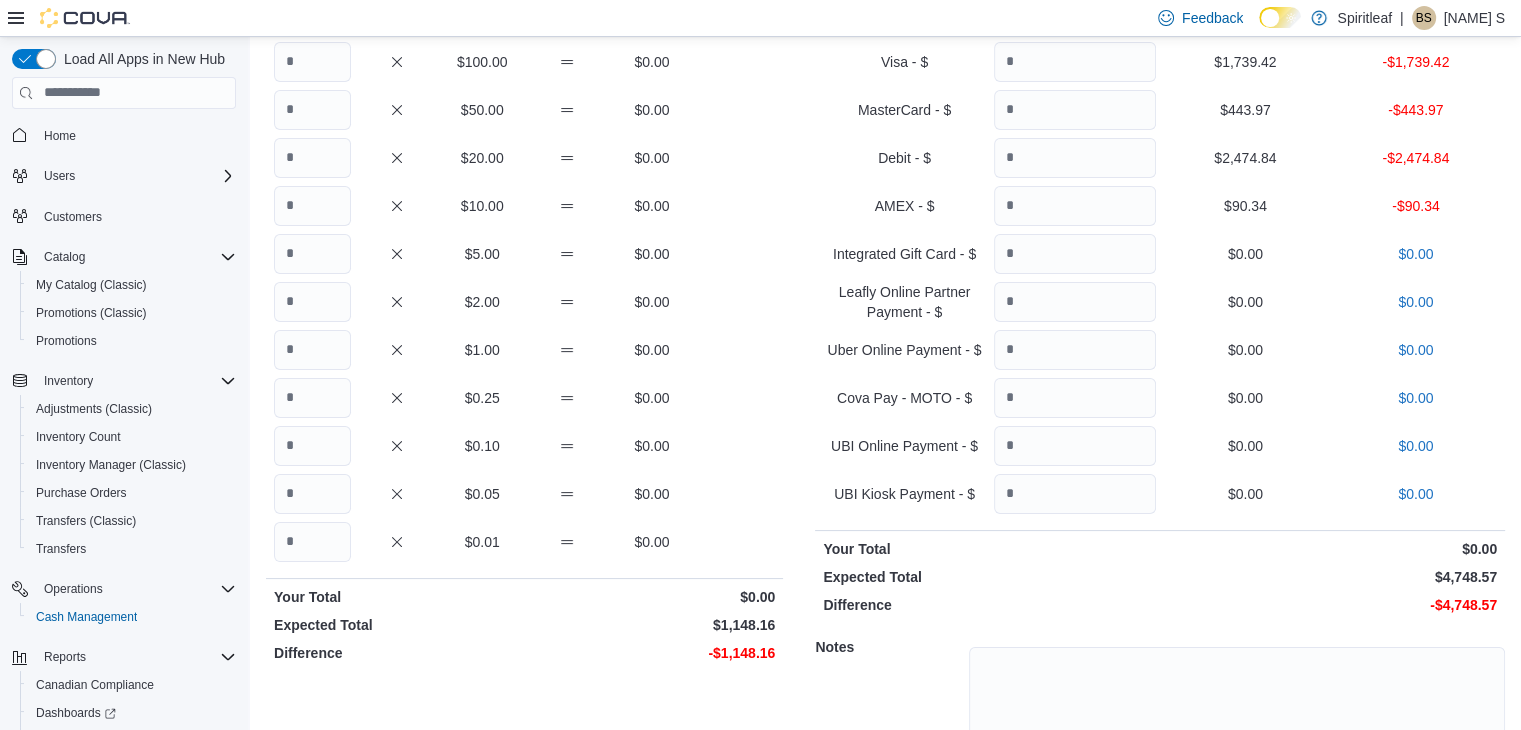scroll, scrollTop: 200, scrollLeft: 0, axis: vertical 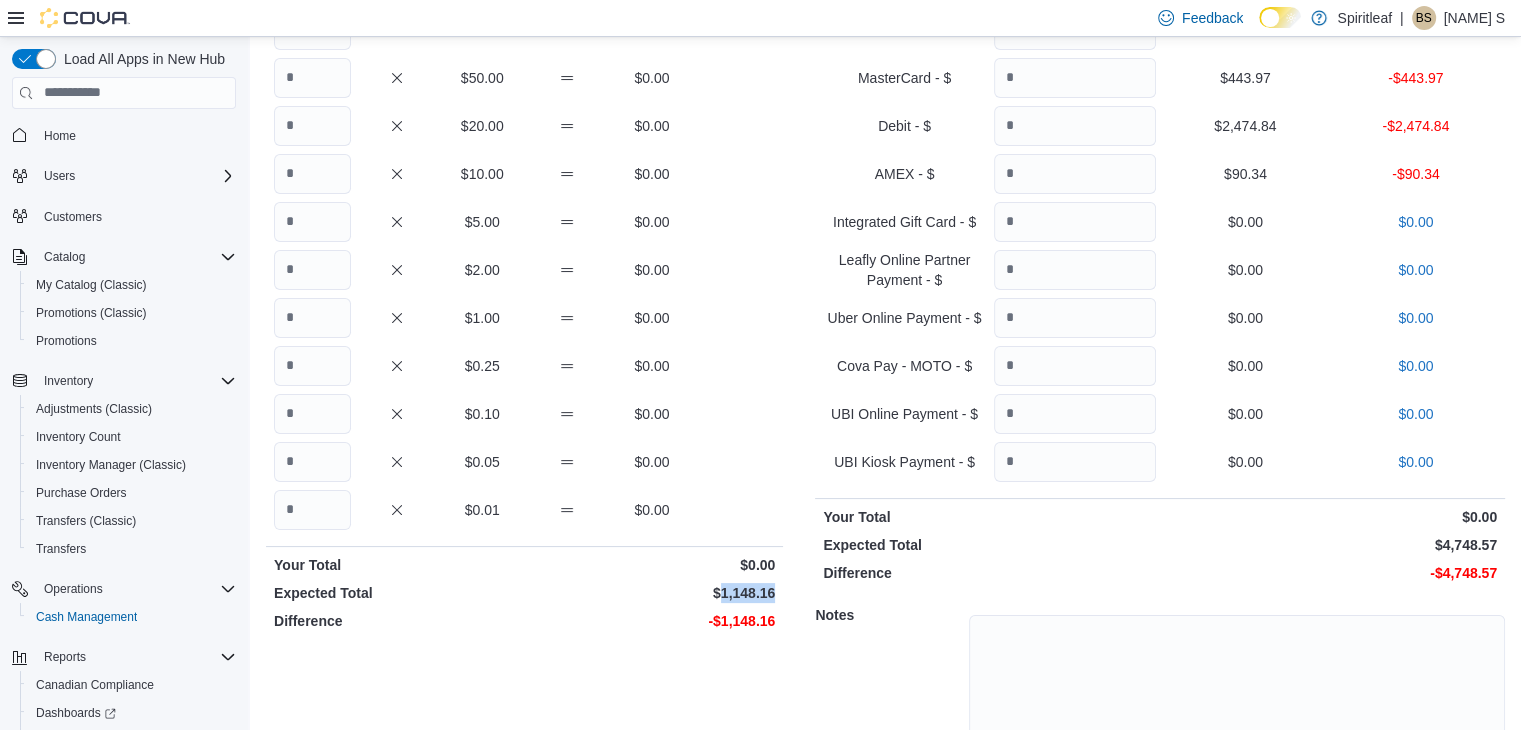 drag, startPoint x: 729, startPoint y: 588, endPoint x: 784, endPoint y: 592, distance: 55.145264 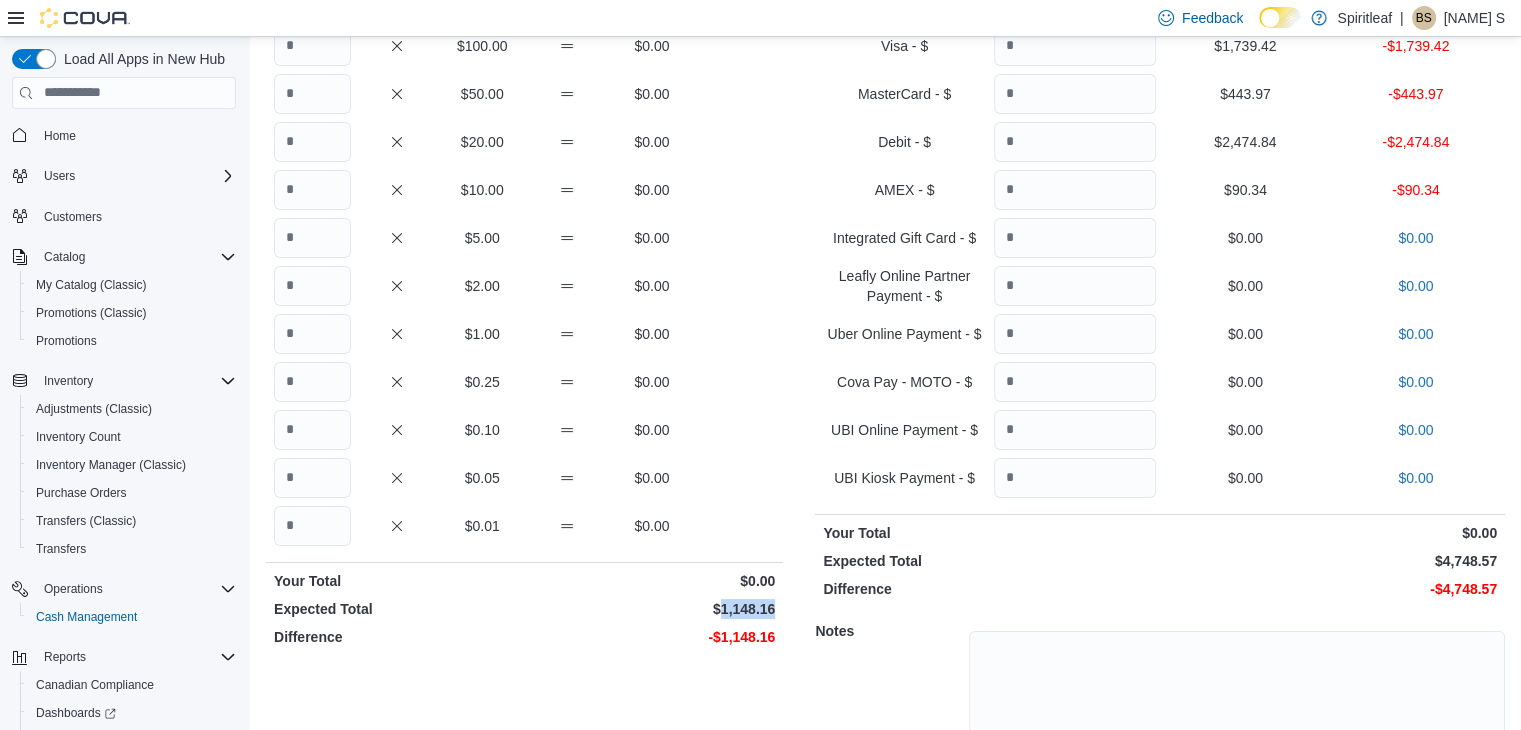 scroll, scrollTop: 0, scrollLeft: 0, axis: both 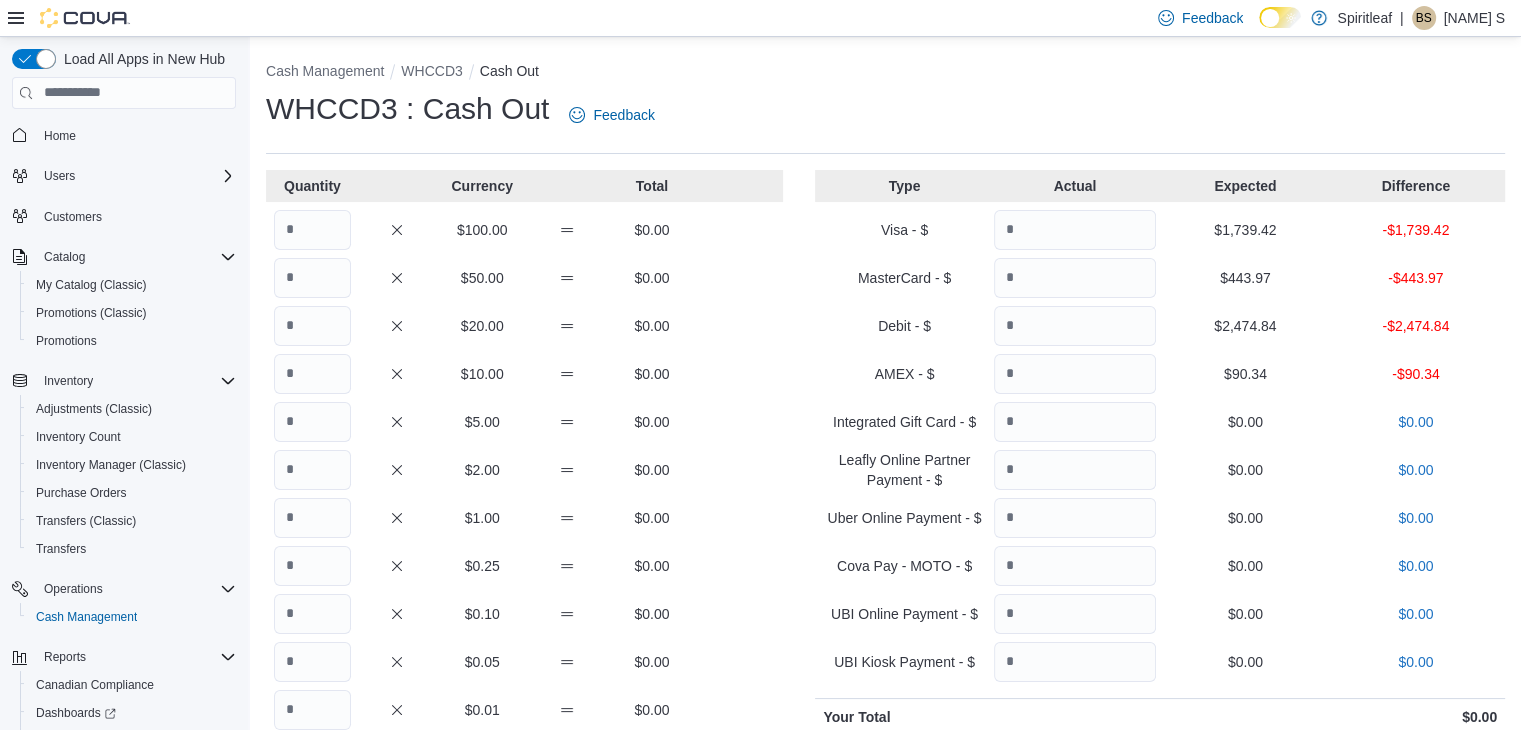 click on "$90.34" at bounding box center (1245, 374) 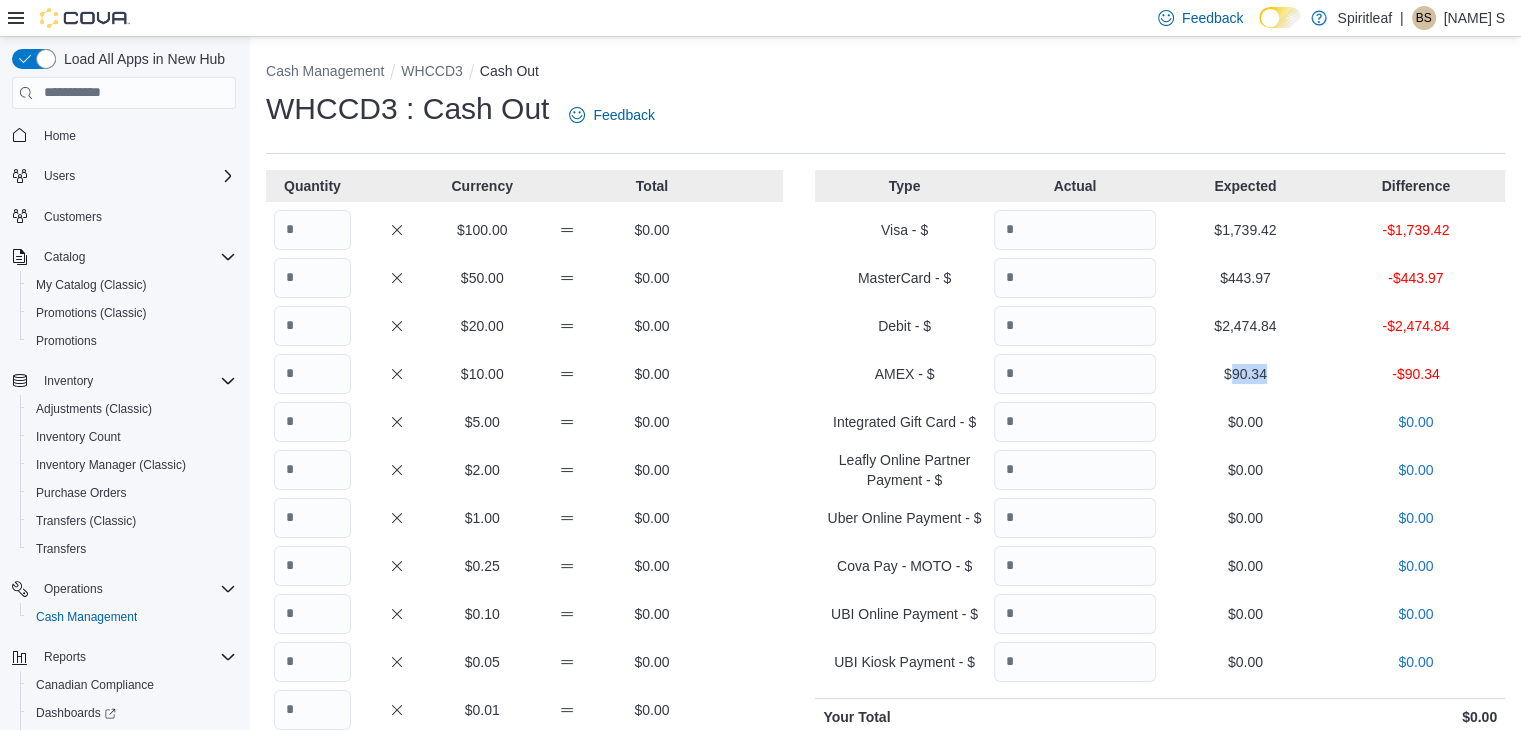 click on "$90.34" at bounding box center [1245, 374] 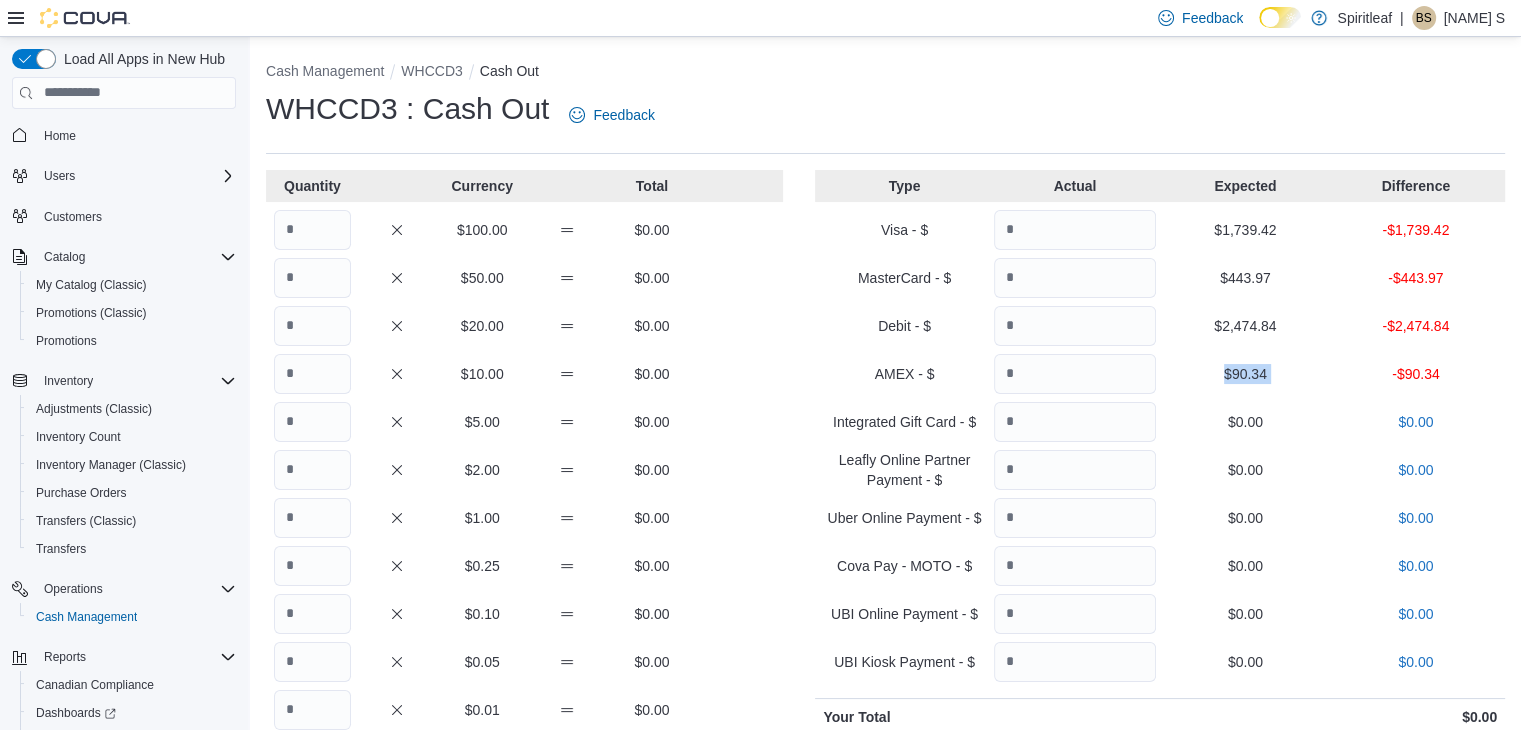 click on "$90.34" at bounding box center (1245, 374) 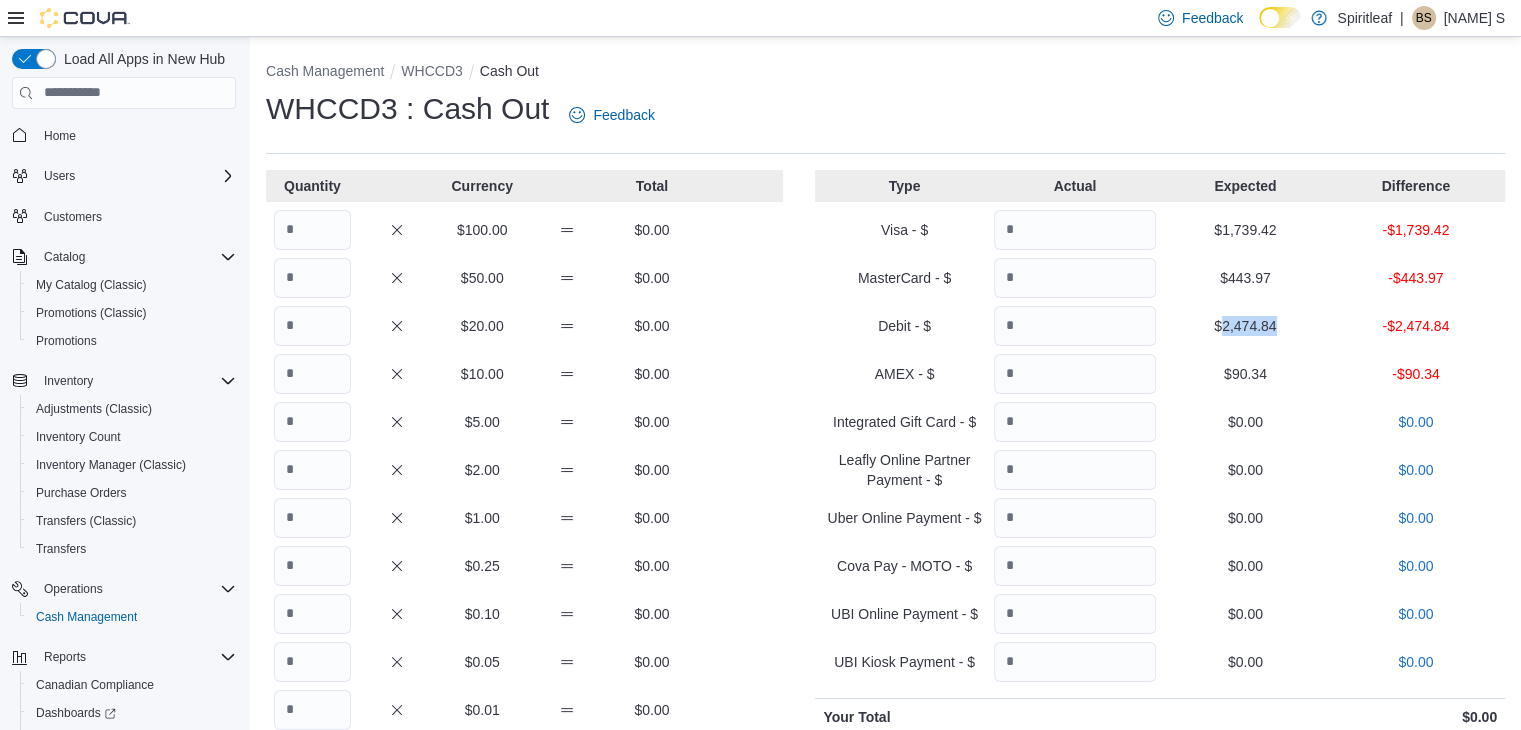 drag, startPoint x: 1292, startPoint y: 329, endPoint x: 1237, endPoint y: 325, distance: 55.145264 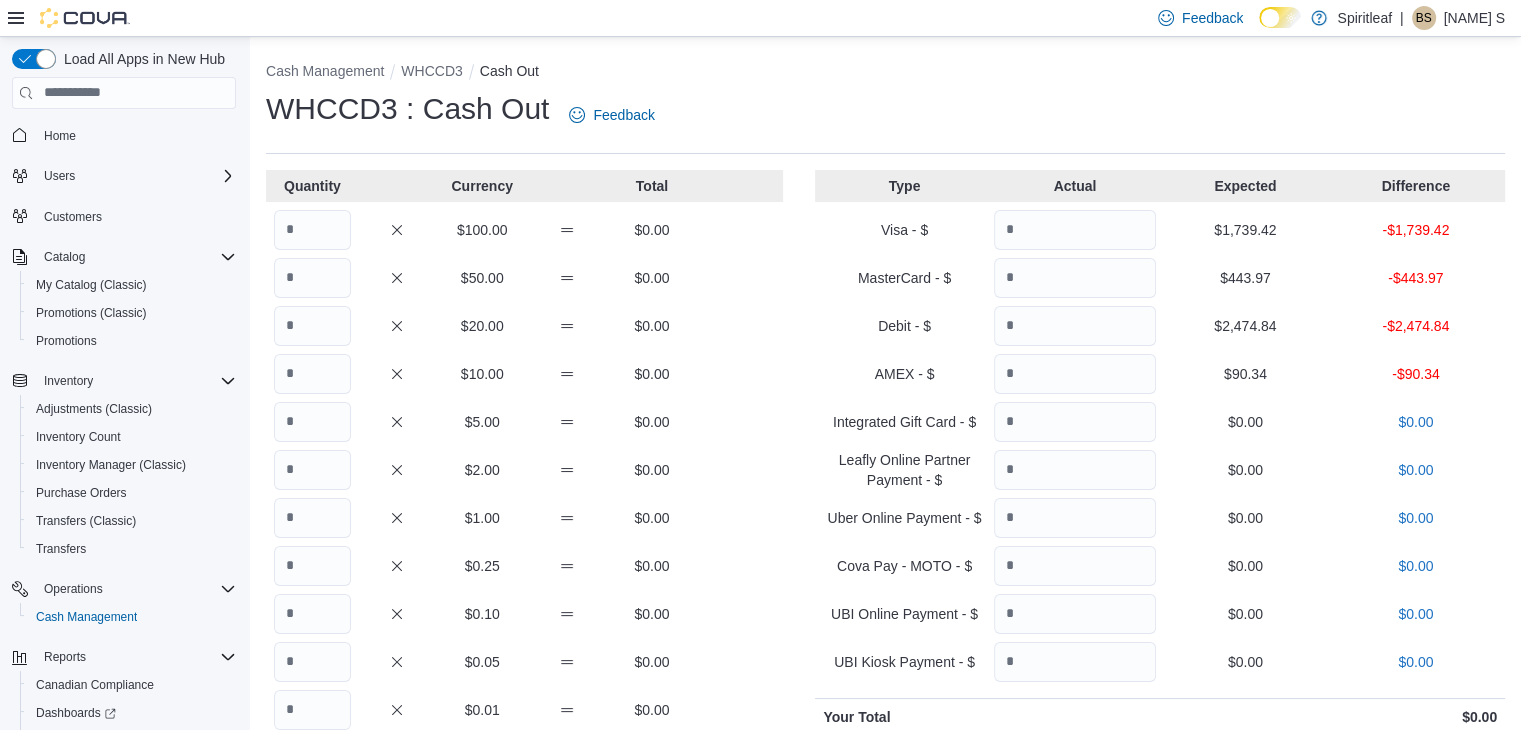 click on "$443.97" at bounding box center [1245, 278] 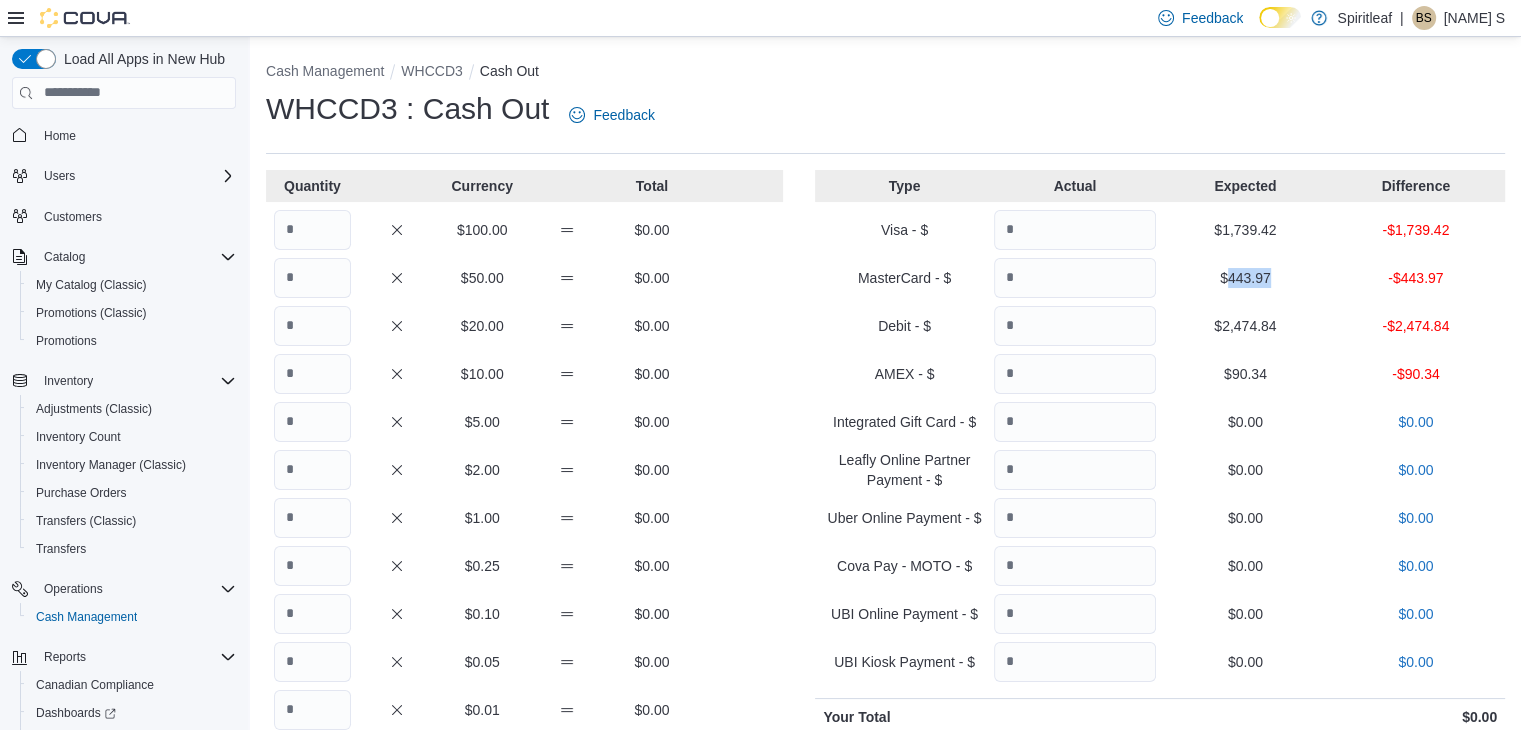 click on "$443.97" at bounding box center [1245, 278] 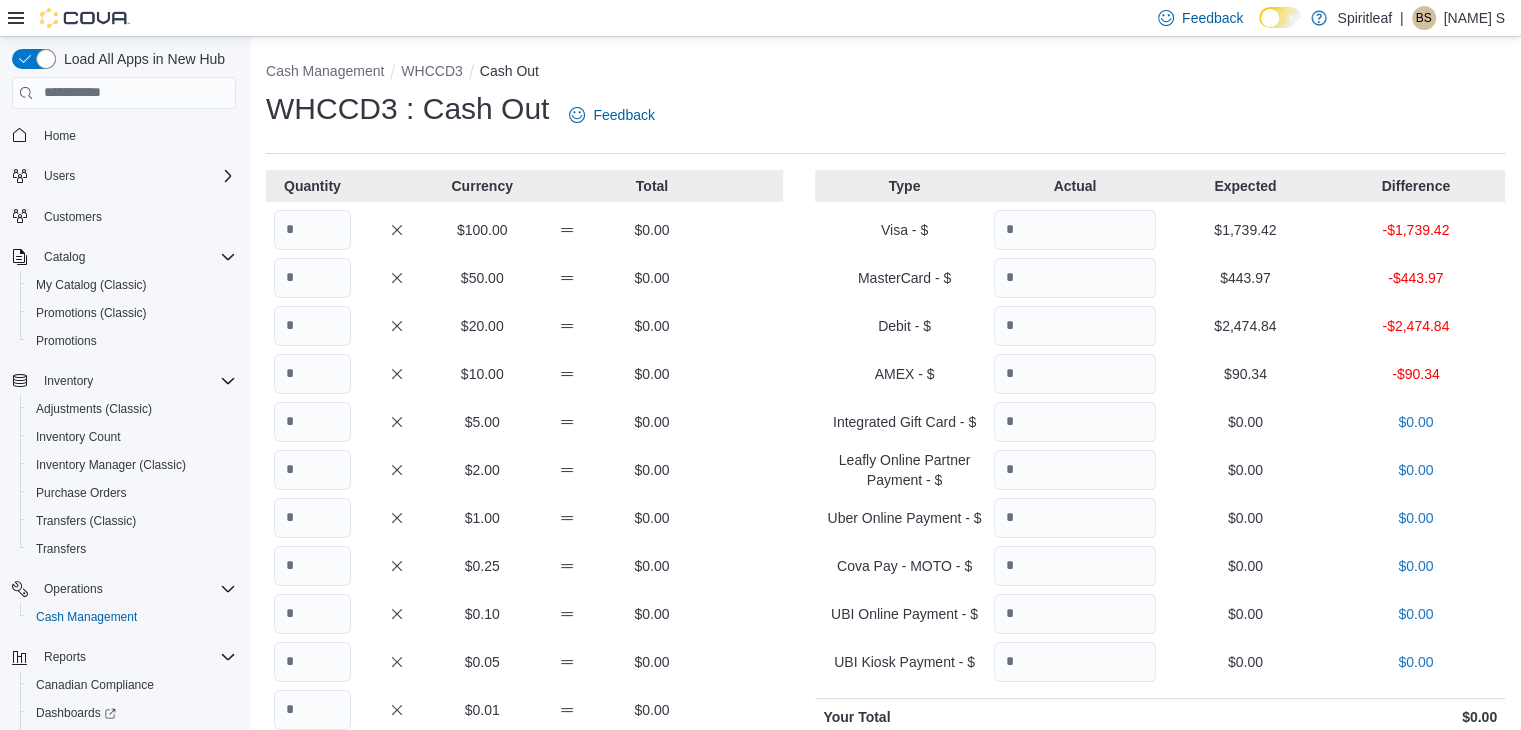 click on "$1,739.42" at bounding box center [1245, 230] 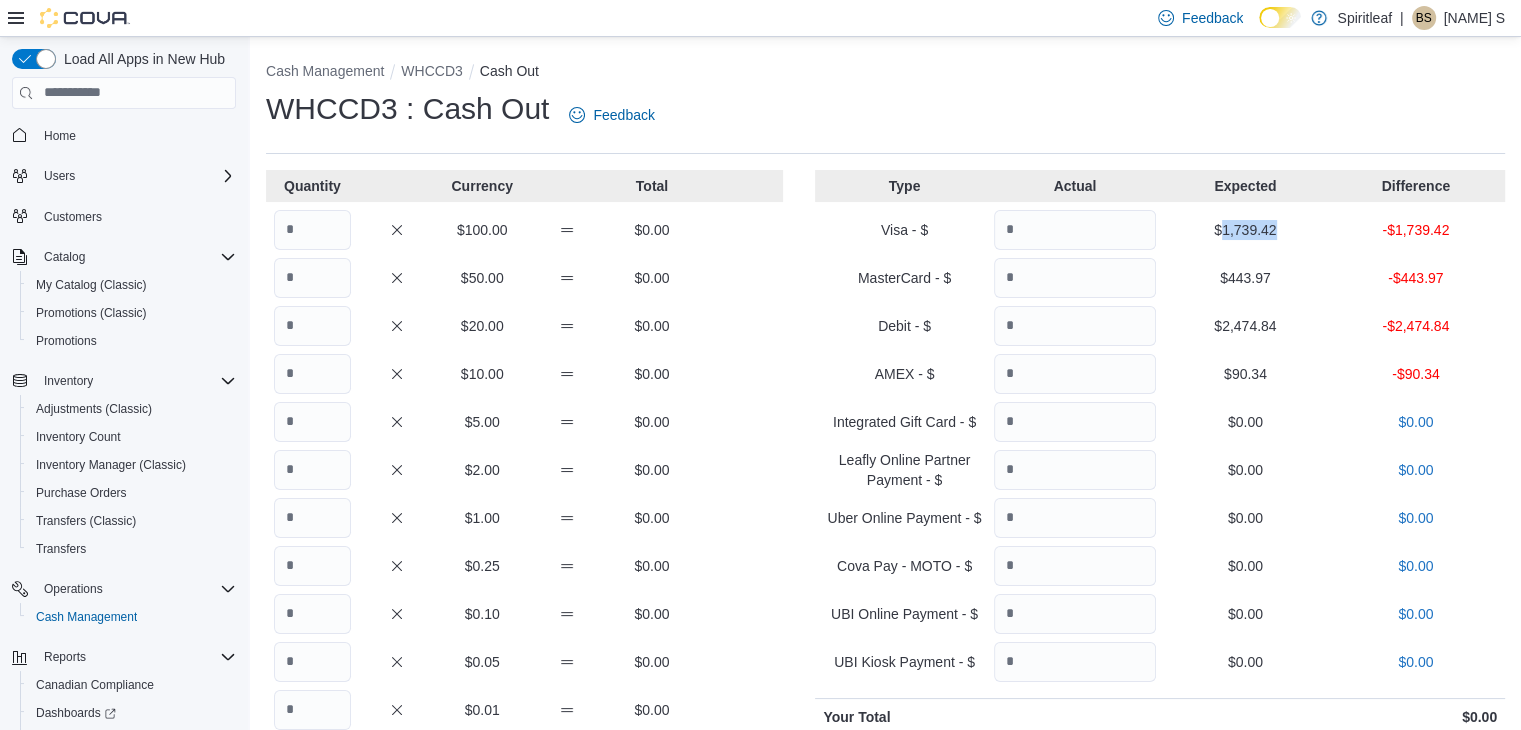 click on "$1,739.42" at bounding box center (1245, 230) 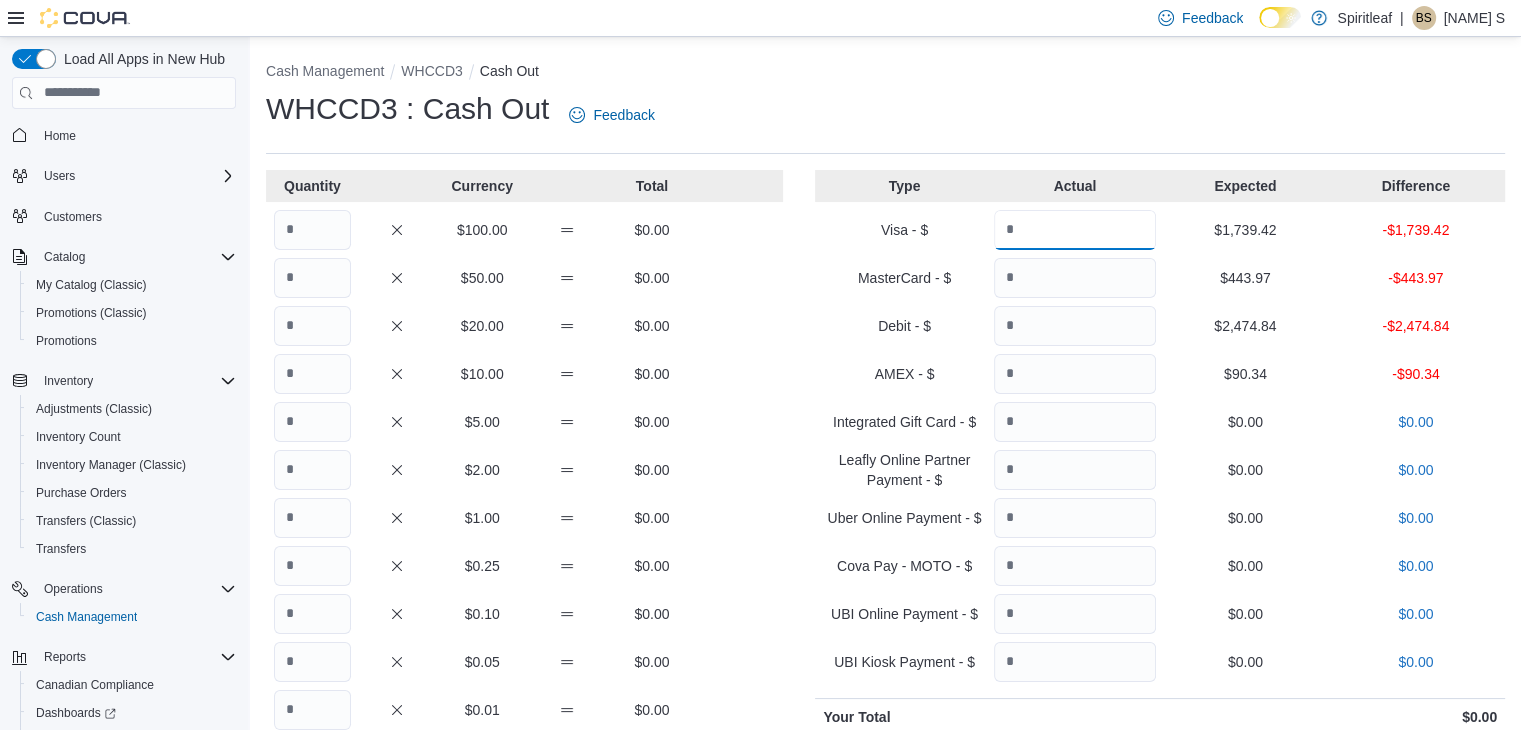 click at bounding box center [1075, 230] 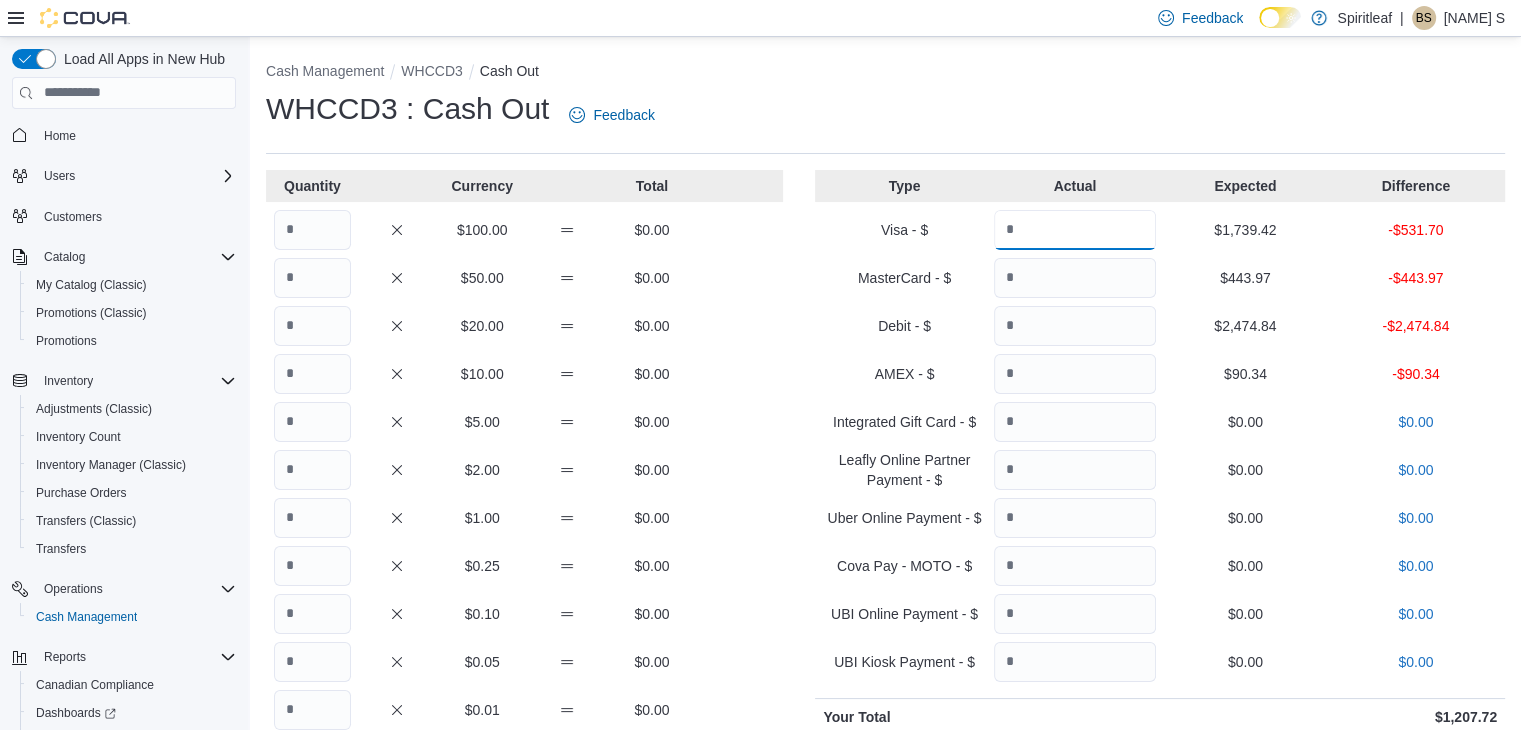 type on "*******" 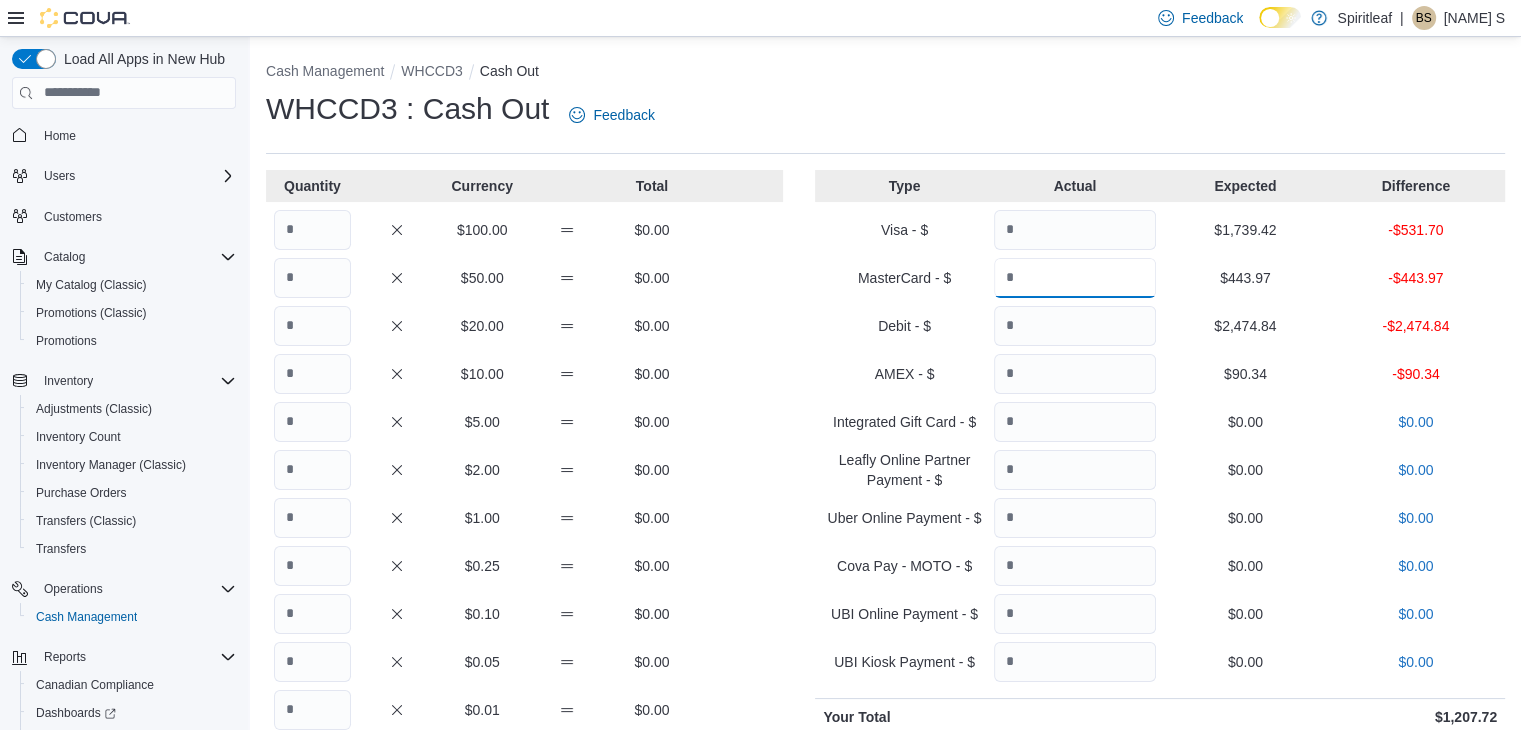 click at bounding box center [1075, 278] 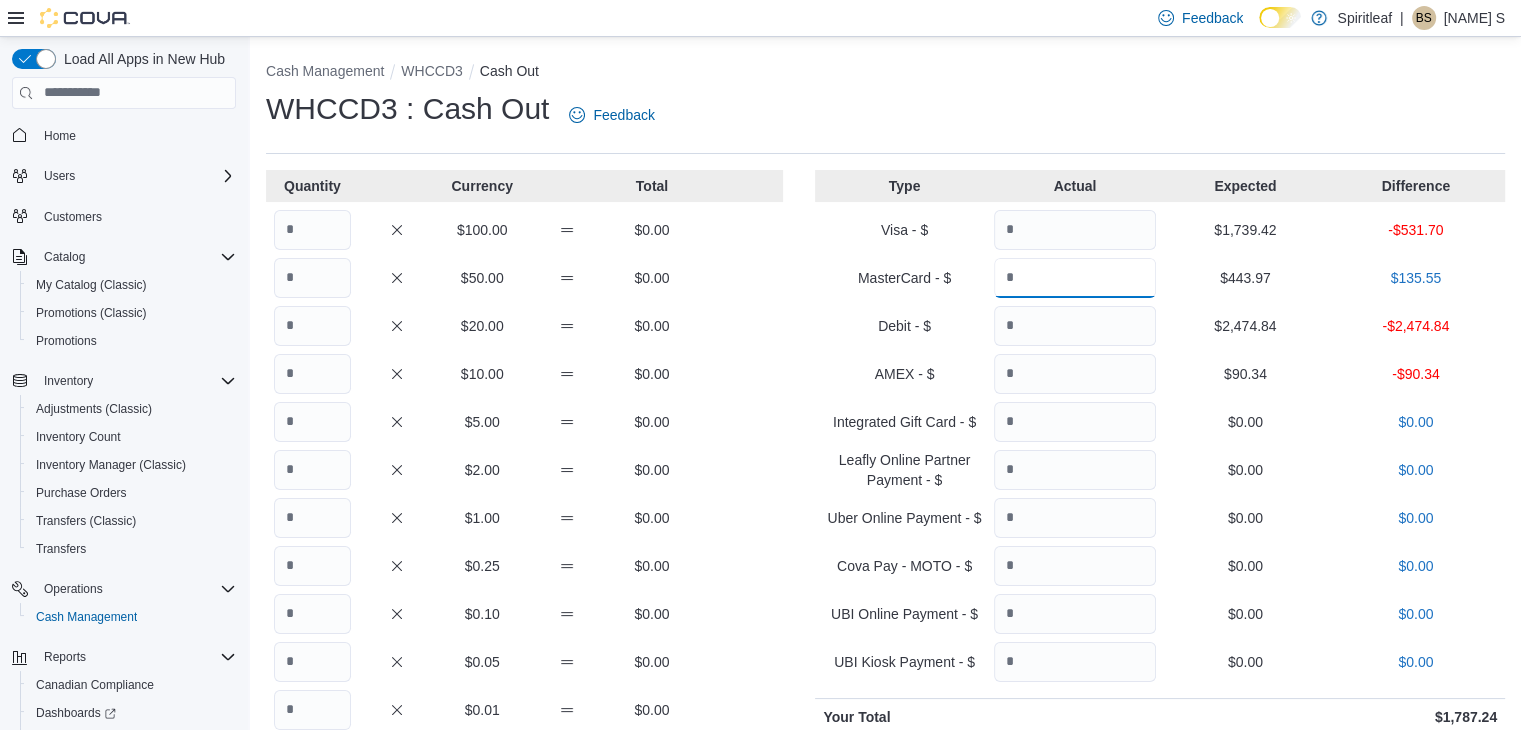 type on "******" 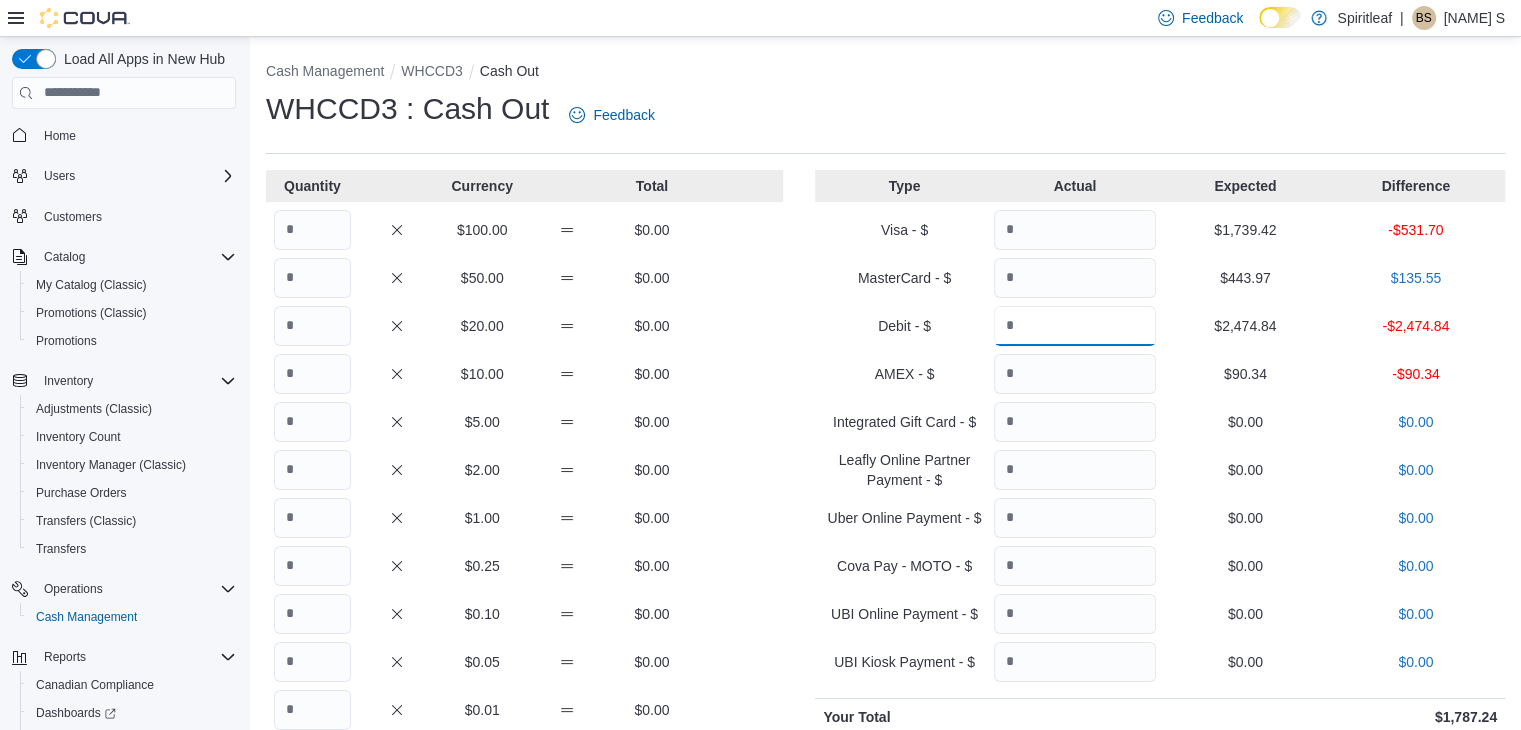 click at bounding box center [1075, 326] 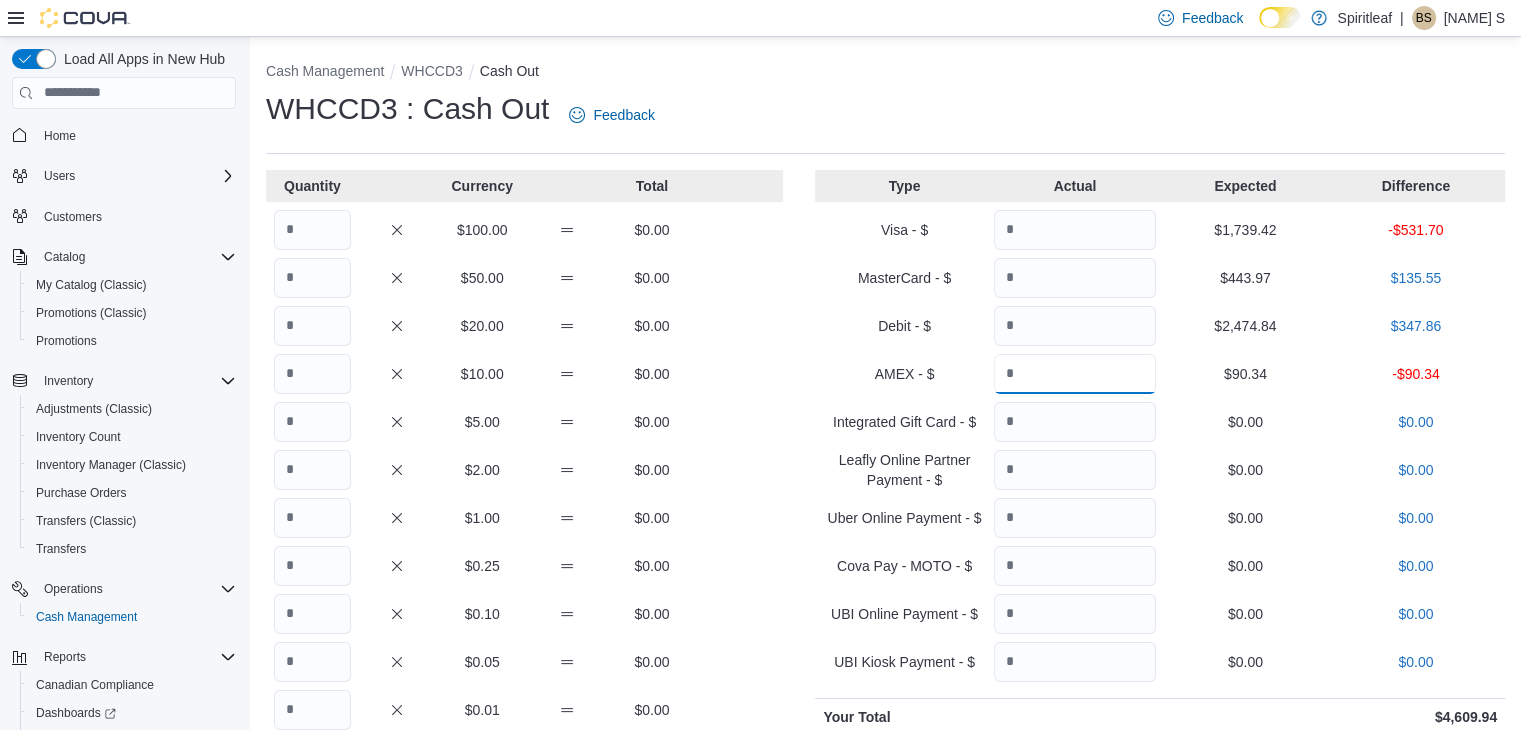 click at bounding box center (1075, 374) 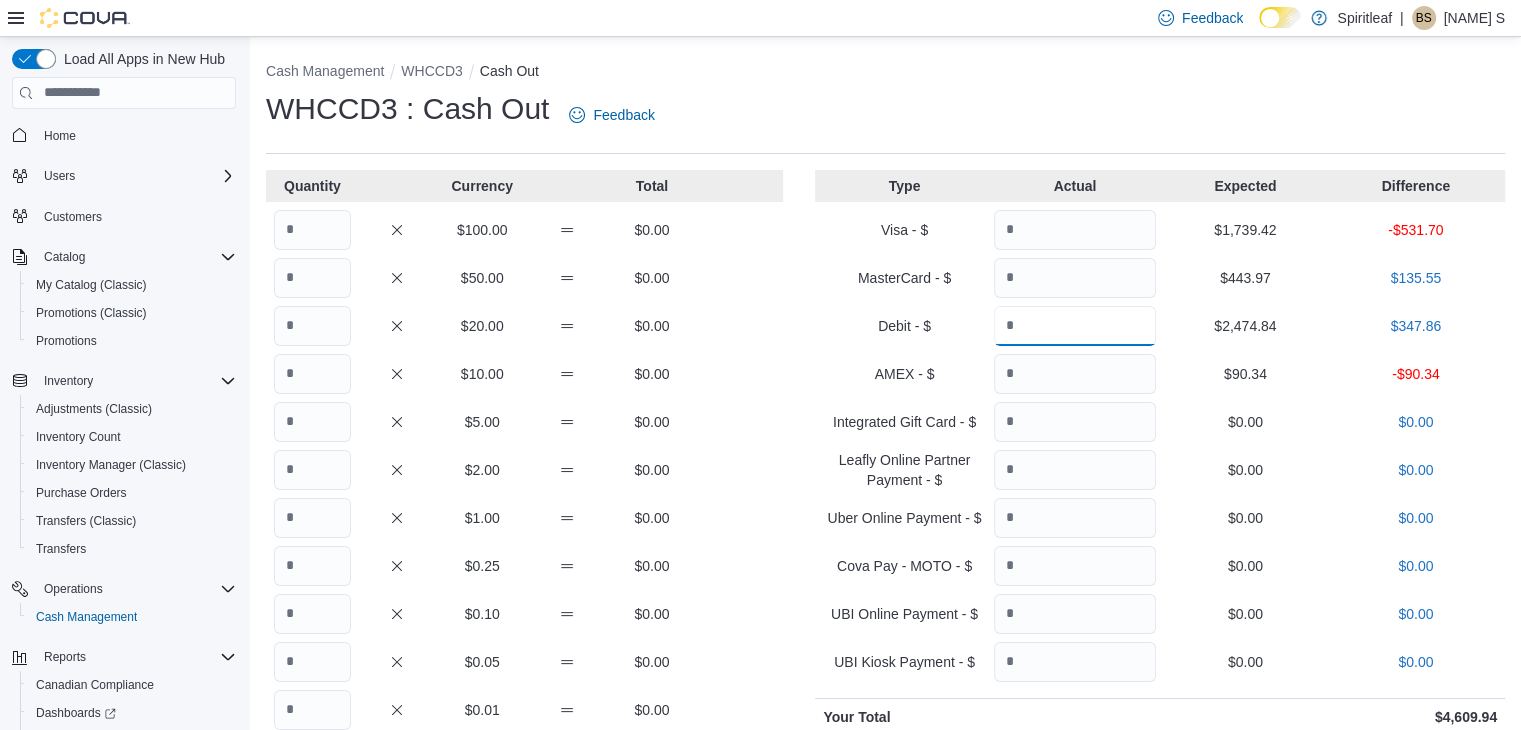 click on "******" at bounding box center (1075, 326) 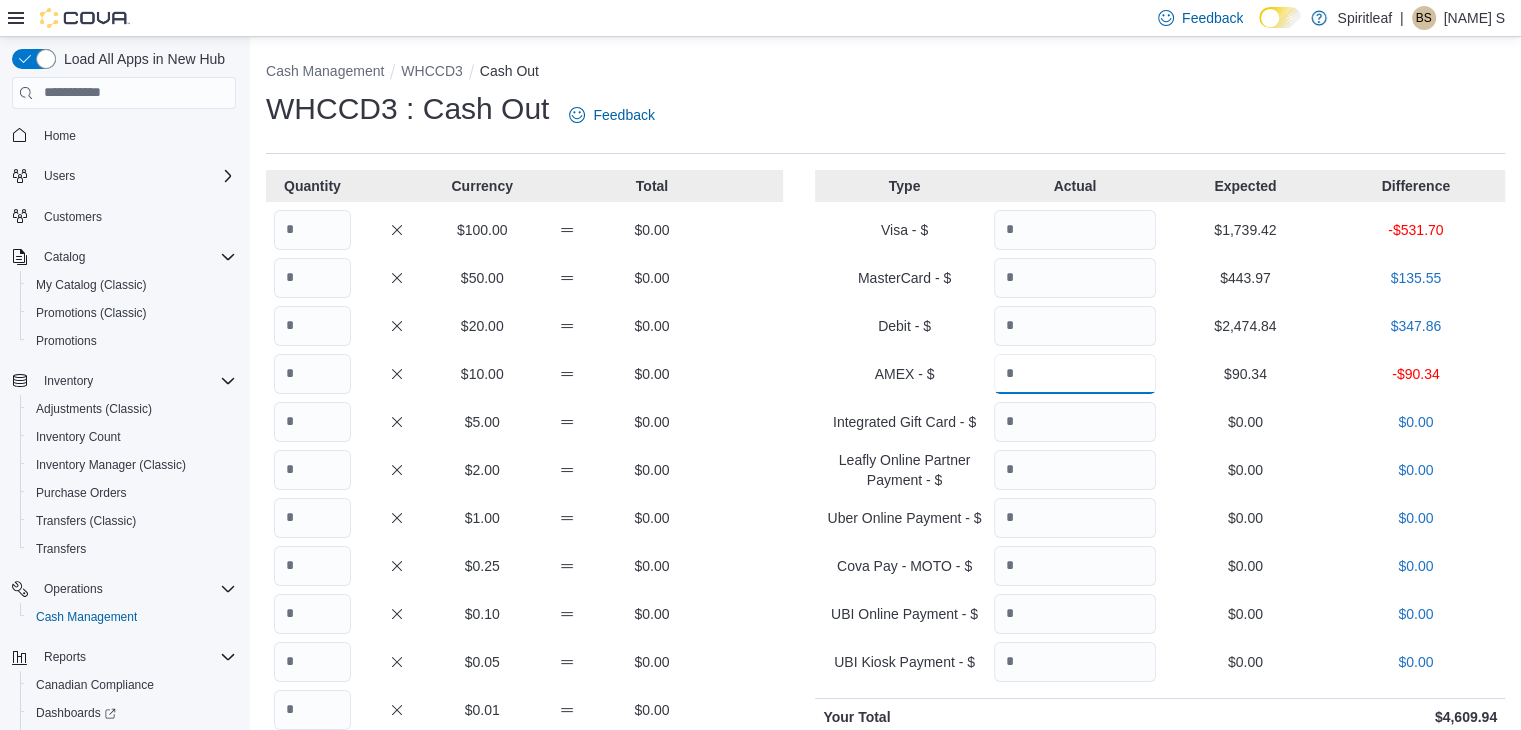 click at bounding box center (1075, 374) 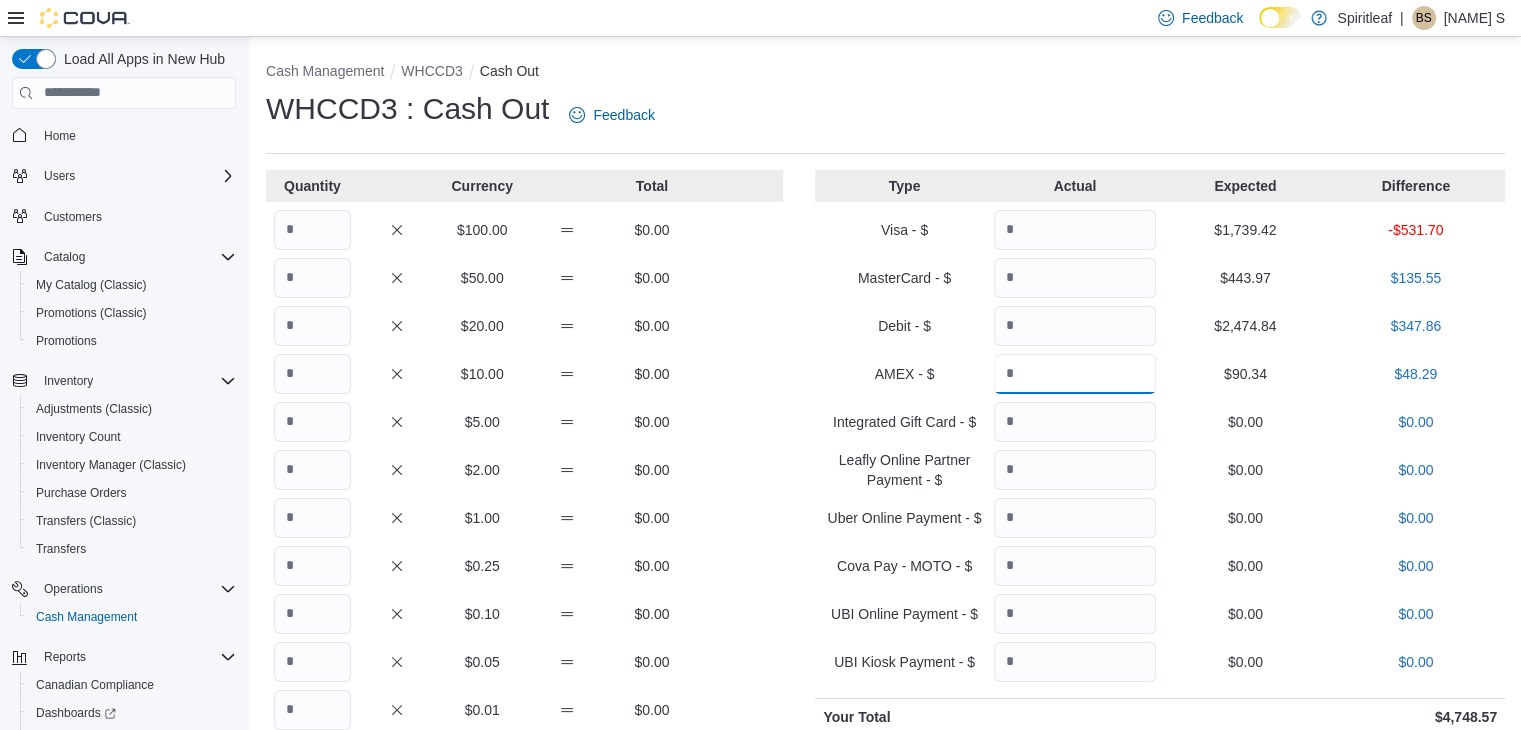 type on "******" 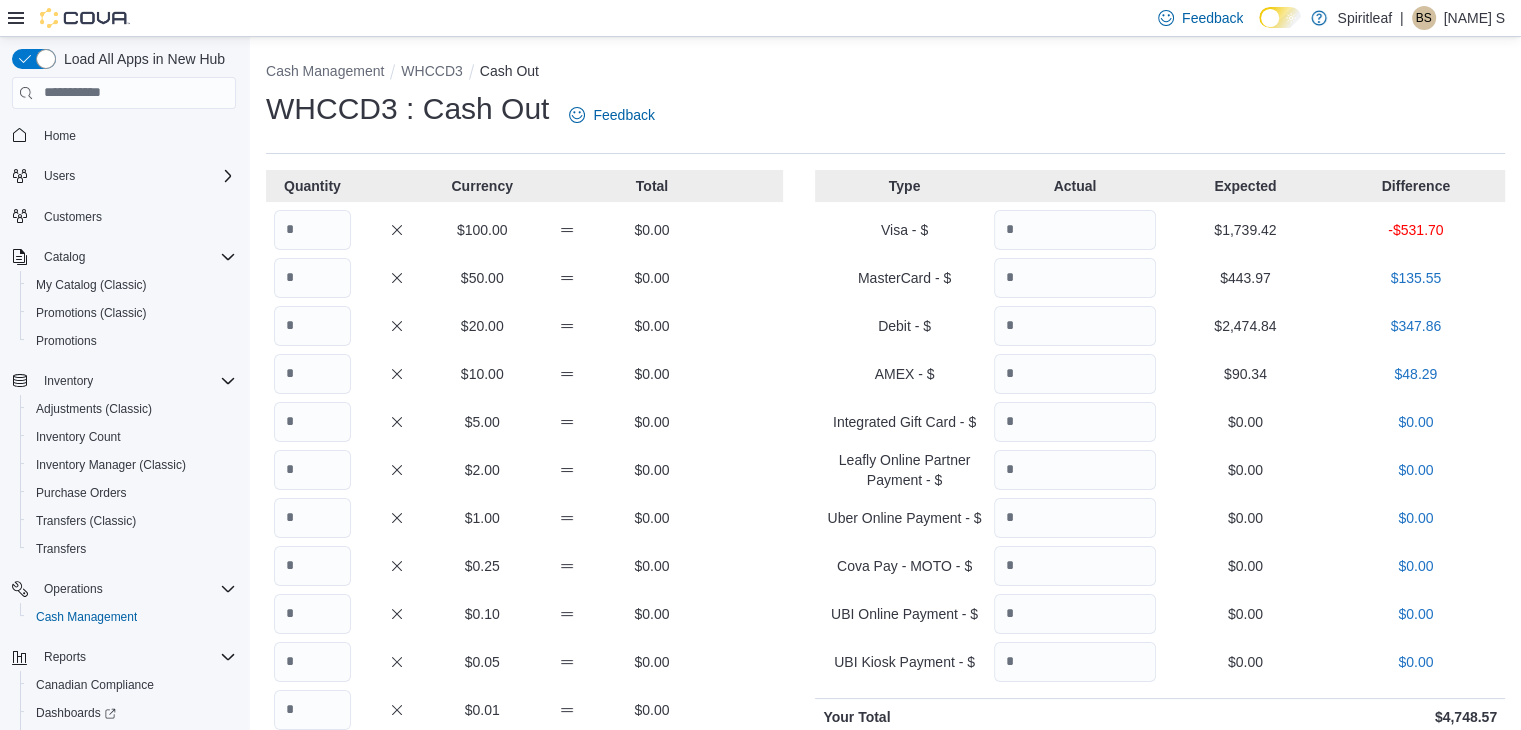 click on "Debit - $ ******* $2,474.84 $347.86" at bounding box center [1160, 326] 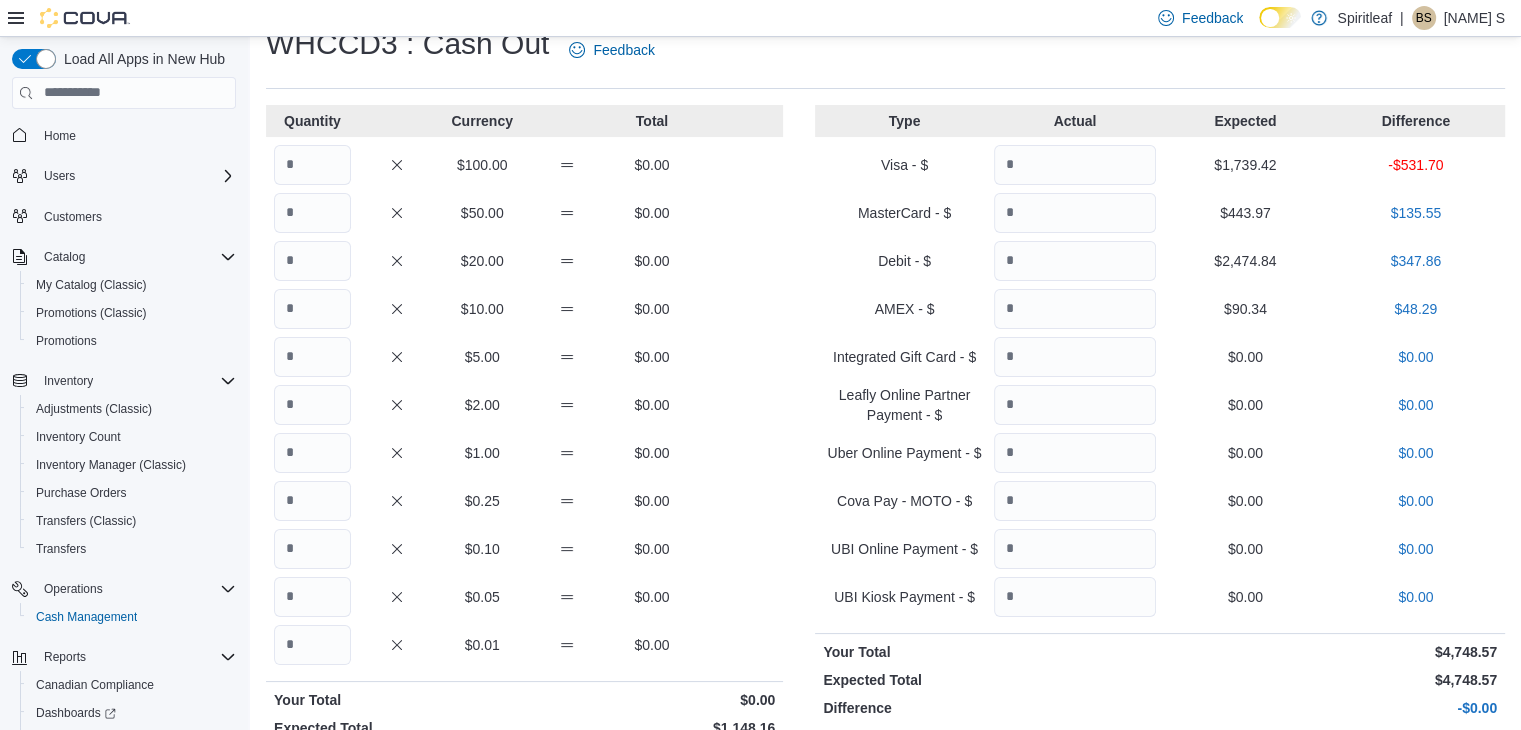 scroll, scrollTop: 100, scrollLeft: 0, axis: vertical 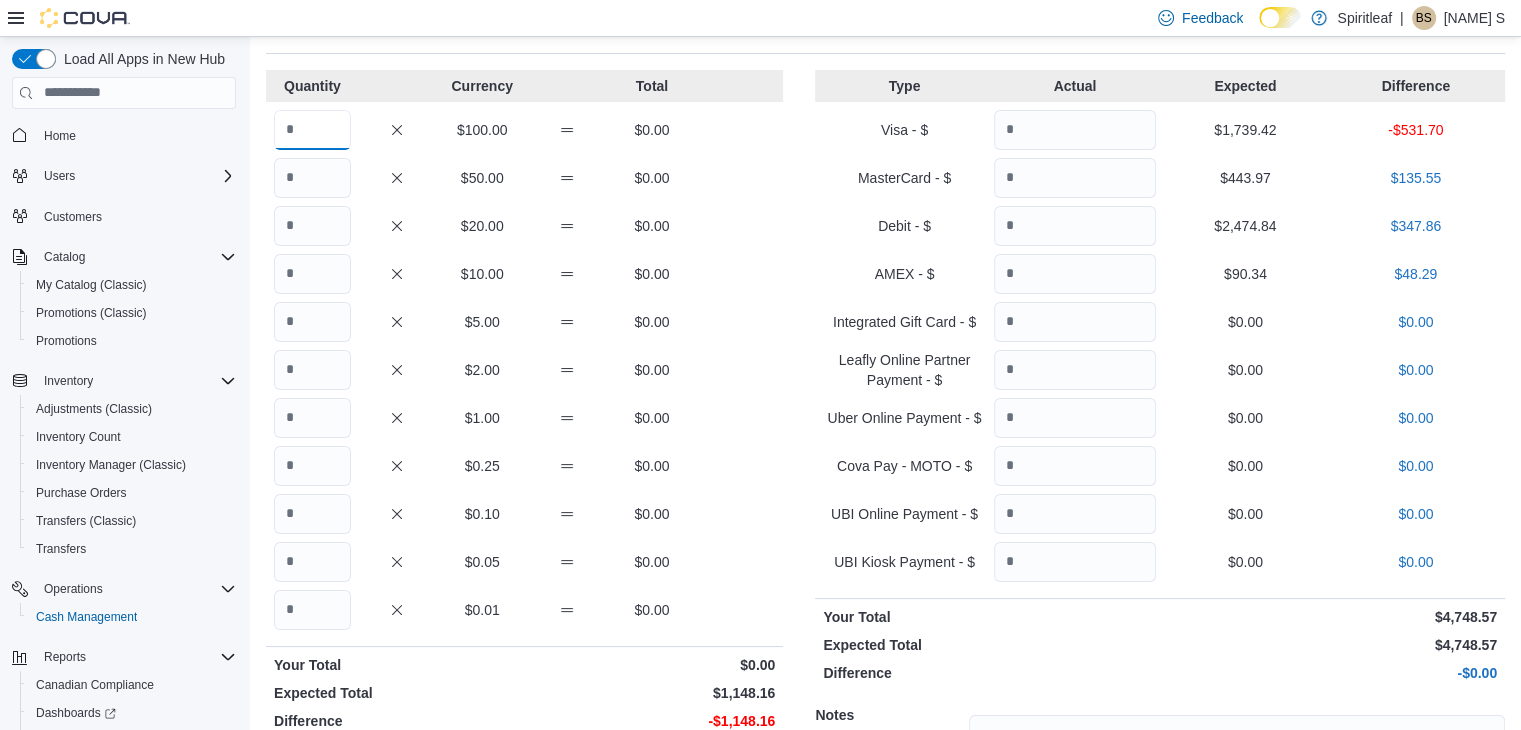click at bounding box center [312, 130] 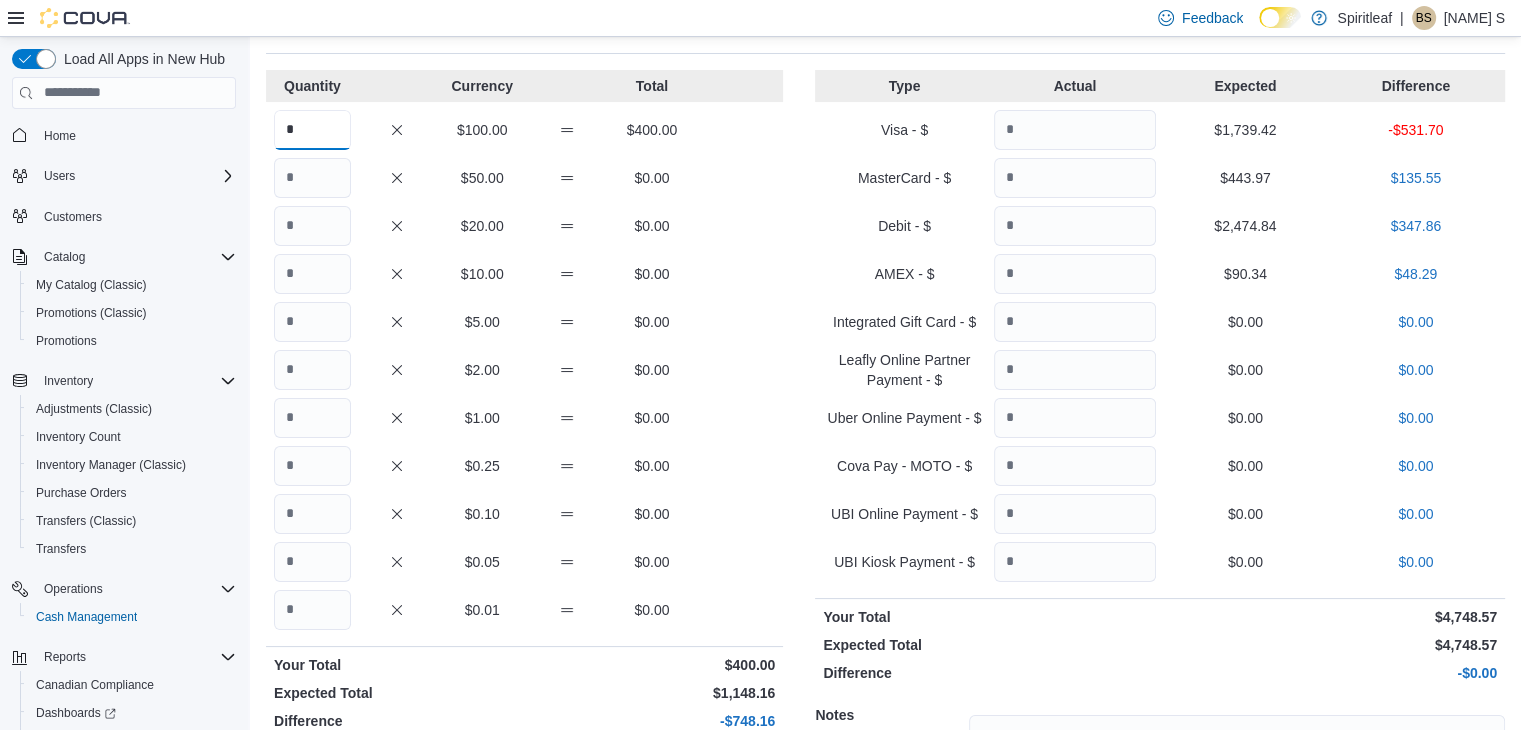 scroll, scrollTop: 0, scrollLeft: 0, axis: both 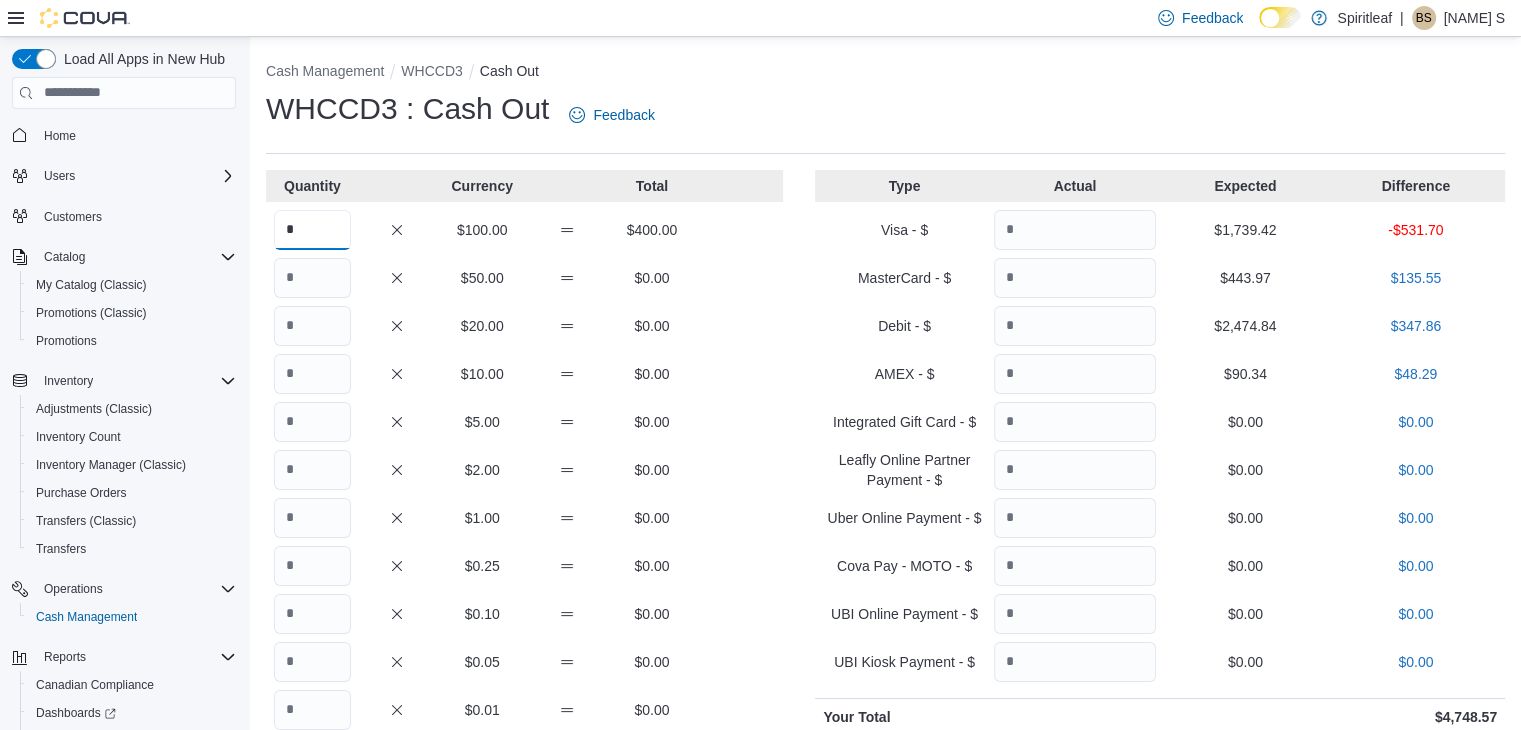 type on "*" 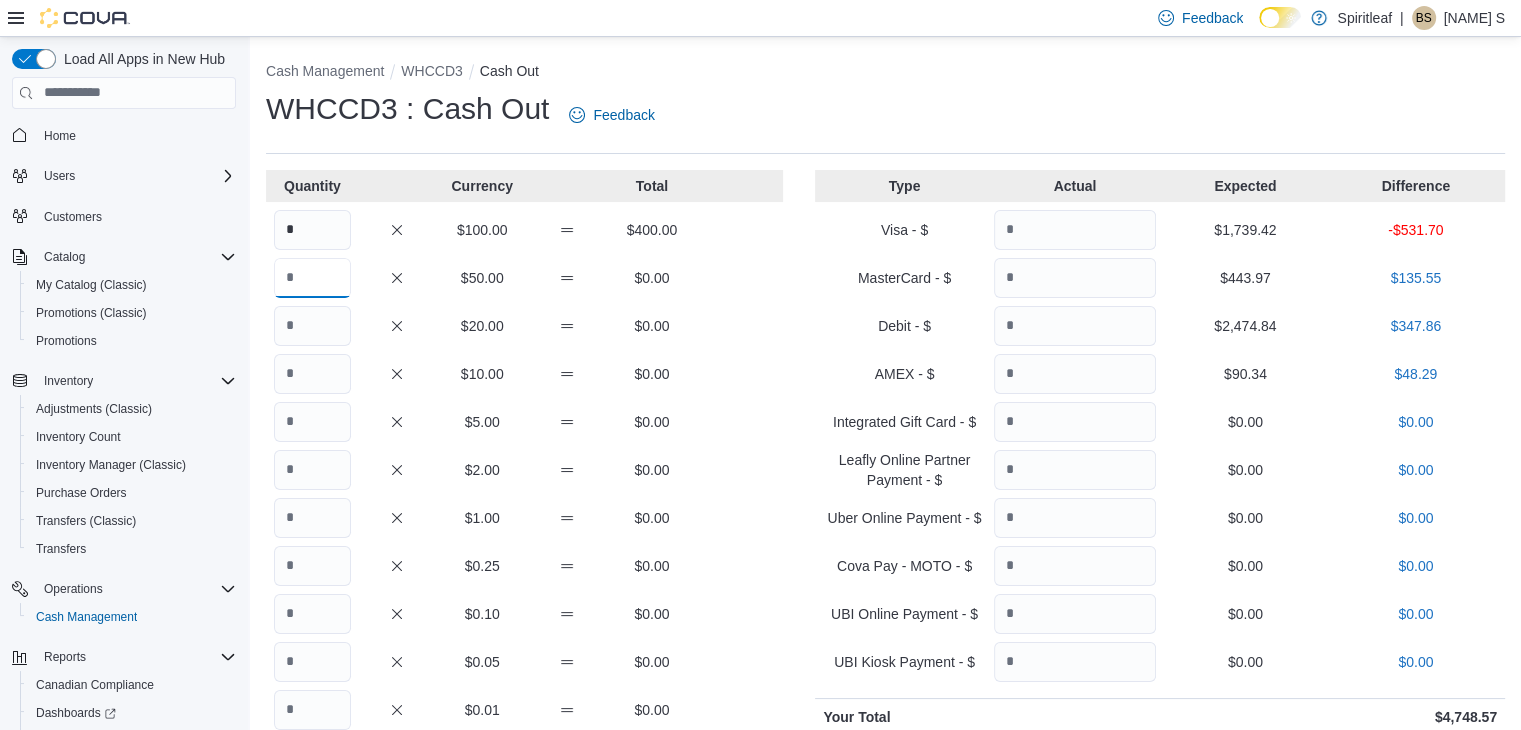 click at bounding box center [312, 278] 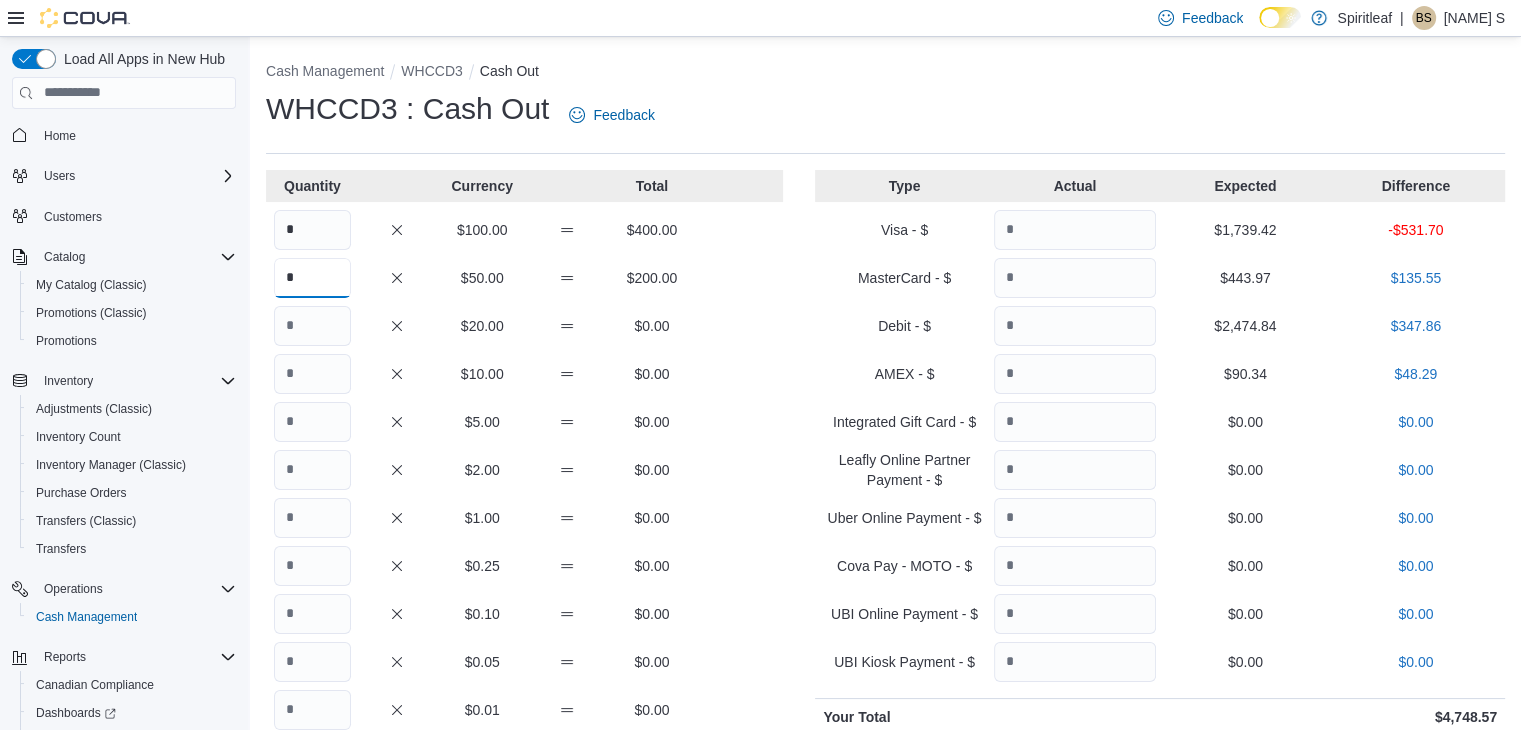type on "*" 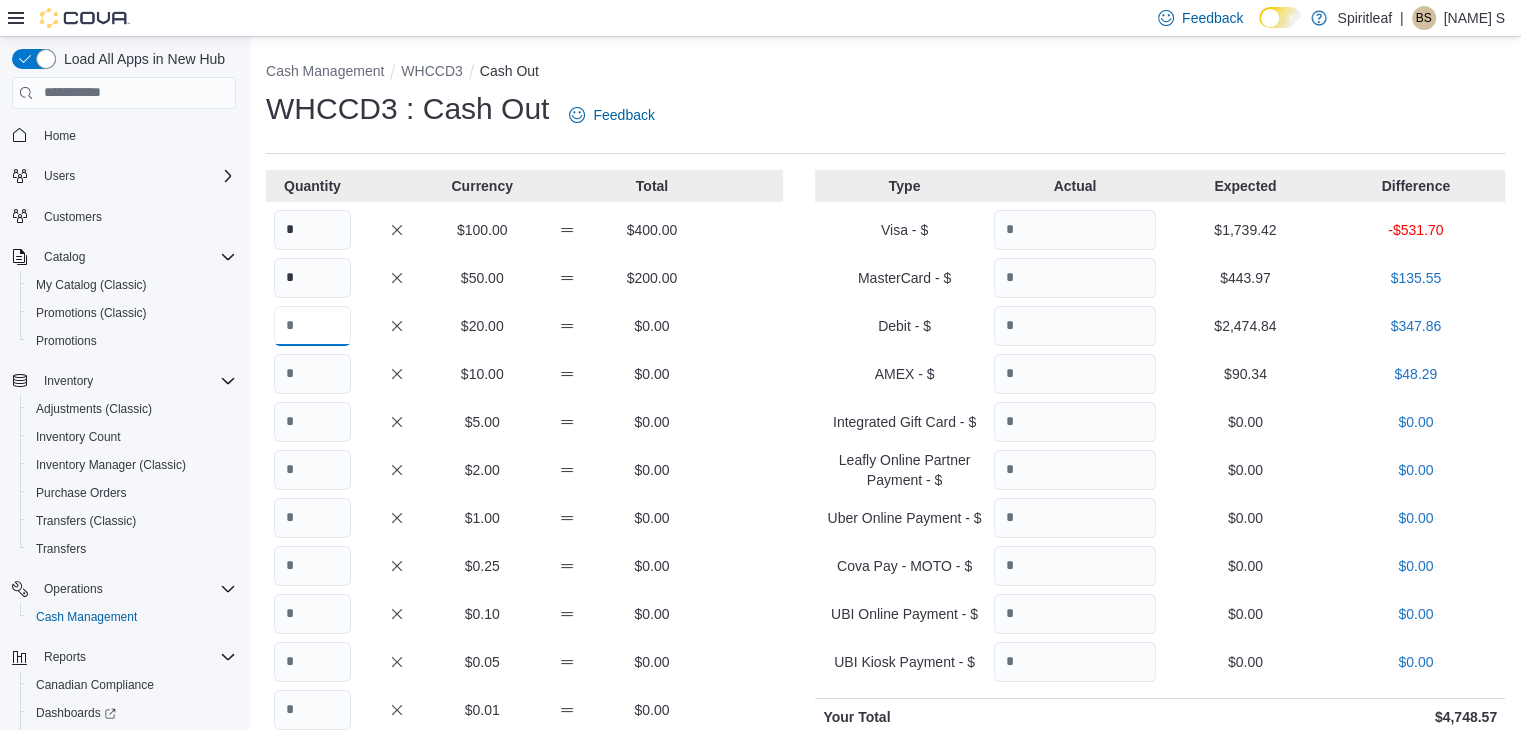 click at bounding box center [312, 326] 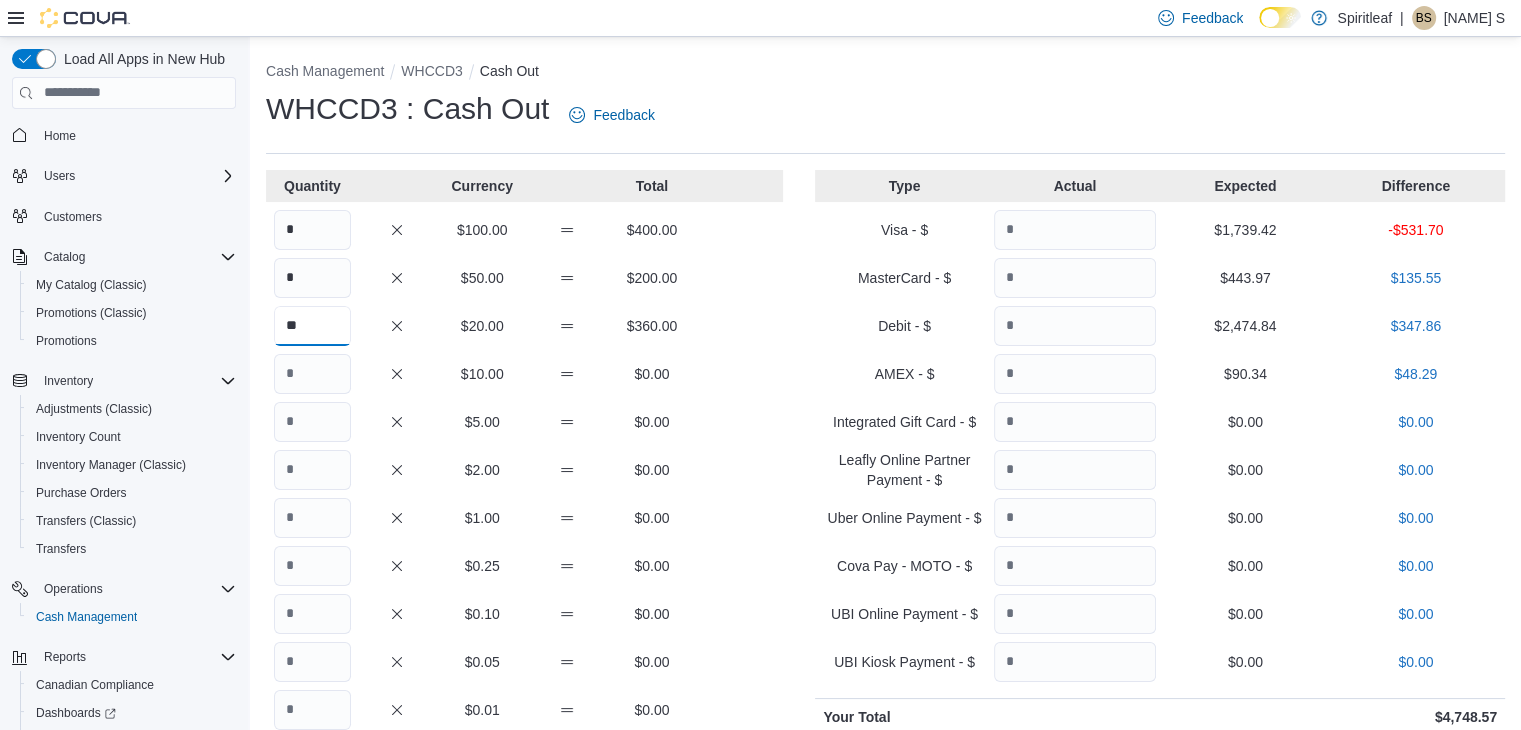 type on "**" 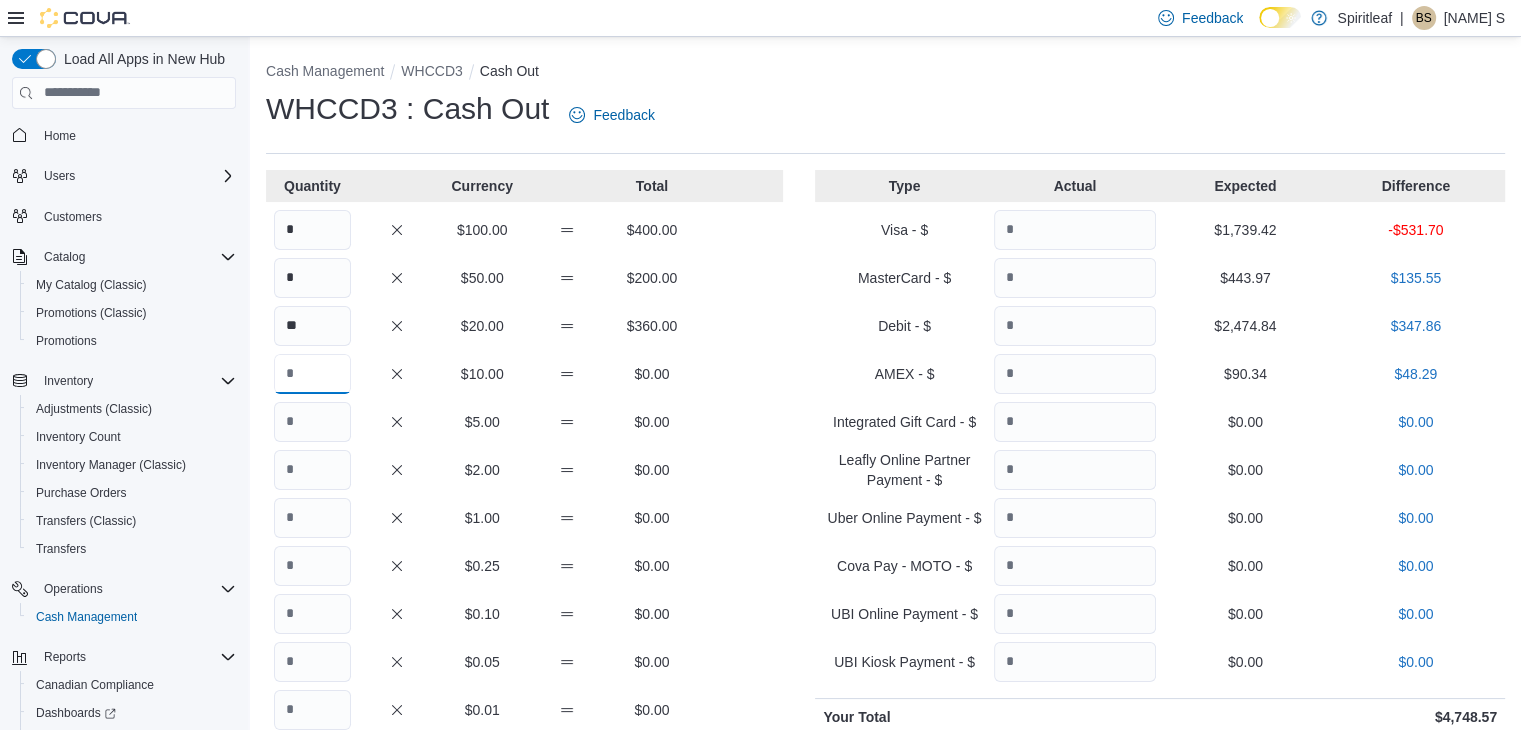 click at bounding box center (312, 374) 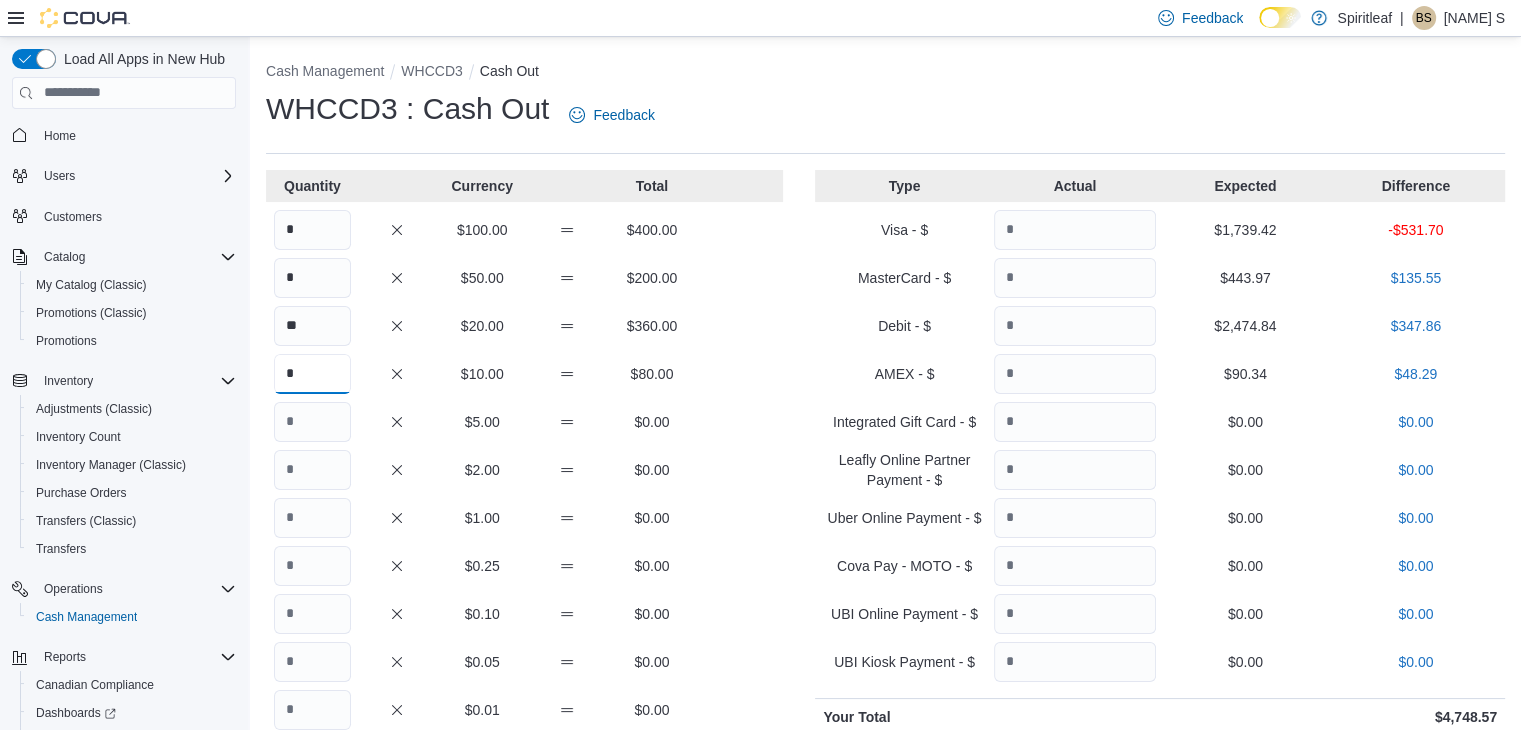 type on "*" 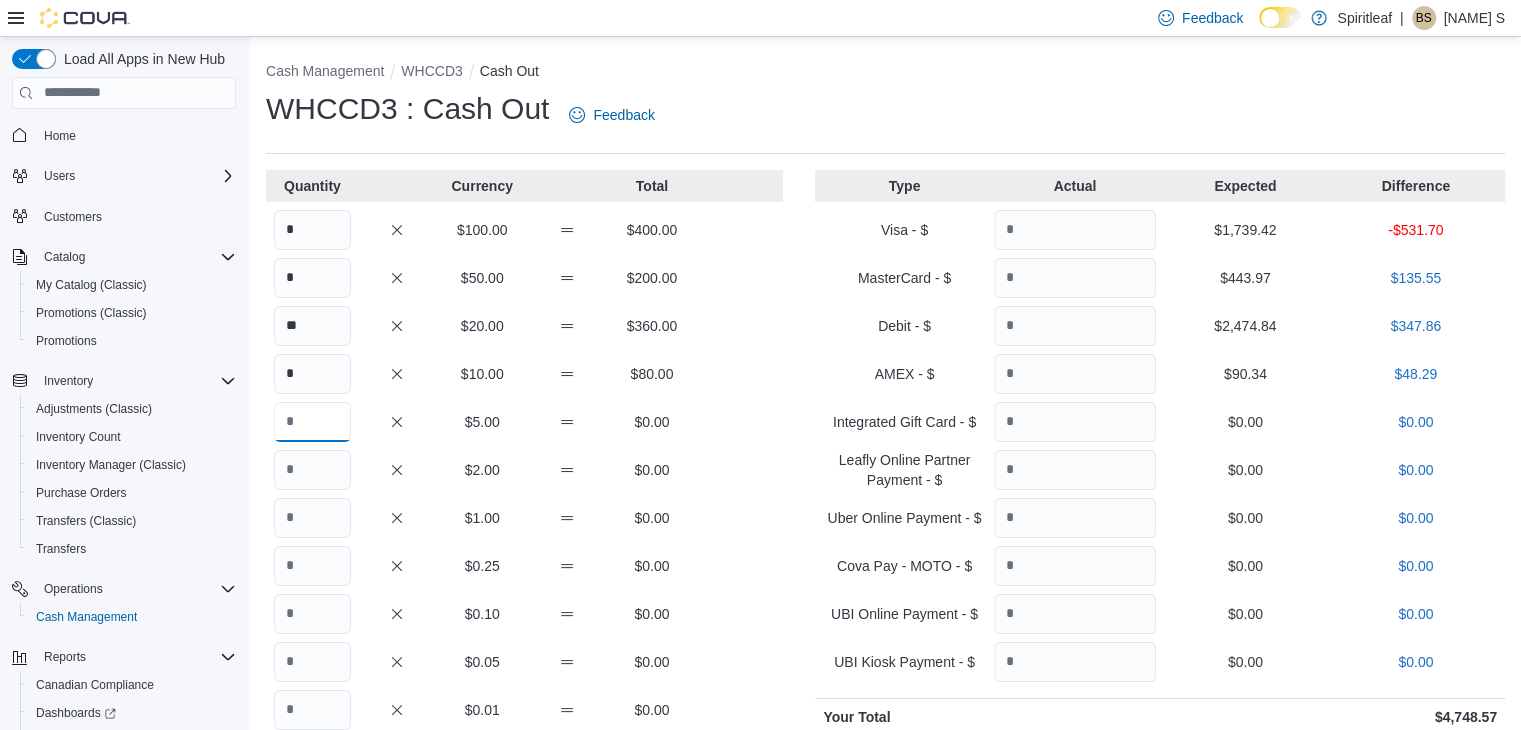 click at bounding box center [312, 422] 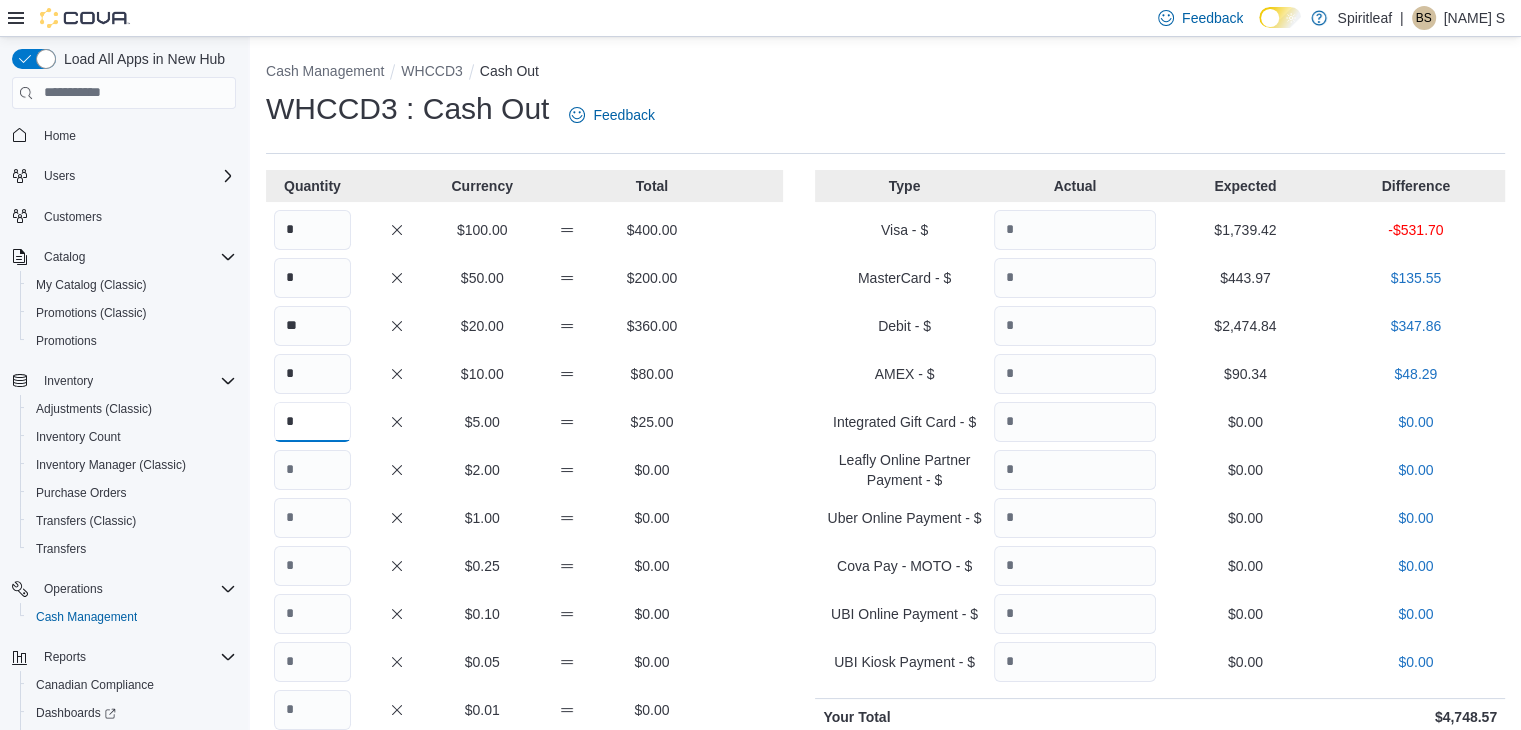 type on "*" 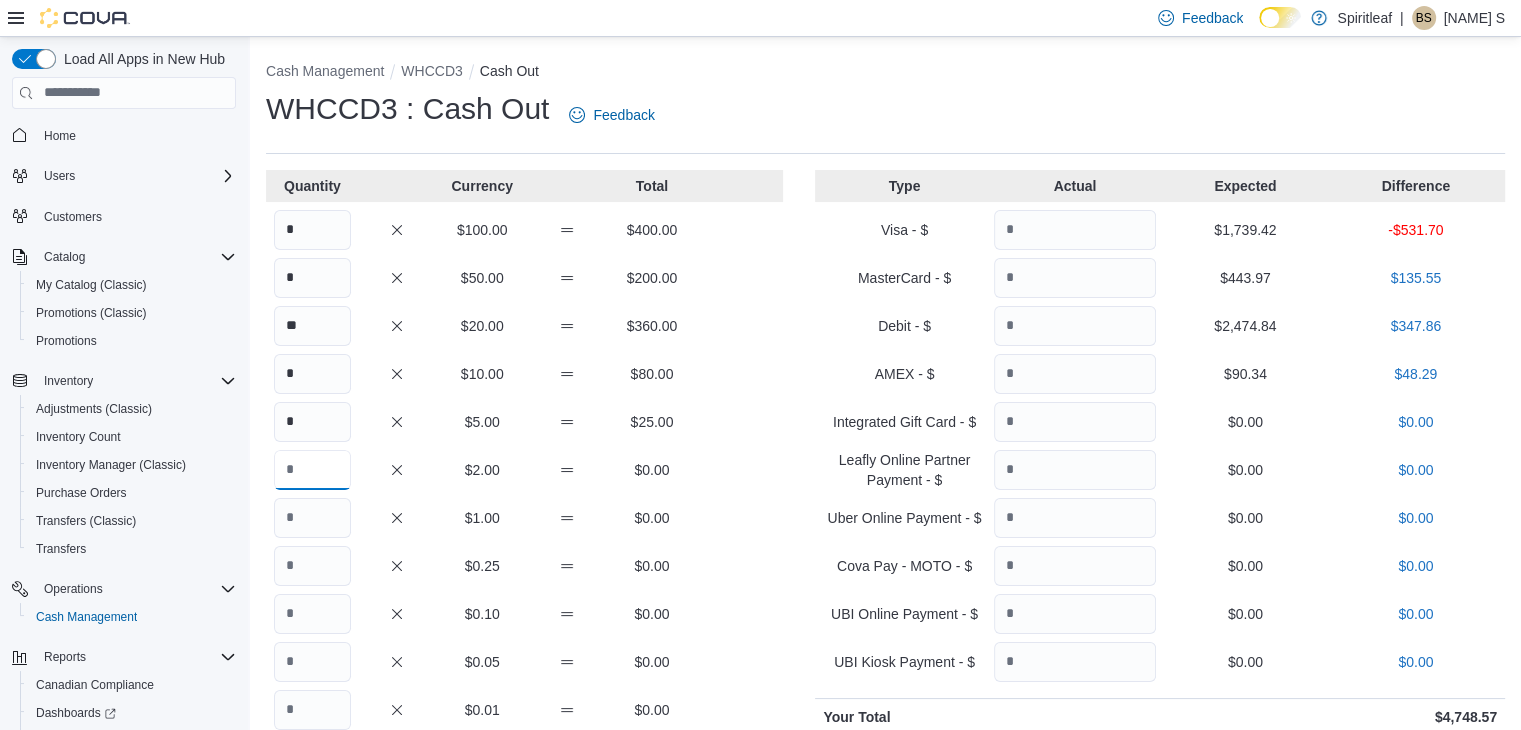 click at bounding box center [312, 470] 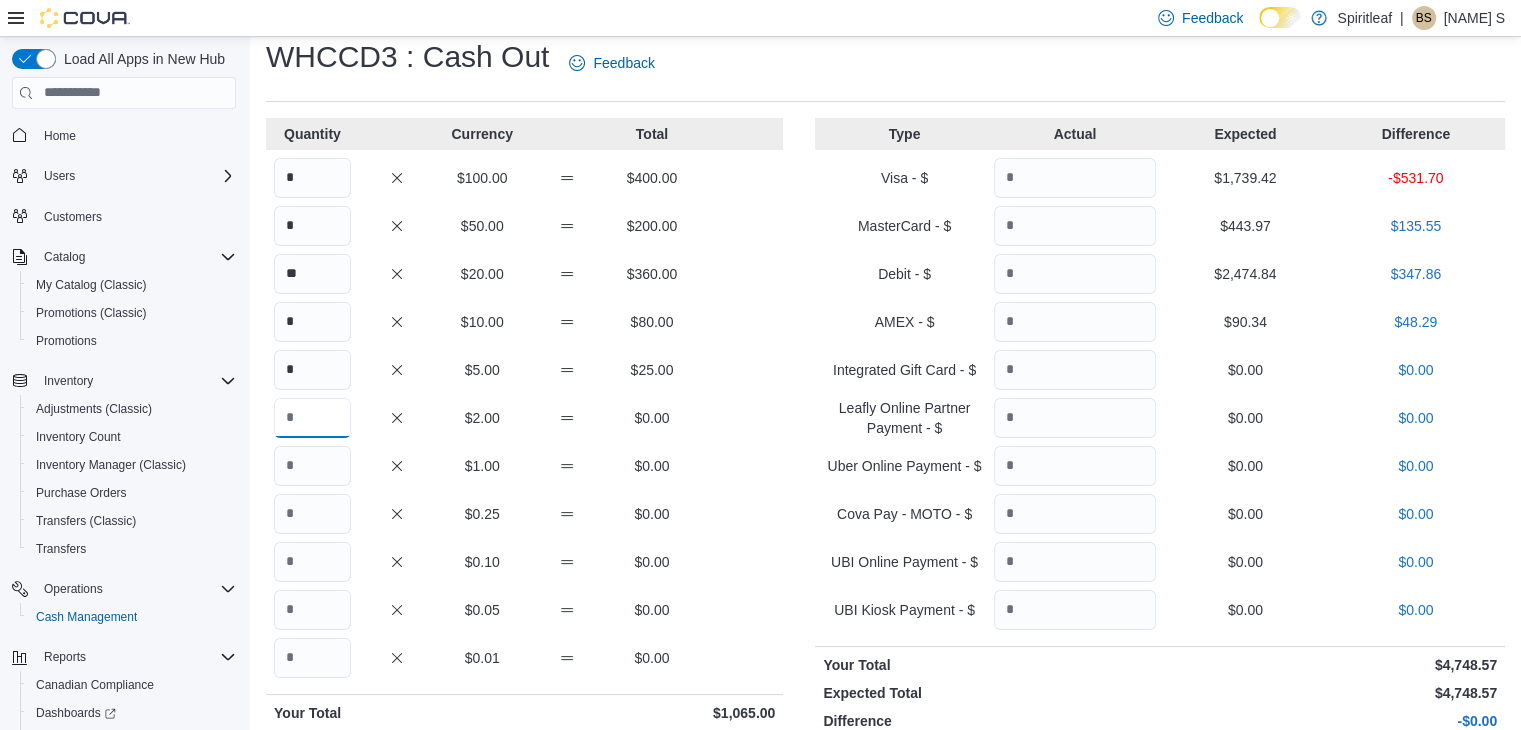 scroll, scrollTop: 52, scrollLeft: 0, axis: vertical 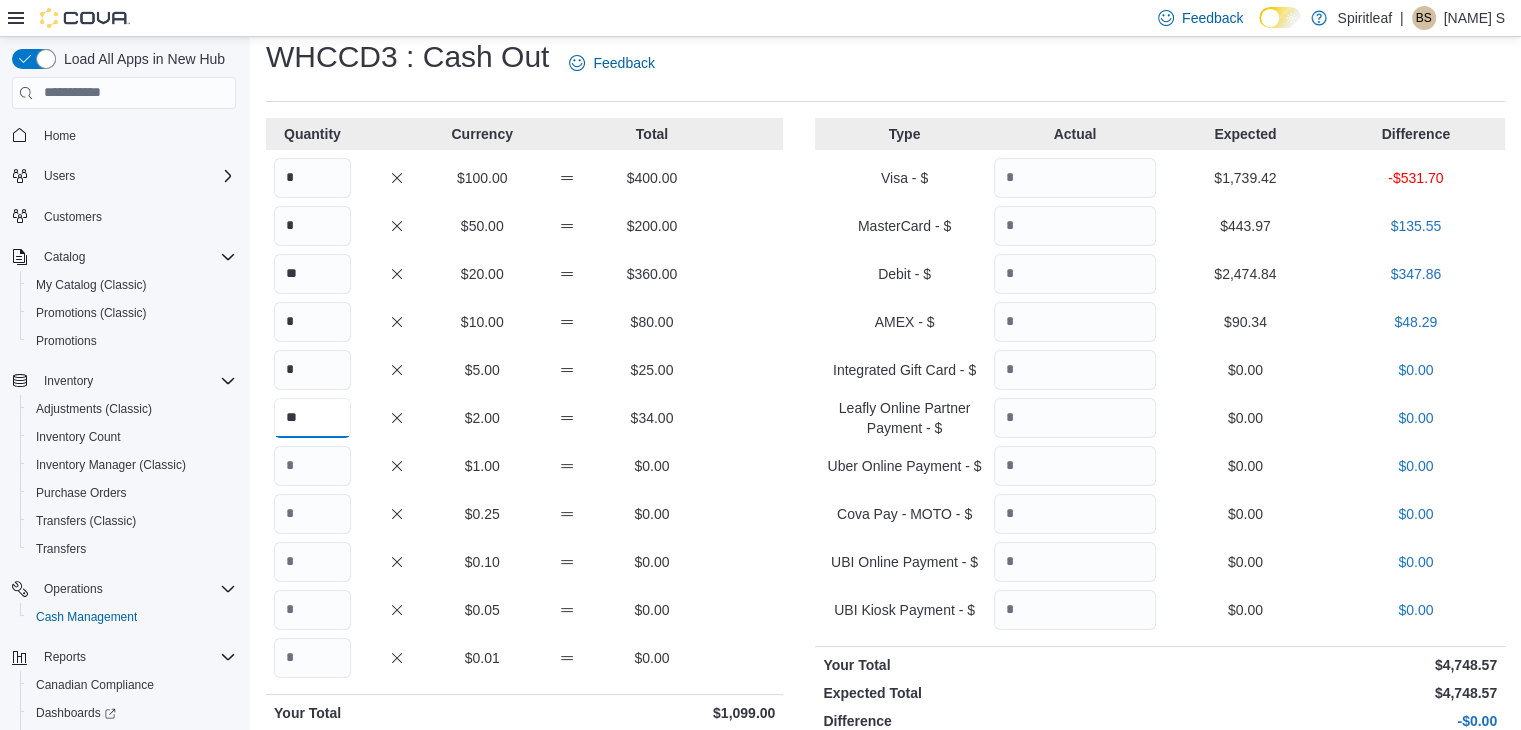 type on "**" 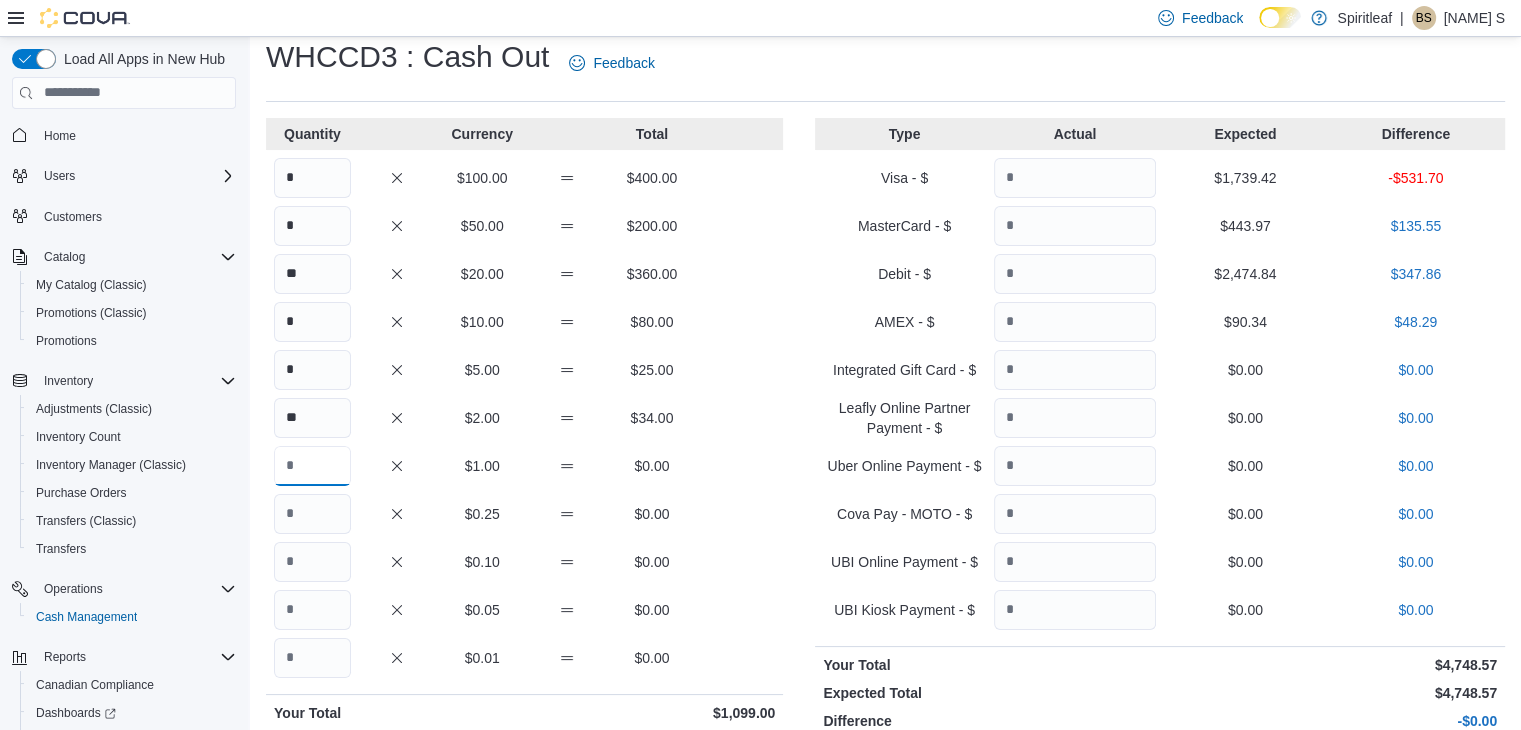 click at bounding box center (312, 466) 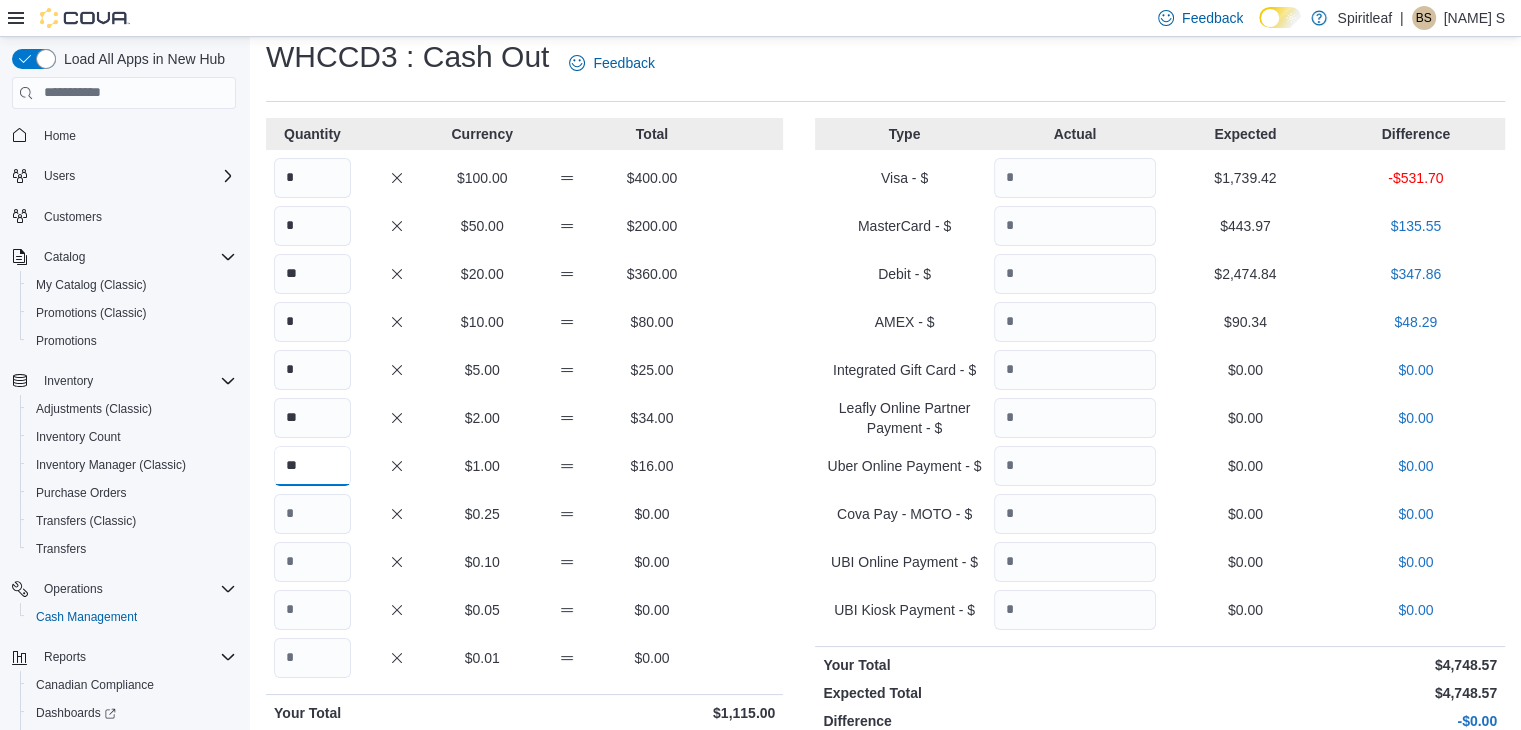 type on "**" 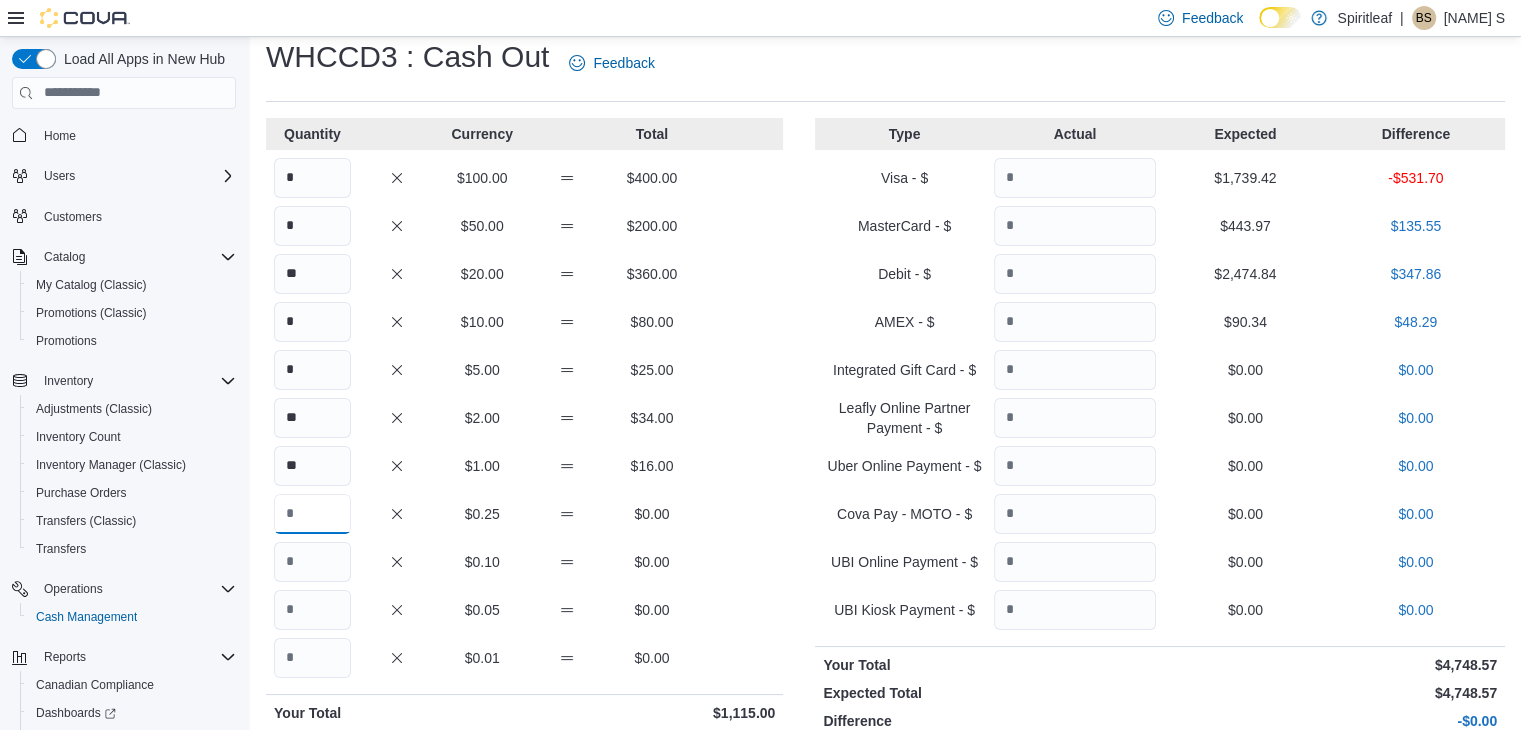 click at bounding box center [312, 514] 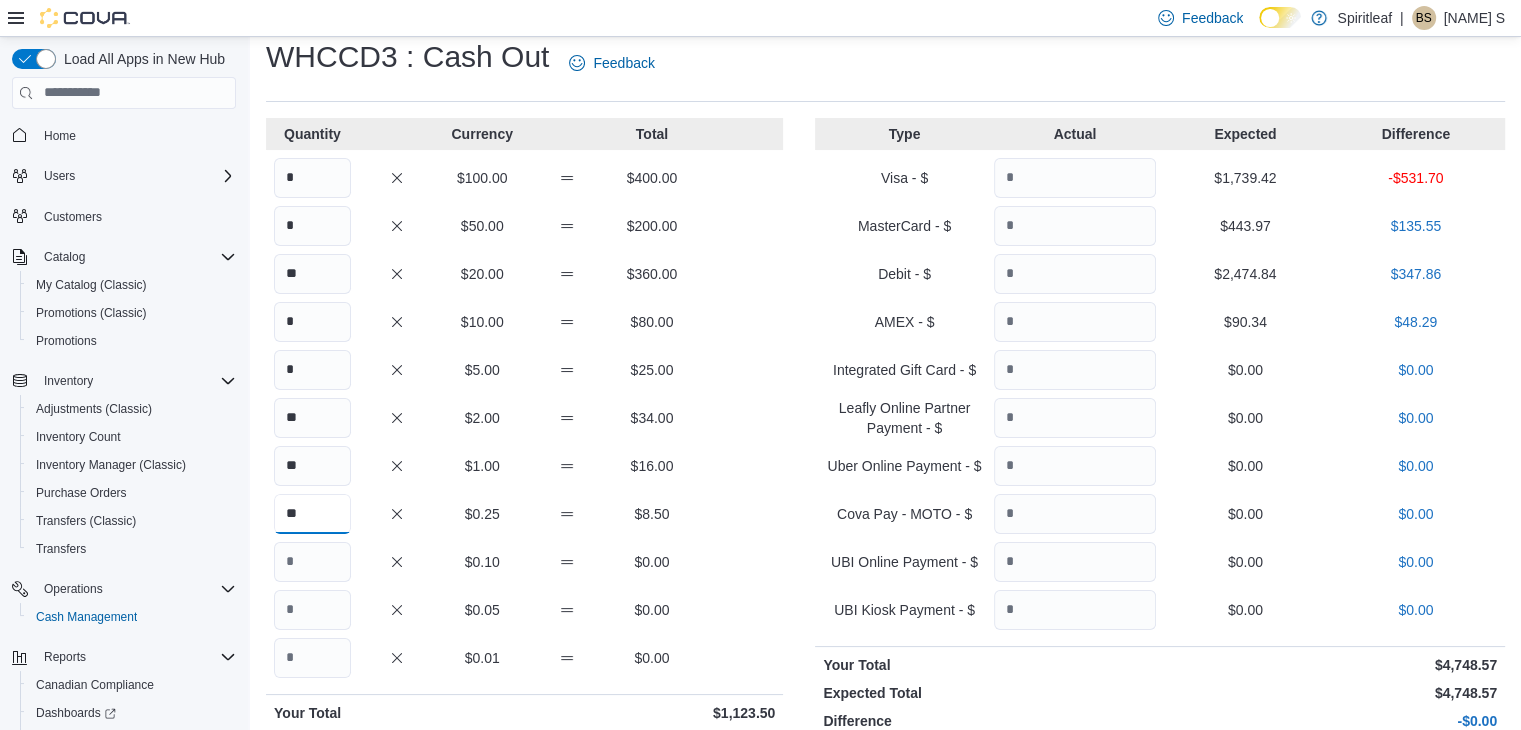 type on "**" 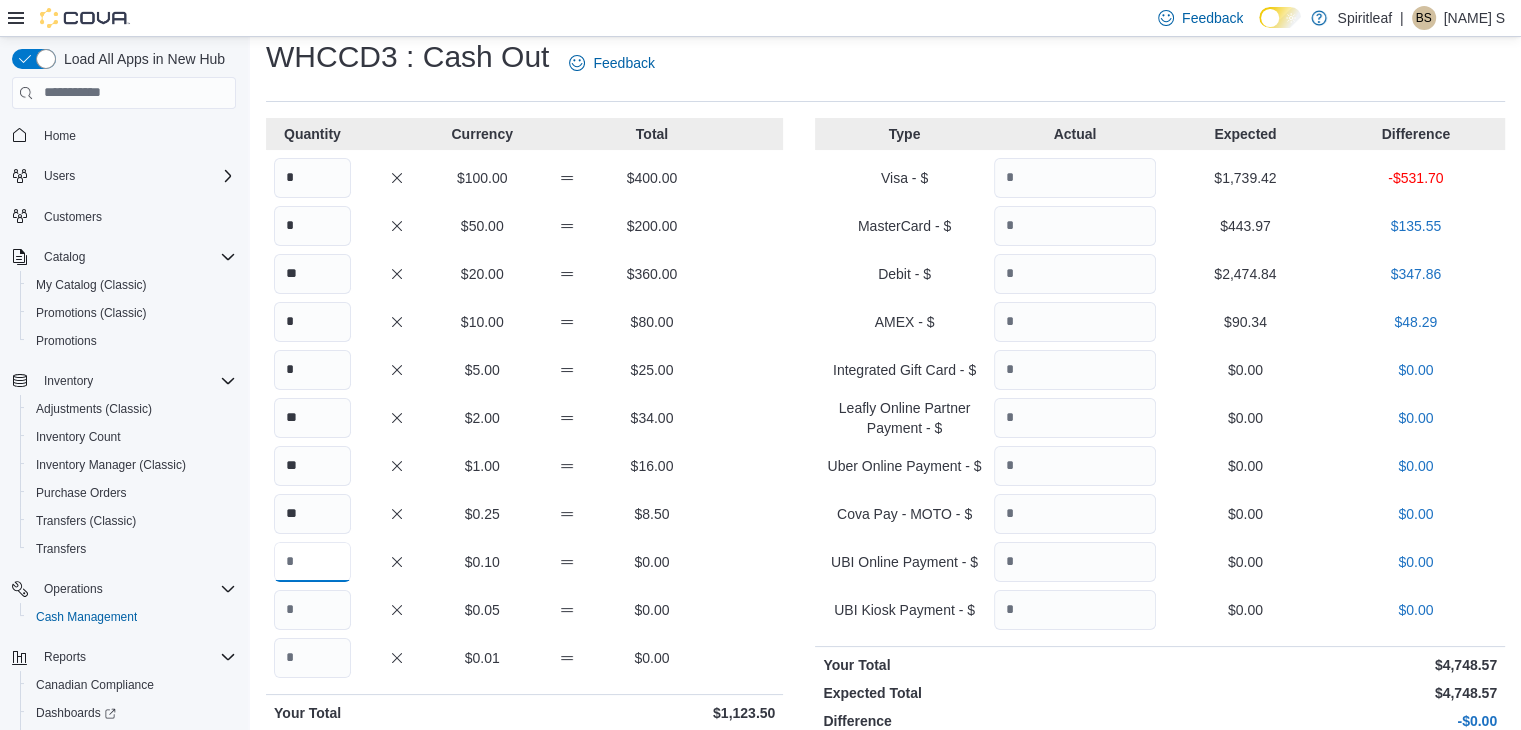 click at bounding box center [312, 562] 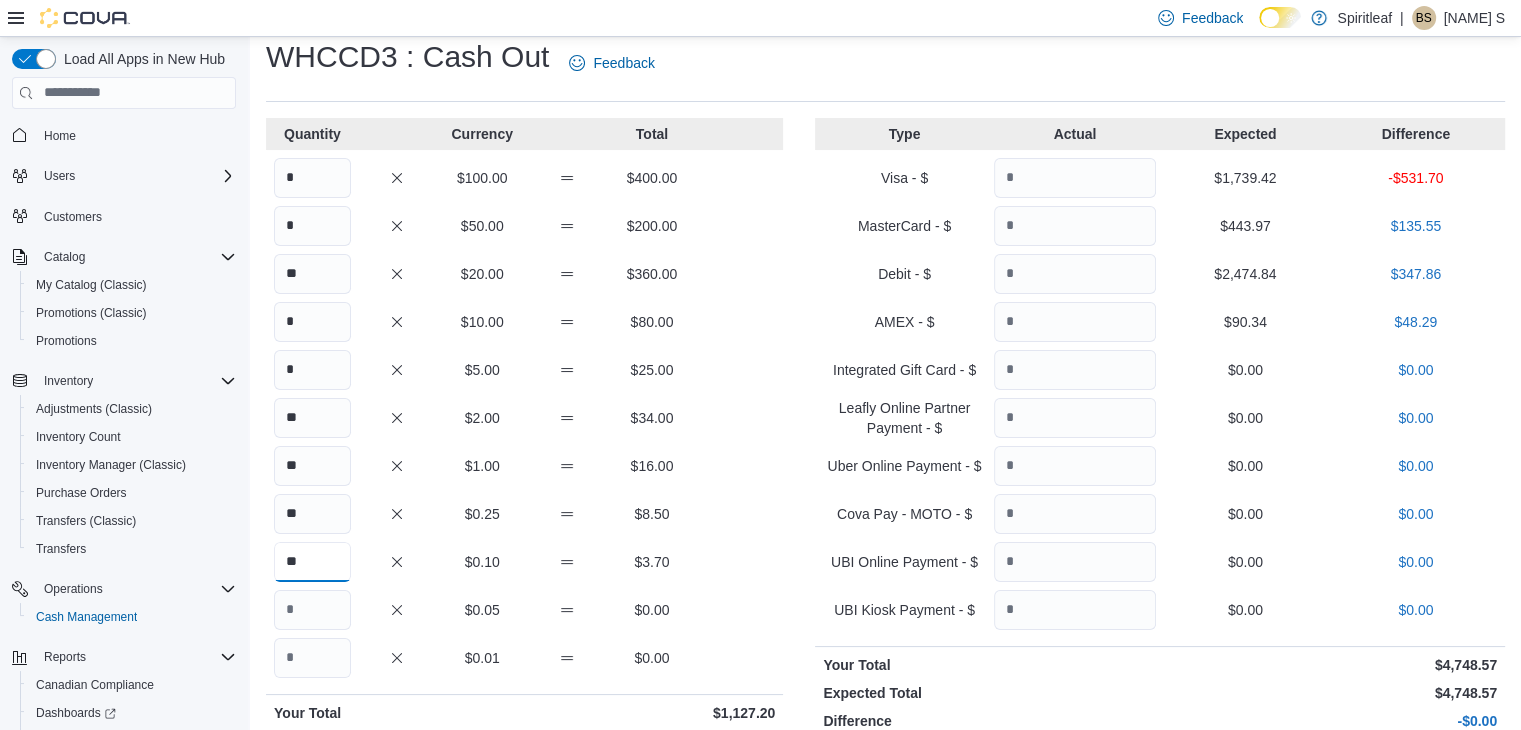 type on "**" 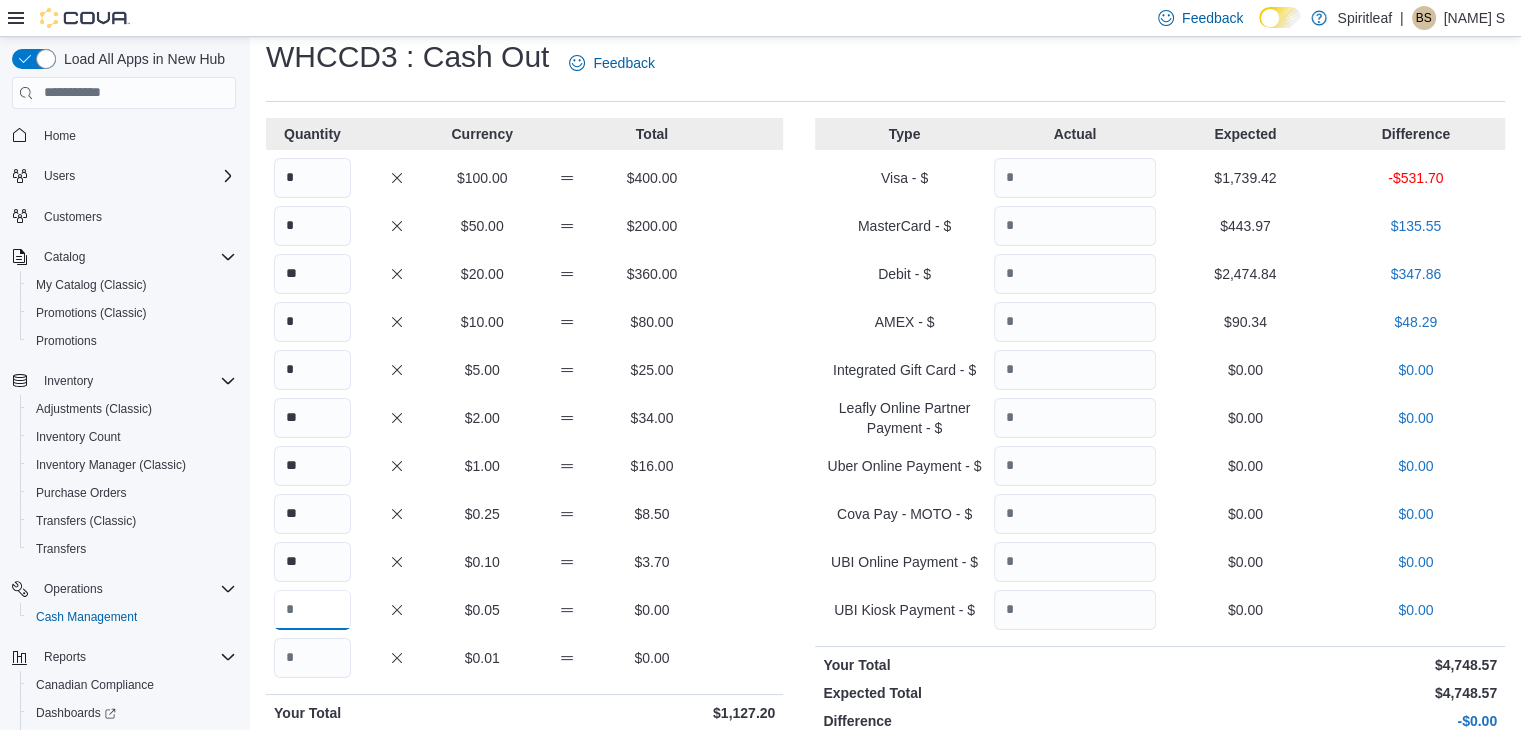 click at bounding box center [312, 610] 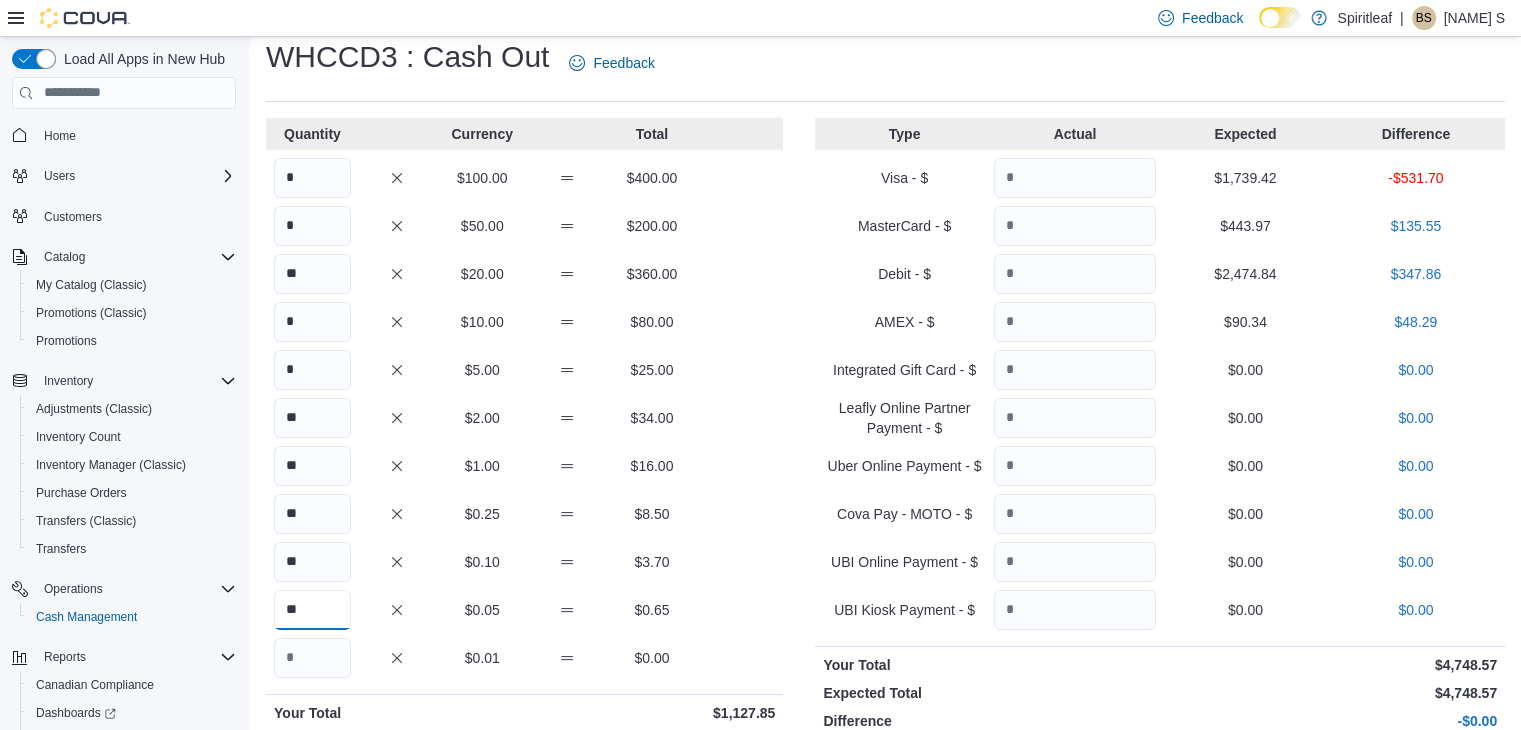 type on "**" 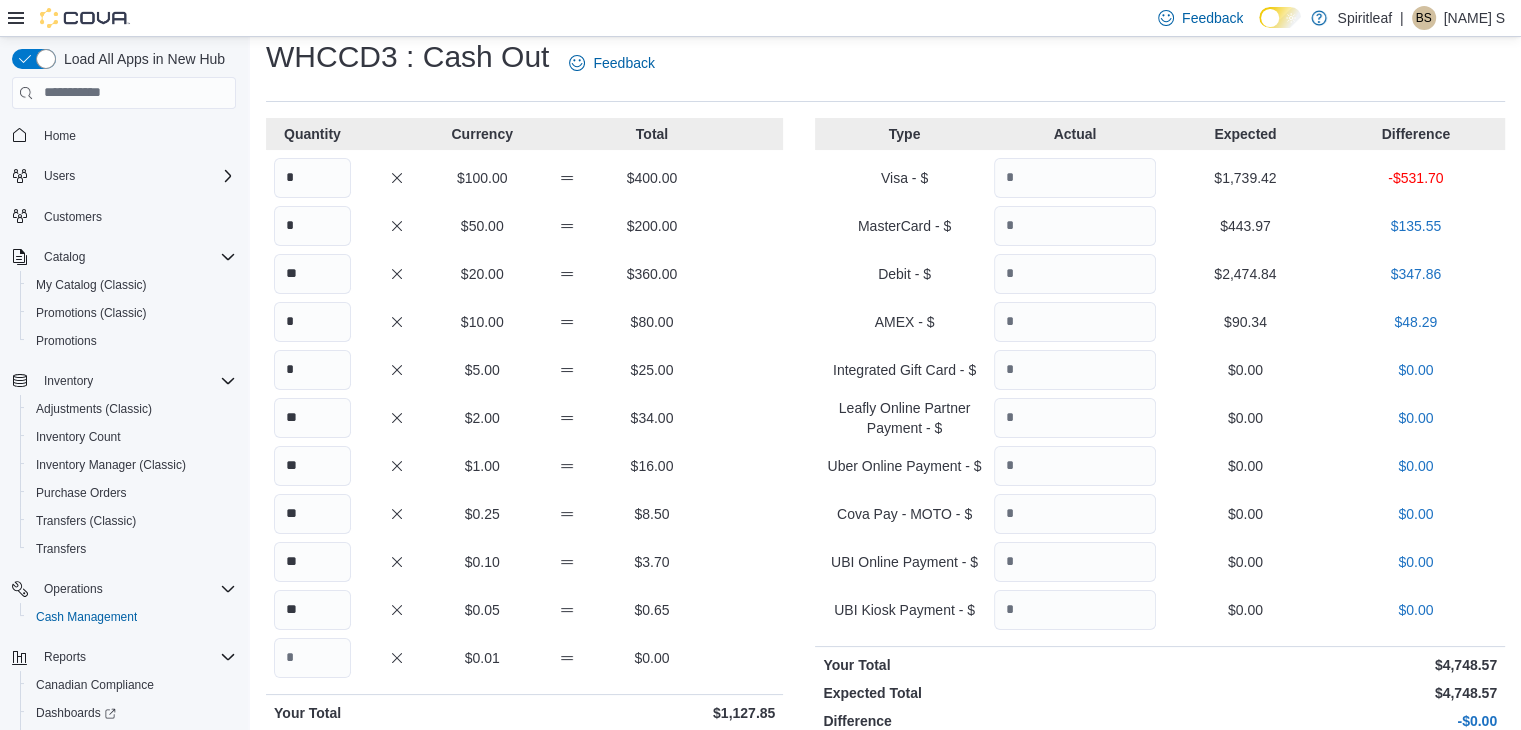 click on "$0.25" at bounding box center (482, 514) 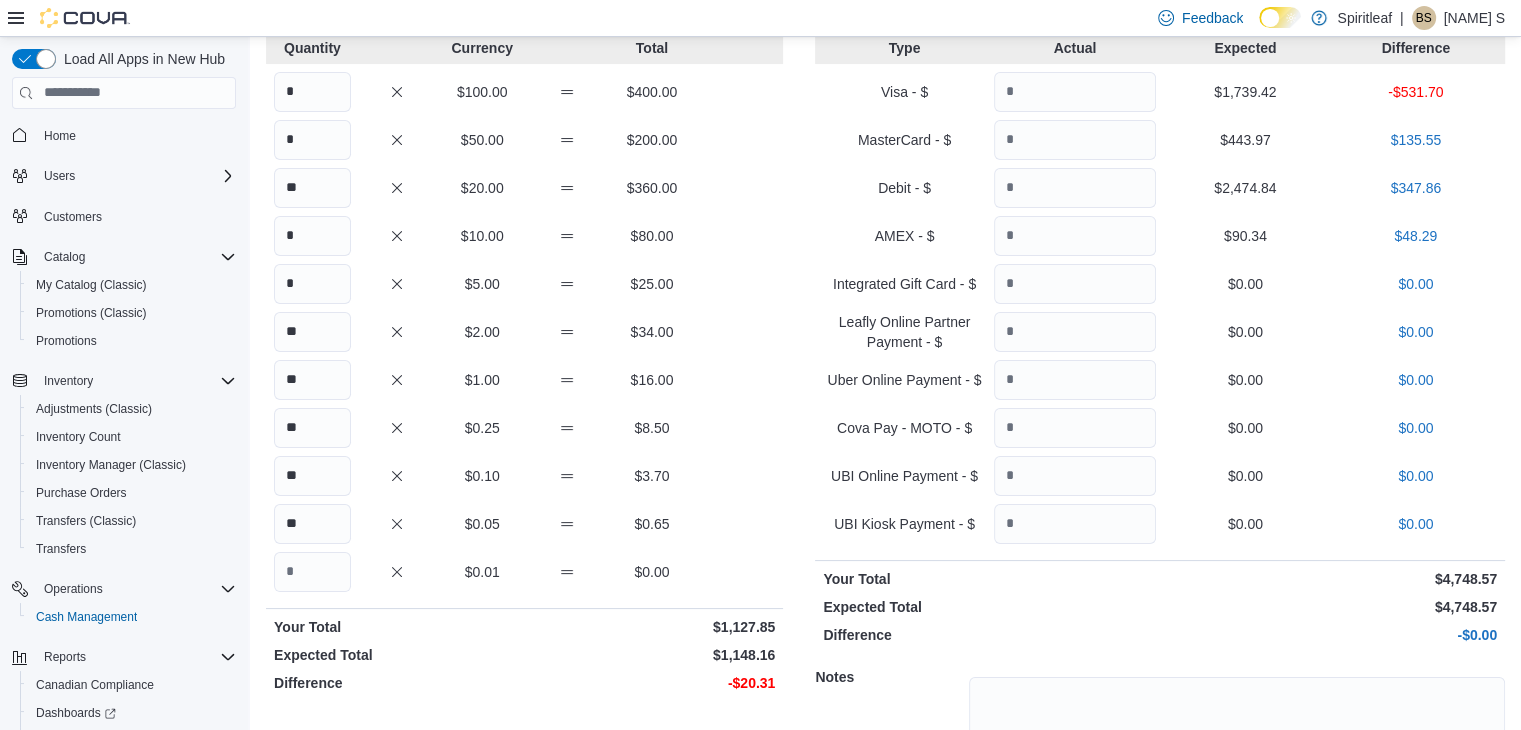 scroll, scrollTop: 134, scrollLeft: 0, axis: vertical 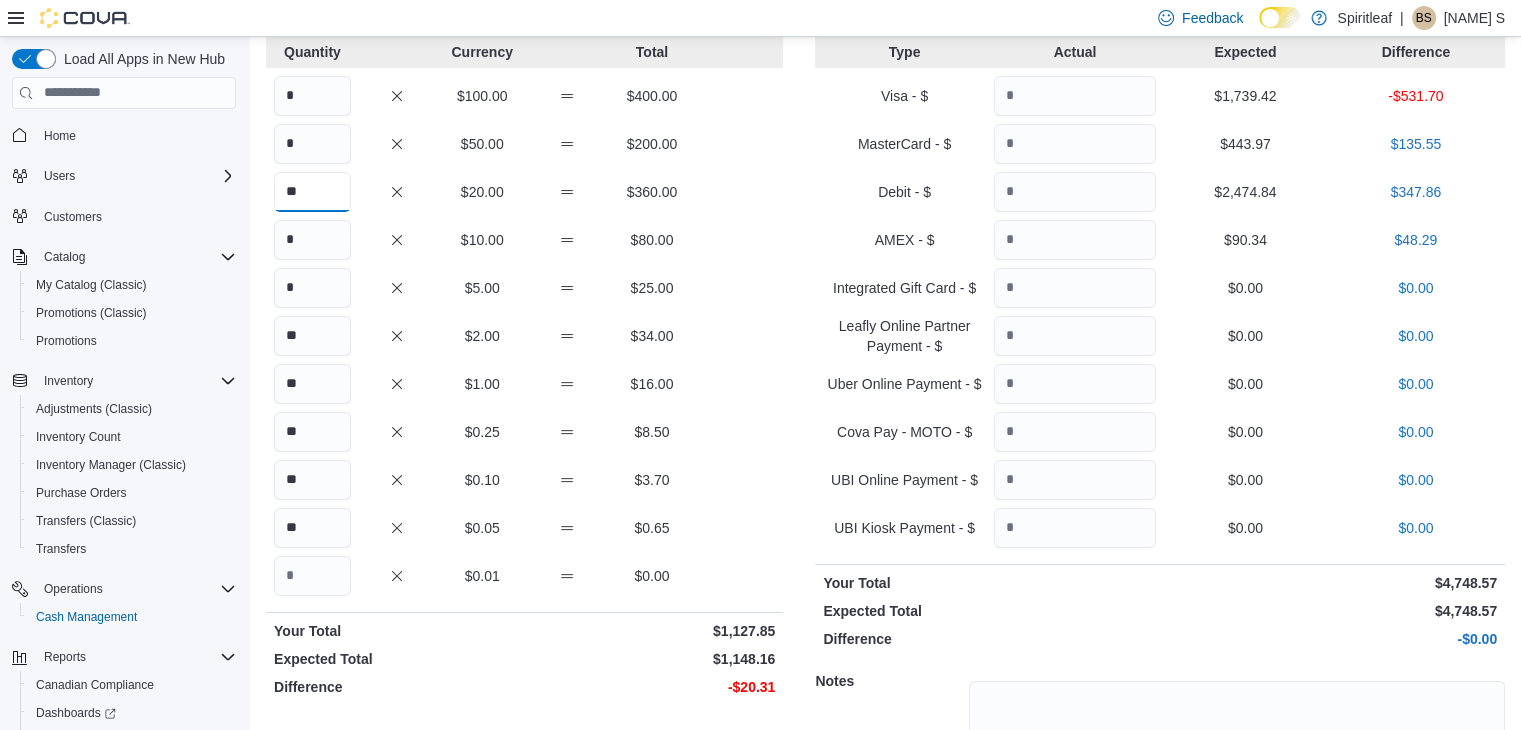 click on "**" at bounding box center (312, 192) 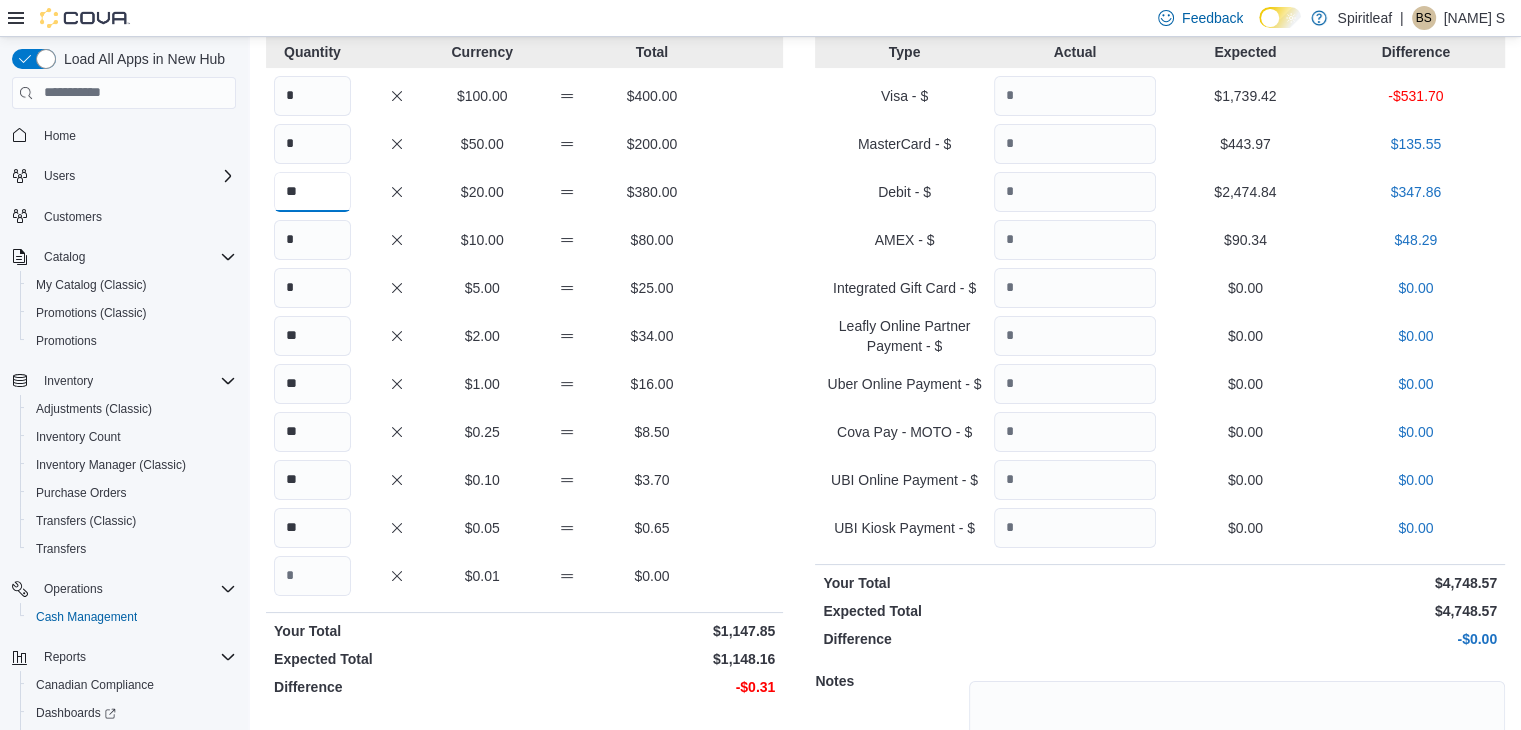 type on "**" 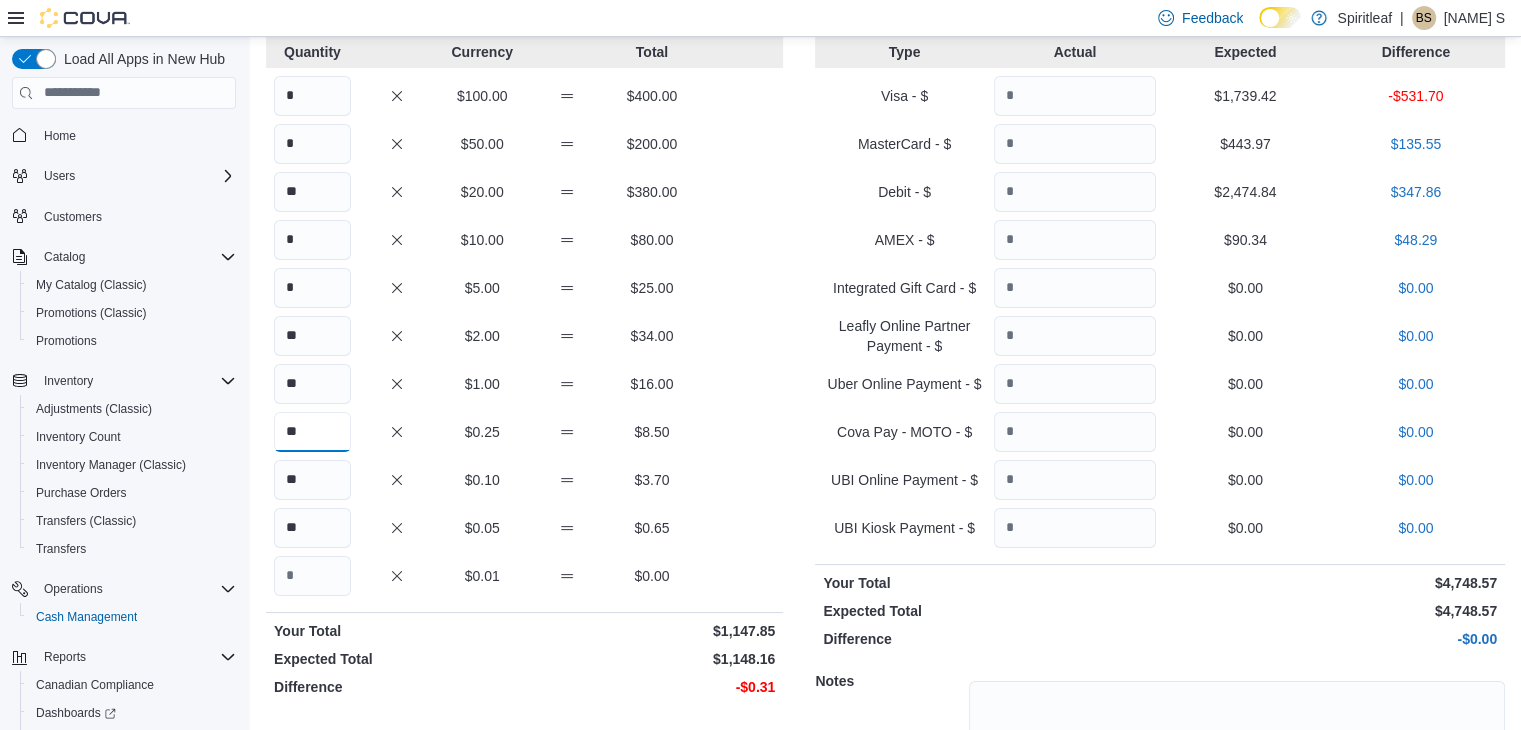 click on "**" at bounding box center (312, 432) 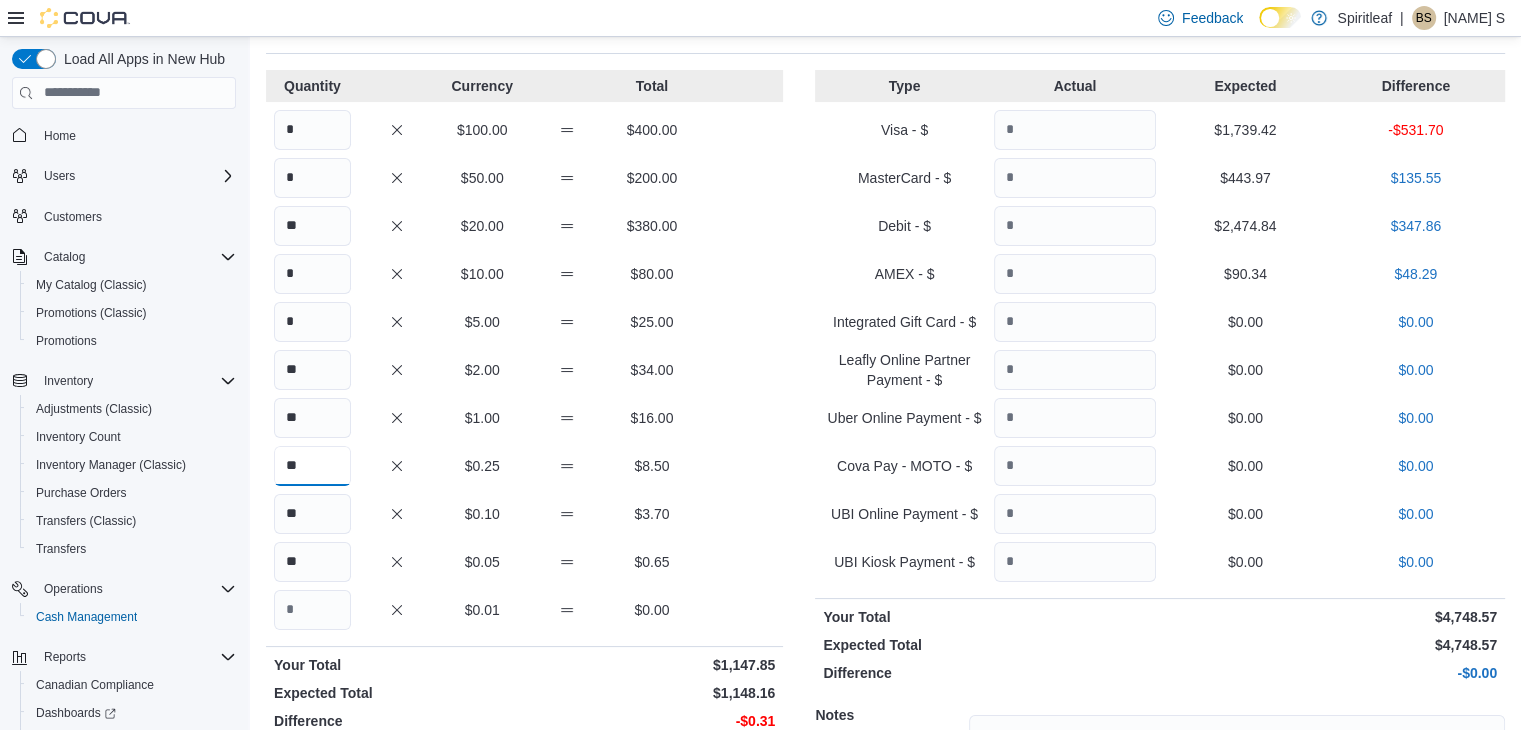 scroll, scrollTop: 100, scrollLeft: 0, axis: vertical 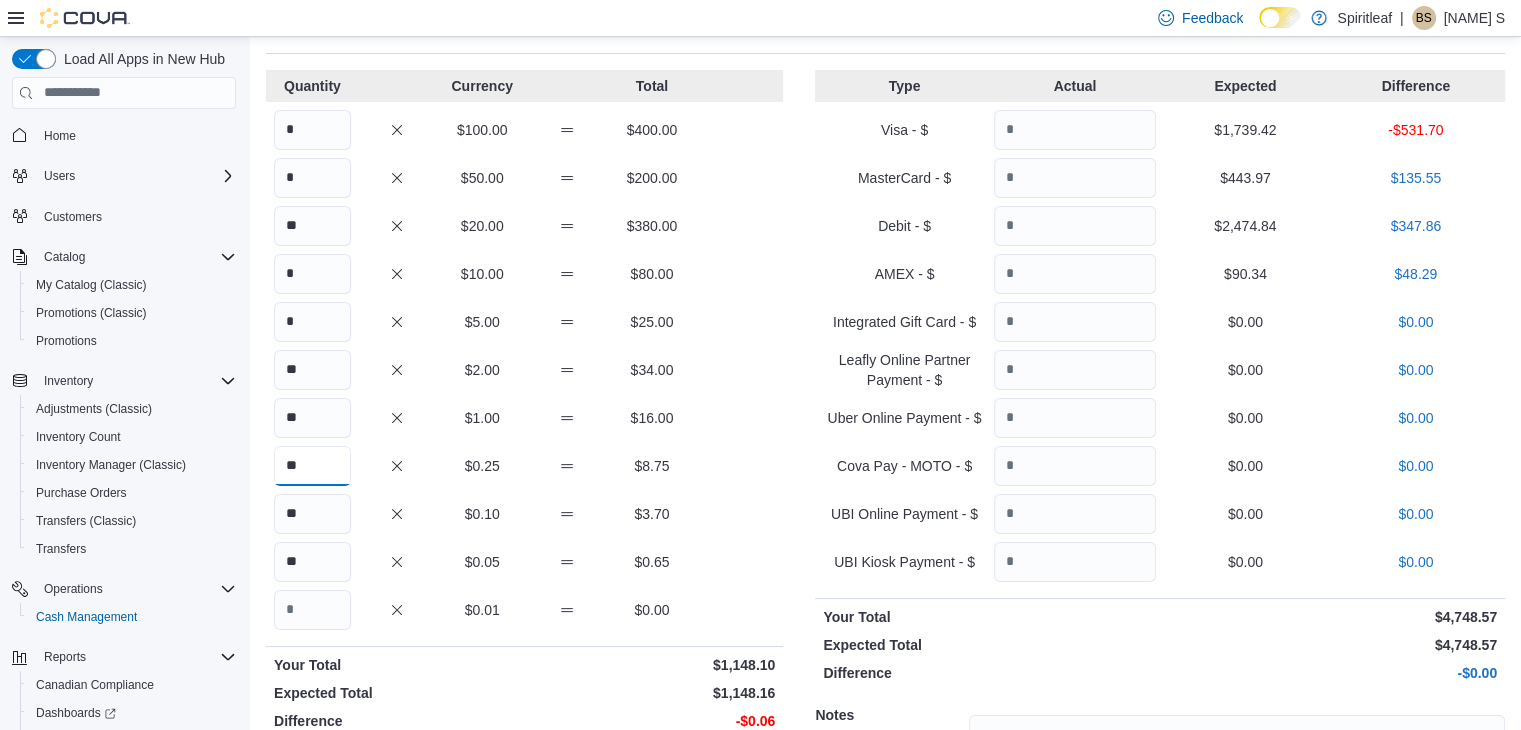 type on "**" 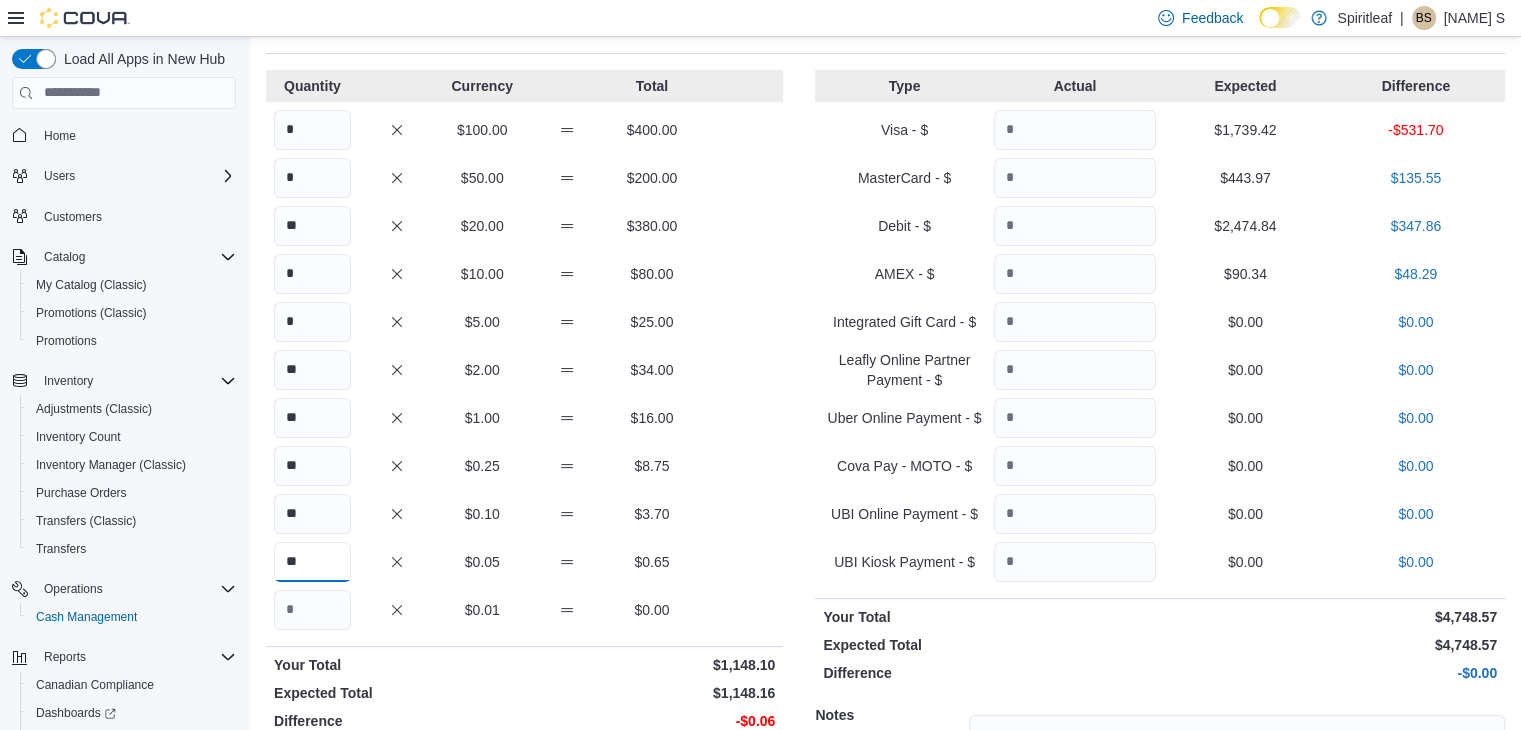 click on "**" at bounding box center [312, 562] 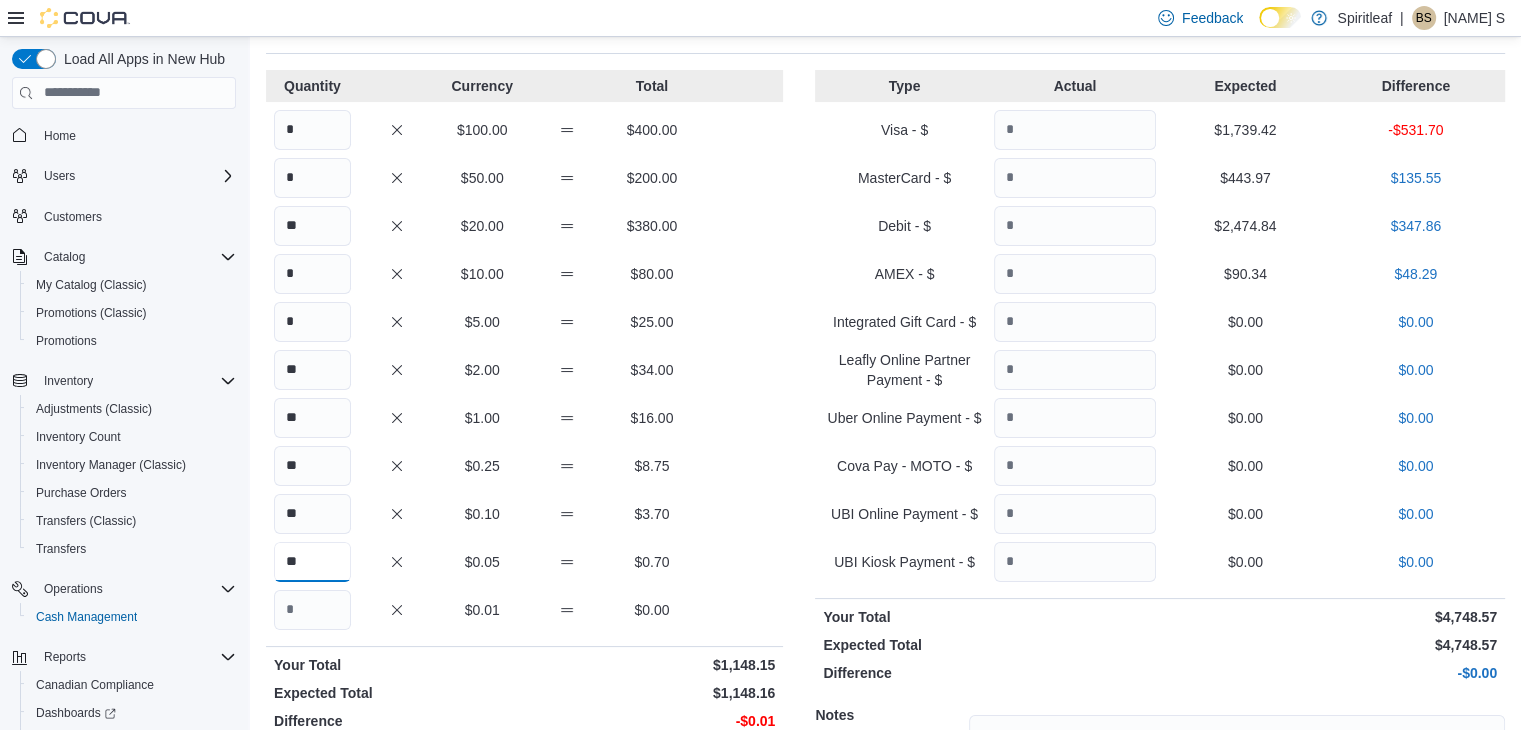 type on "**" 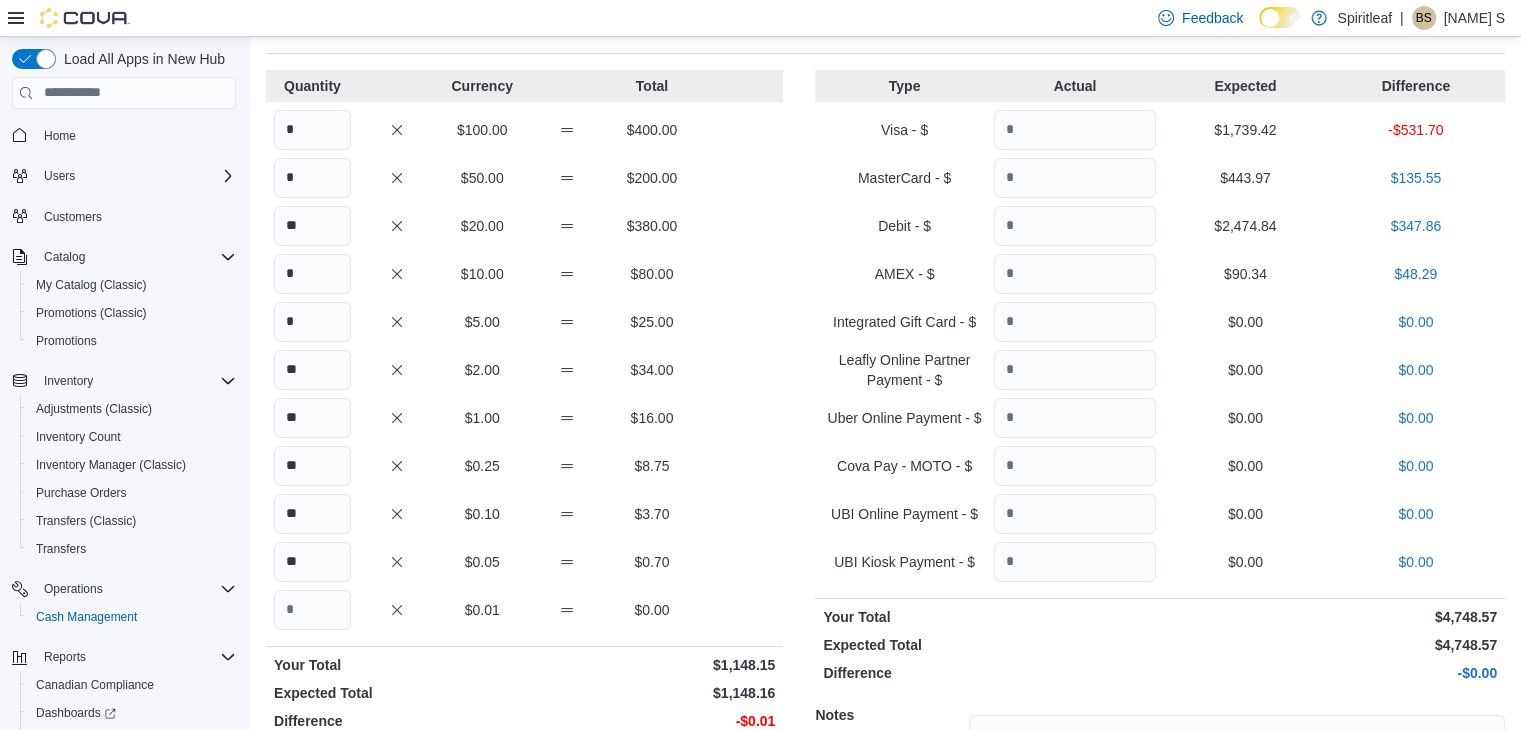 click on "** $0.10 $3.70" at bounding box center (524, 514) 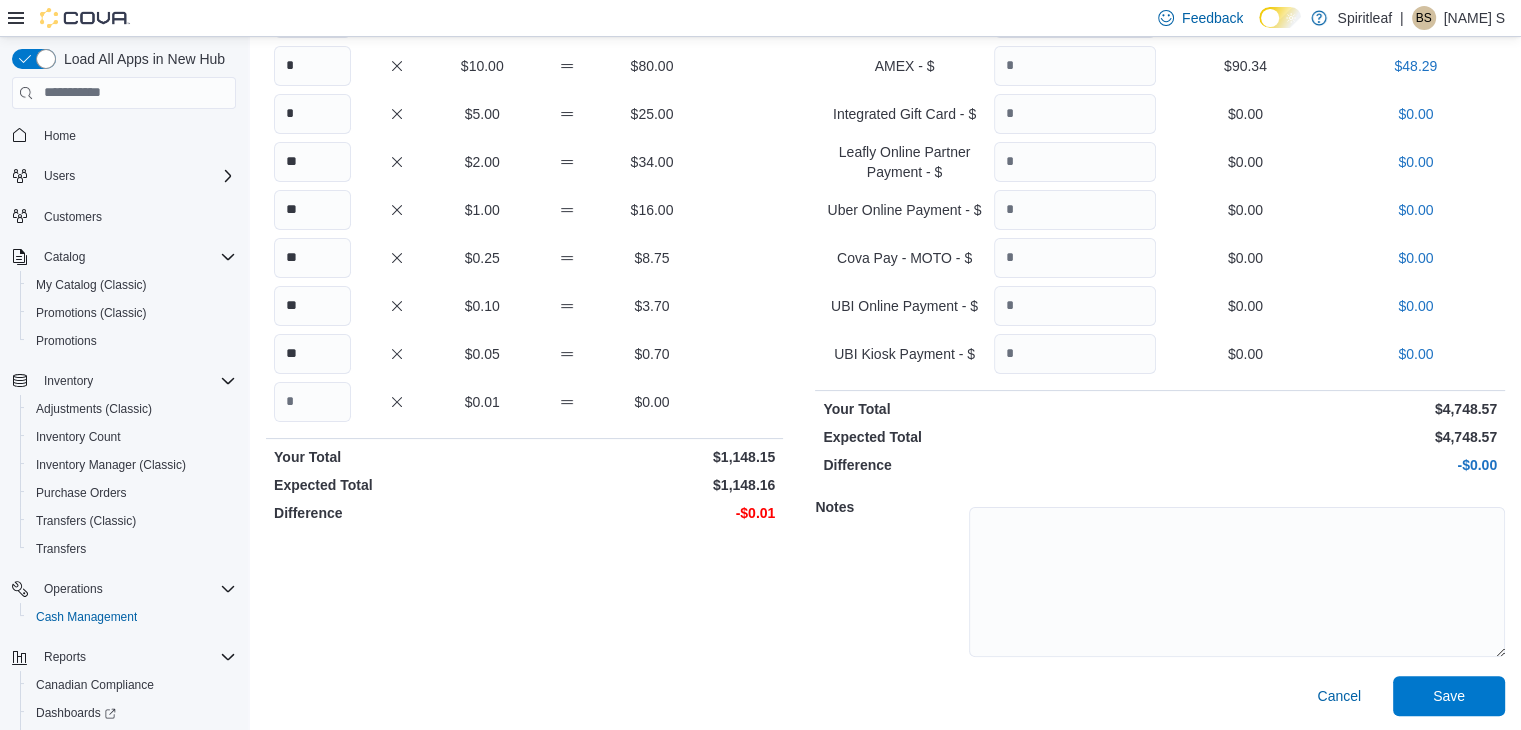 scroll, scrollTop: 310, scrollLeft: 0, axis: vertical 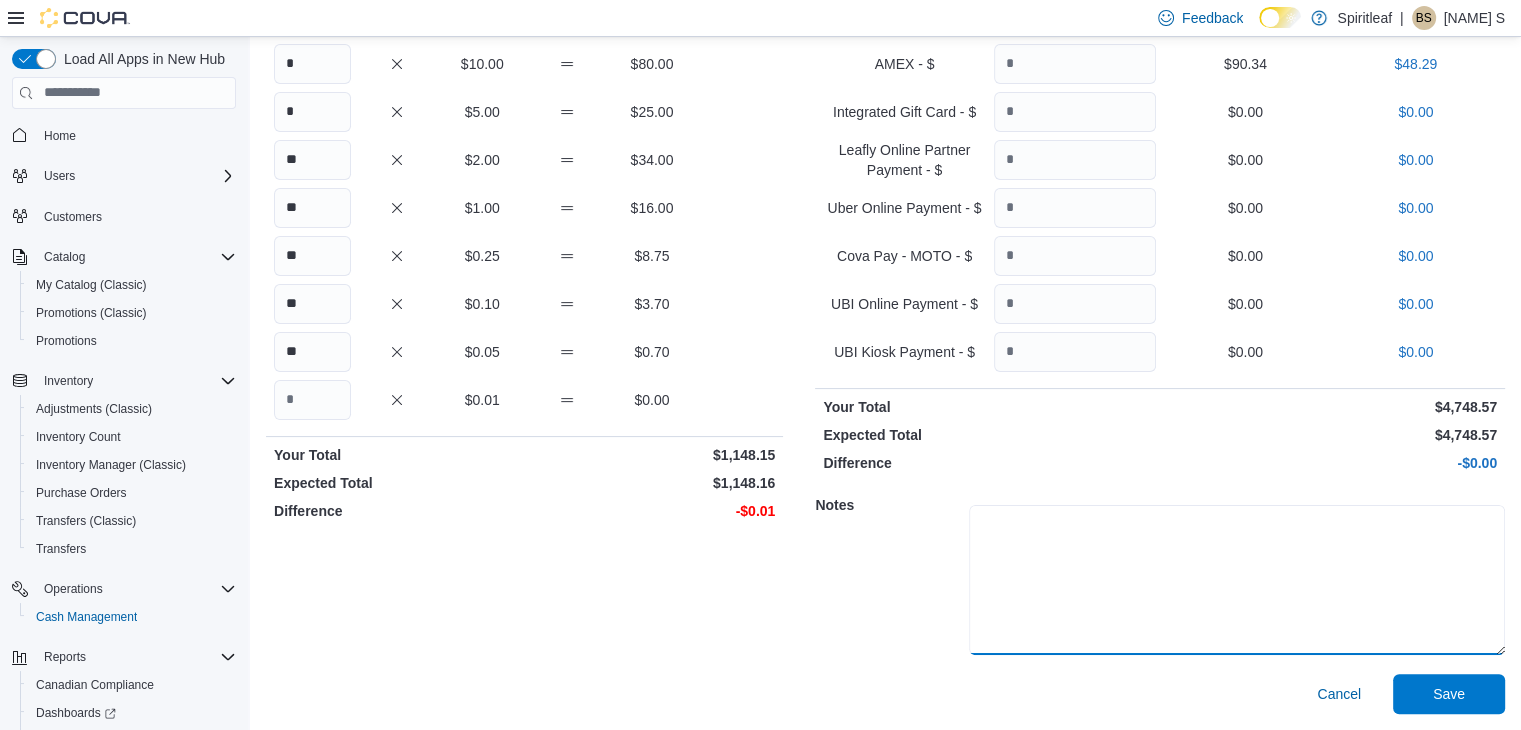 click at bounding box center (1237, 580) 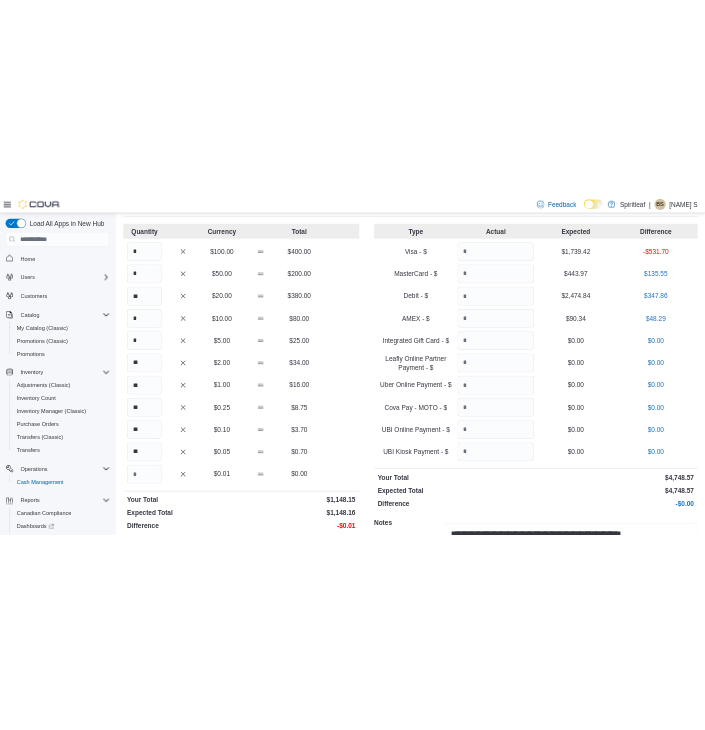 scroll, scrollTop: 10, scrollLeft: 0, axis: vertical 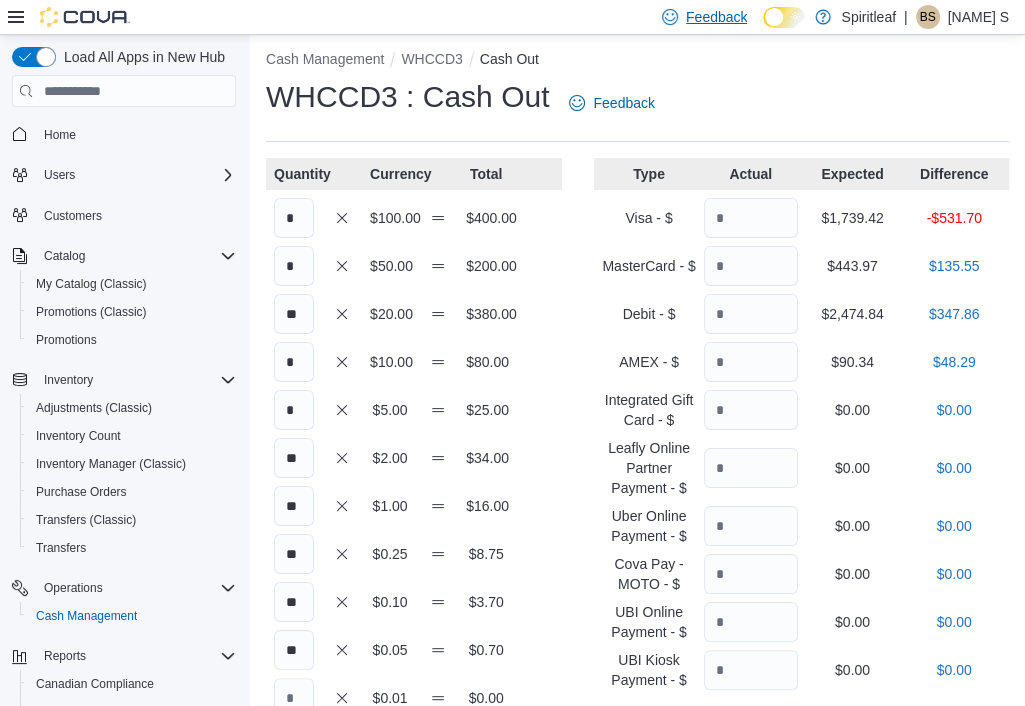 type on "**********" 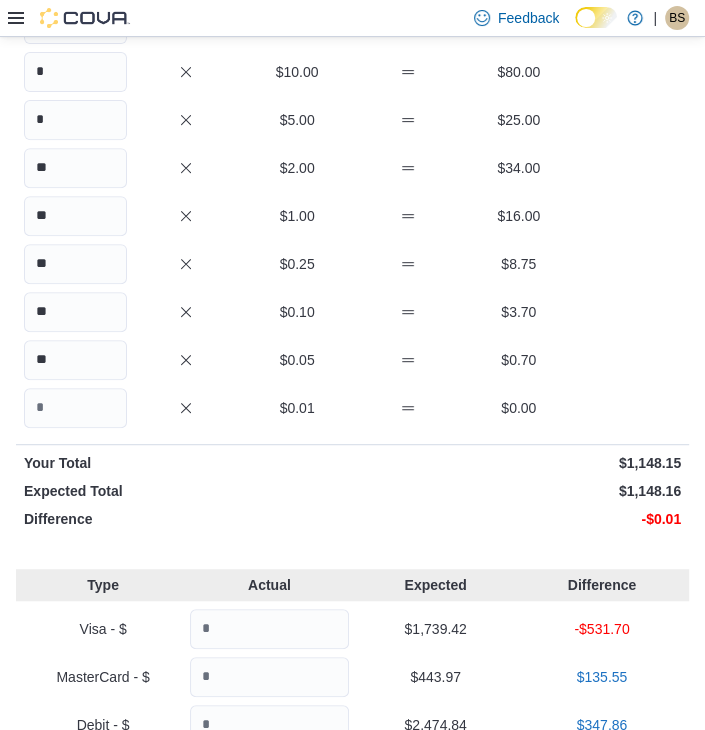 scroll, scrollTop: 310, scrollLeft: 0, axis: vertical 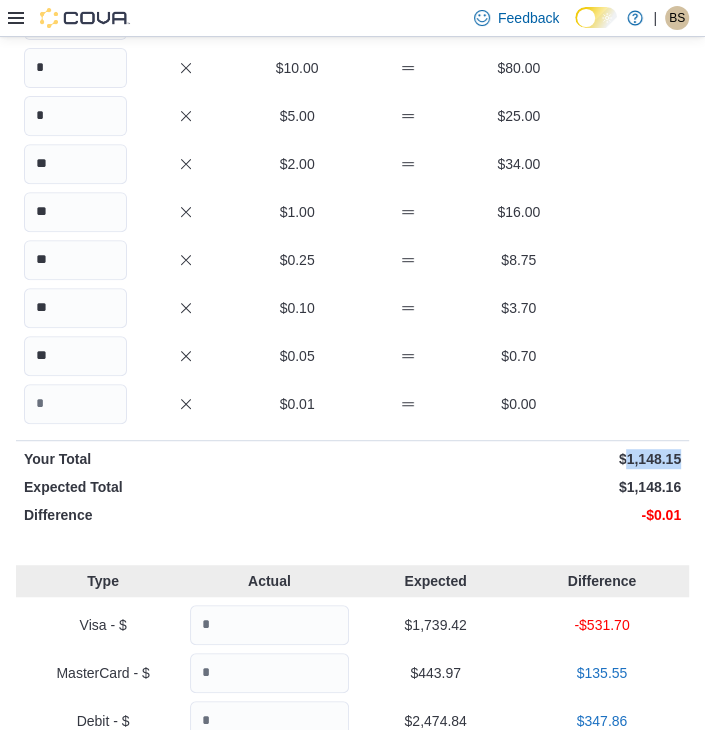 drag, startPoint x: 696, startPoint y: 457, endPoint x: 641, endPoint y: 457, distance: 55 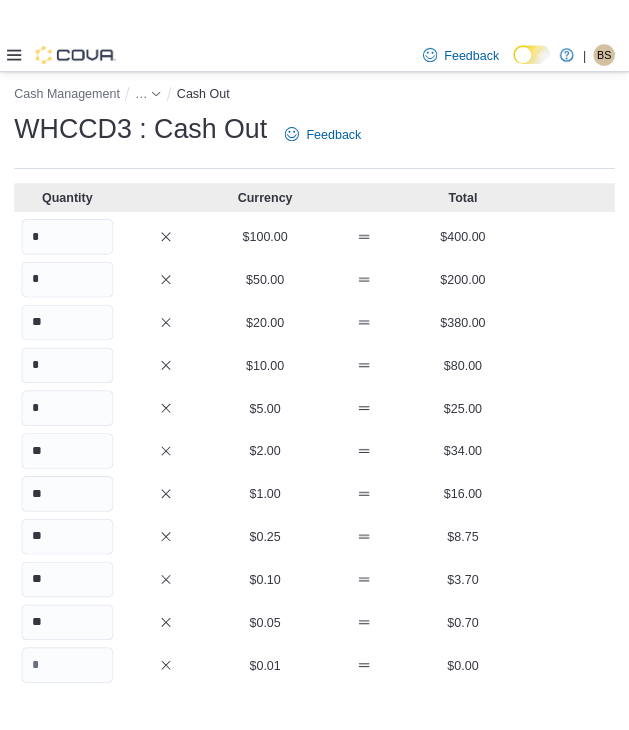 scroll, scrollTop: 10, scrollLeft: 0, axis: vertical 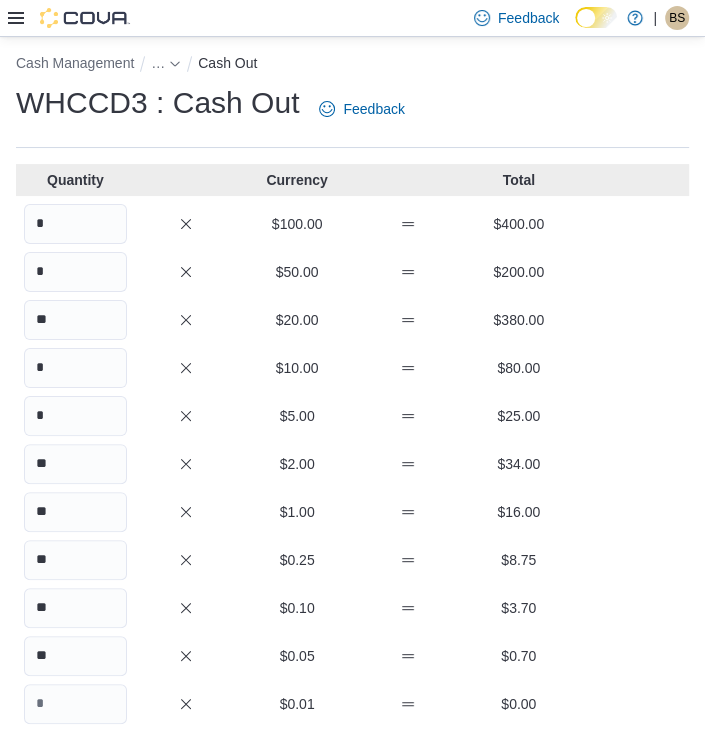 click on "Quantity Currency Total * $[MONEY] $[MONEY]" at bounding box center [352, 224] 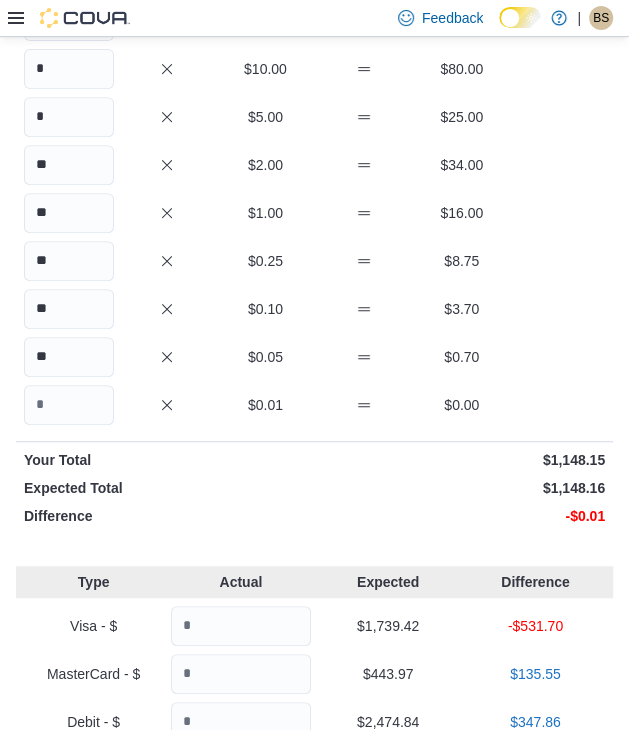 scroll, scrollTop: 310, scrollLeft: 0, axis: vertical 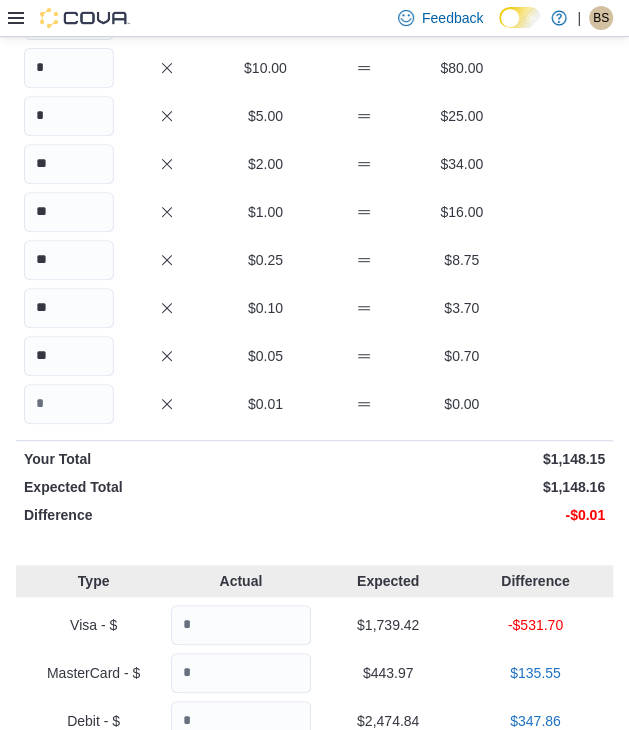 click on "Expected Total" at bounding box center (167, 487) 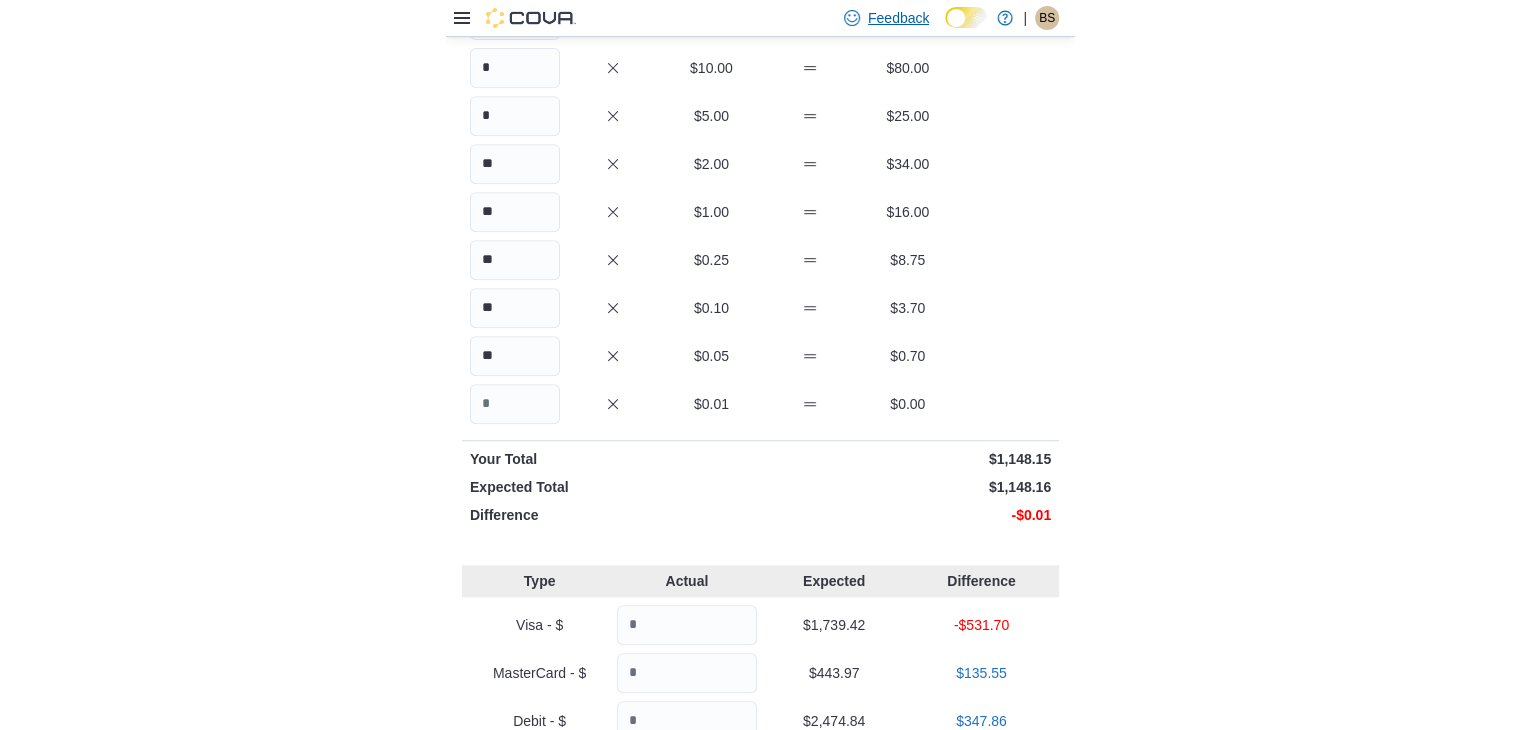scroll, scrollTop: 306, scrollLeft: 0, axis: vertical 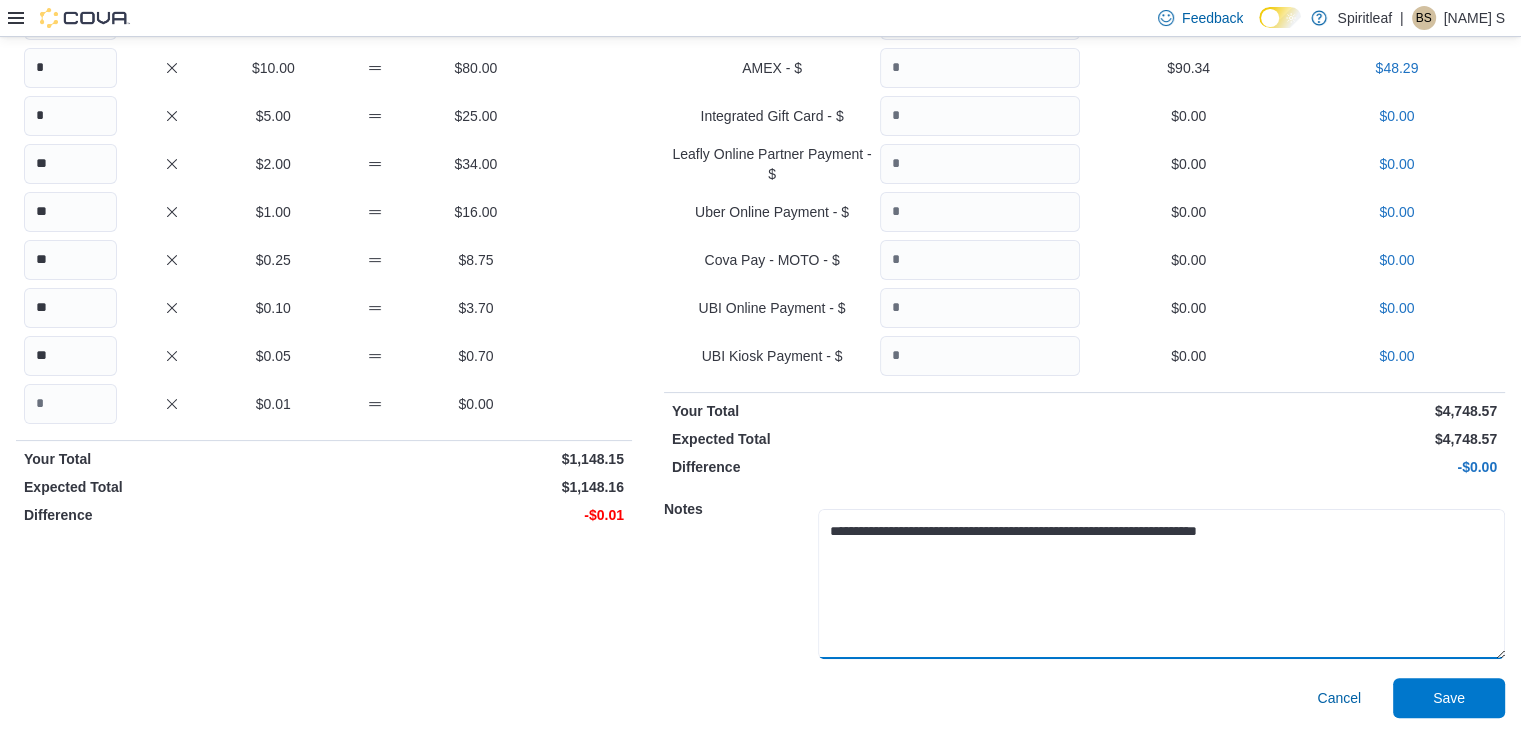 click on "**********" at bounding box center (1161, 584) 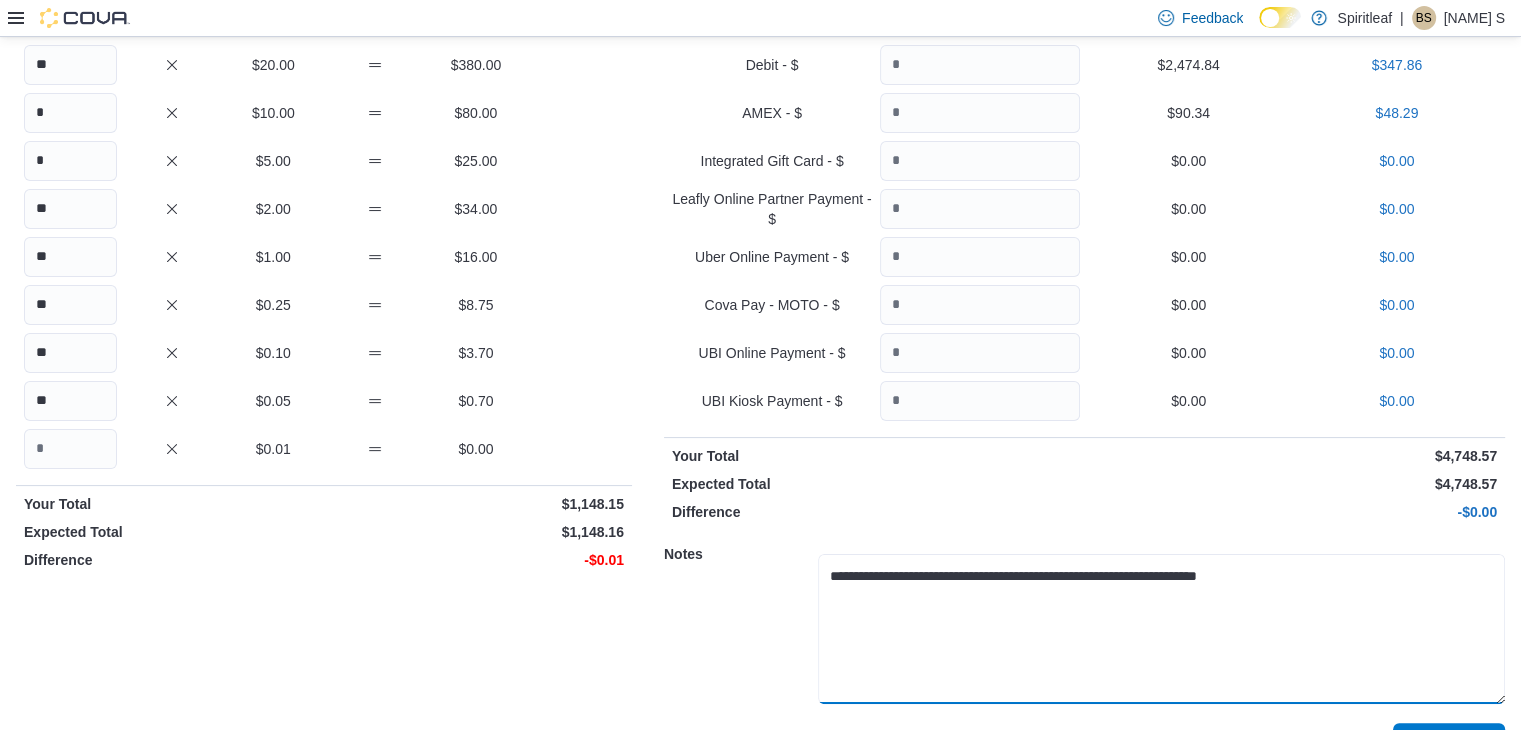 scroll, scrollTop: 310, scrollLeft: 0, axis: vertical 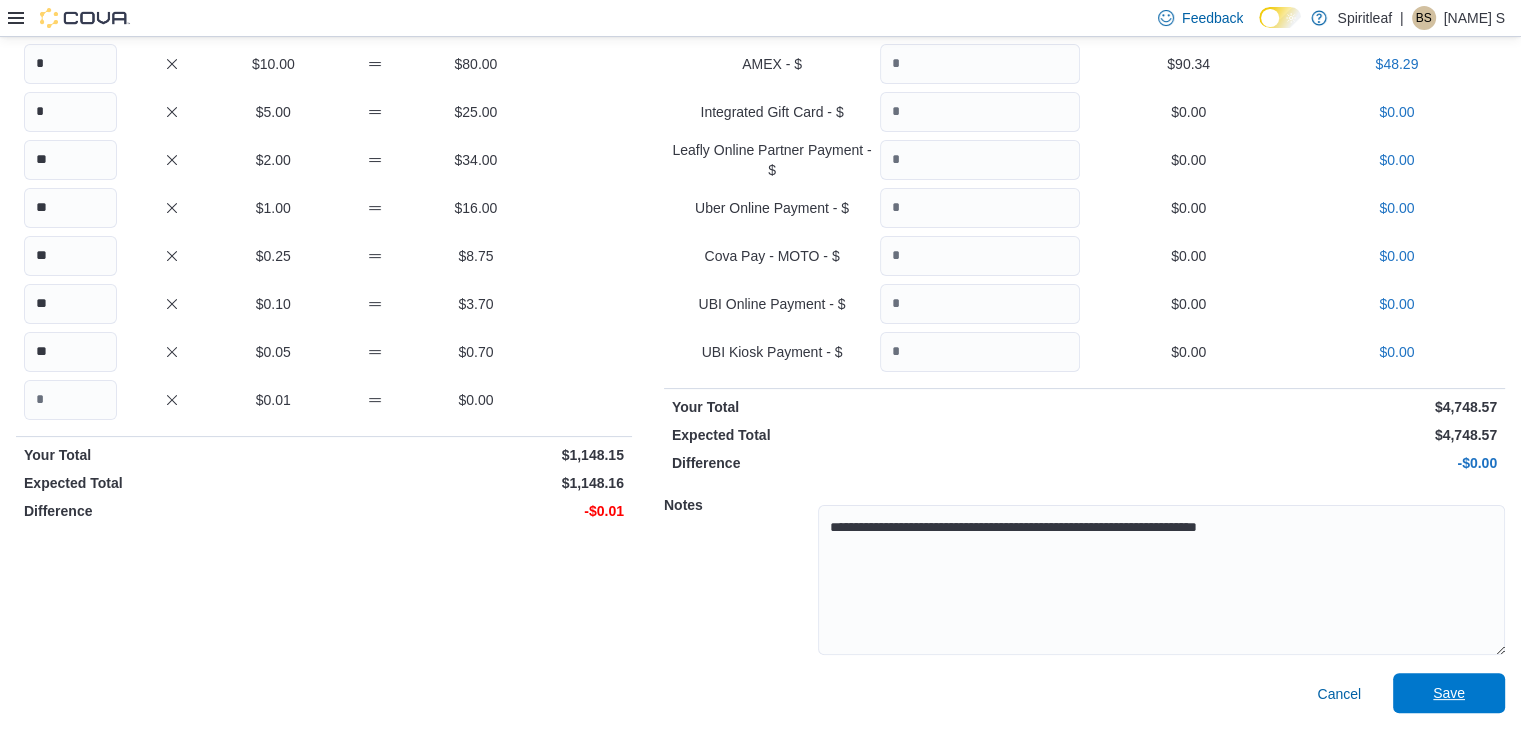 click on "Save" at bounding box center [1449, 693] 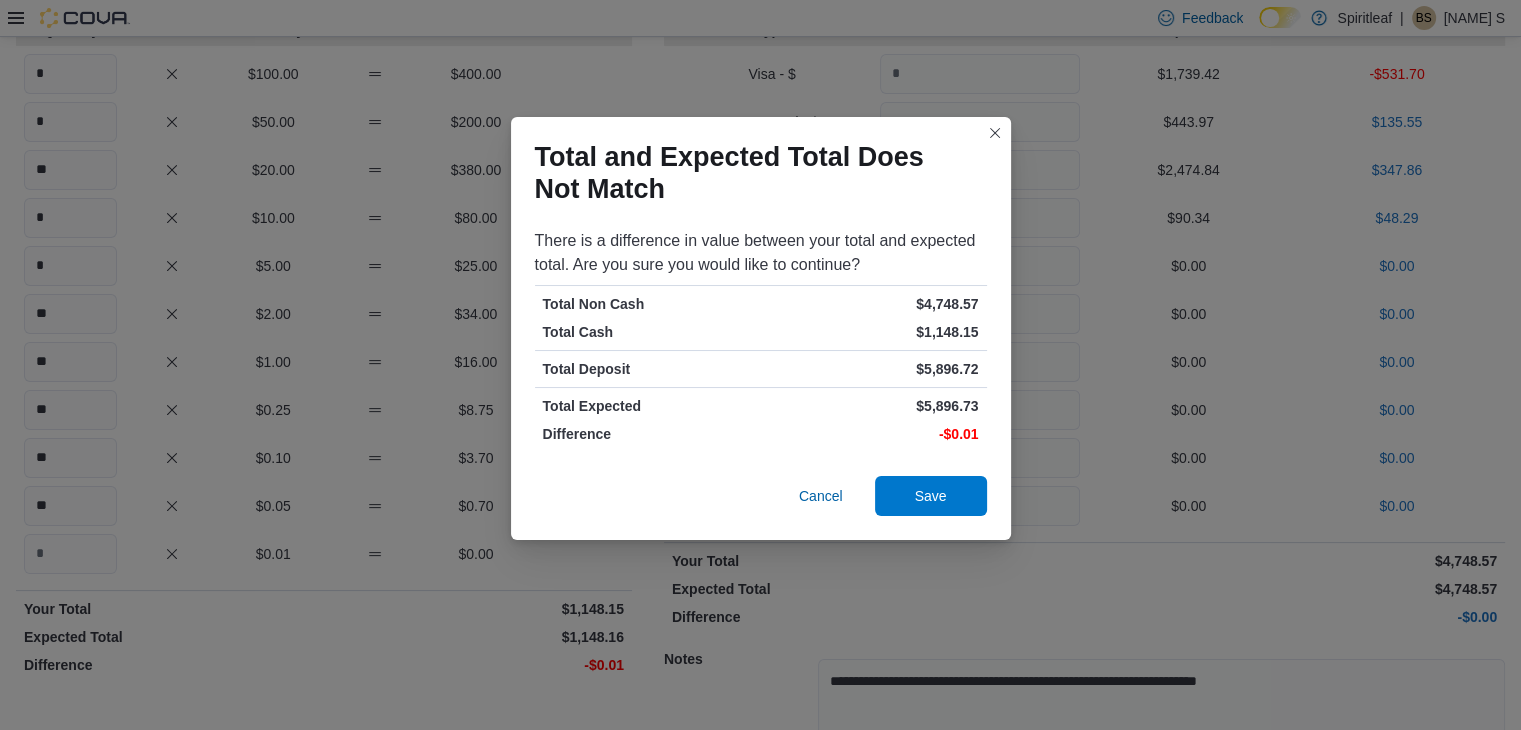scroll, scrollTop: 310, scrollLeft: 0, axis: vertical 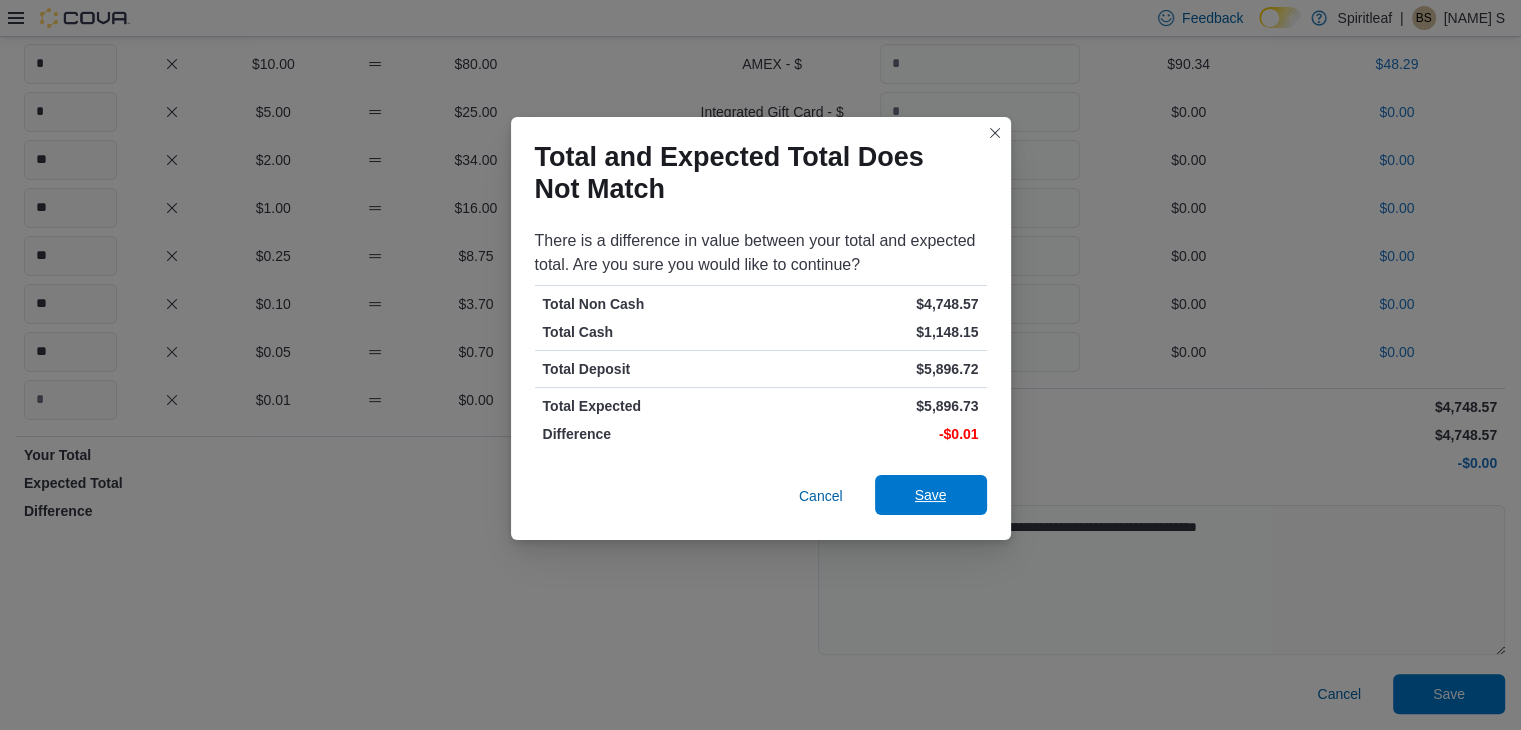click on "Save" at bounding box center [931, 495] 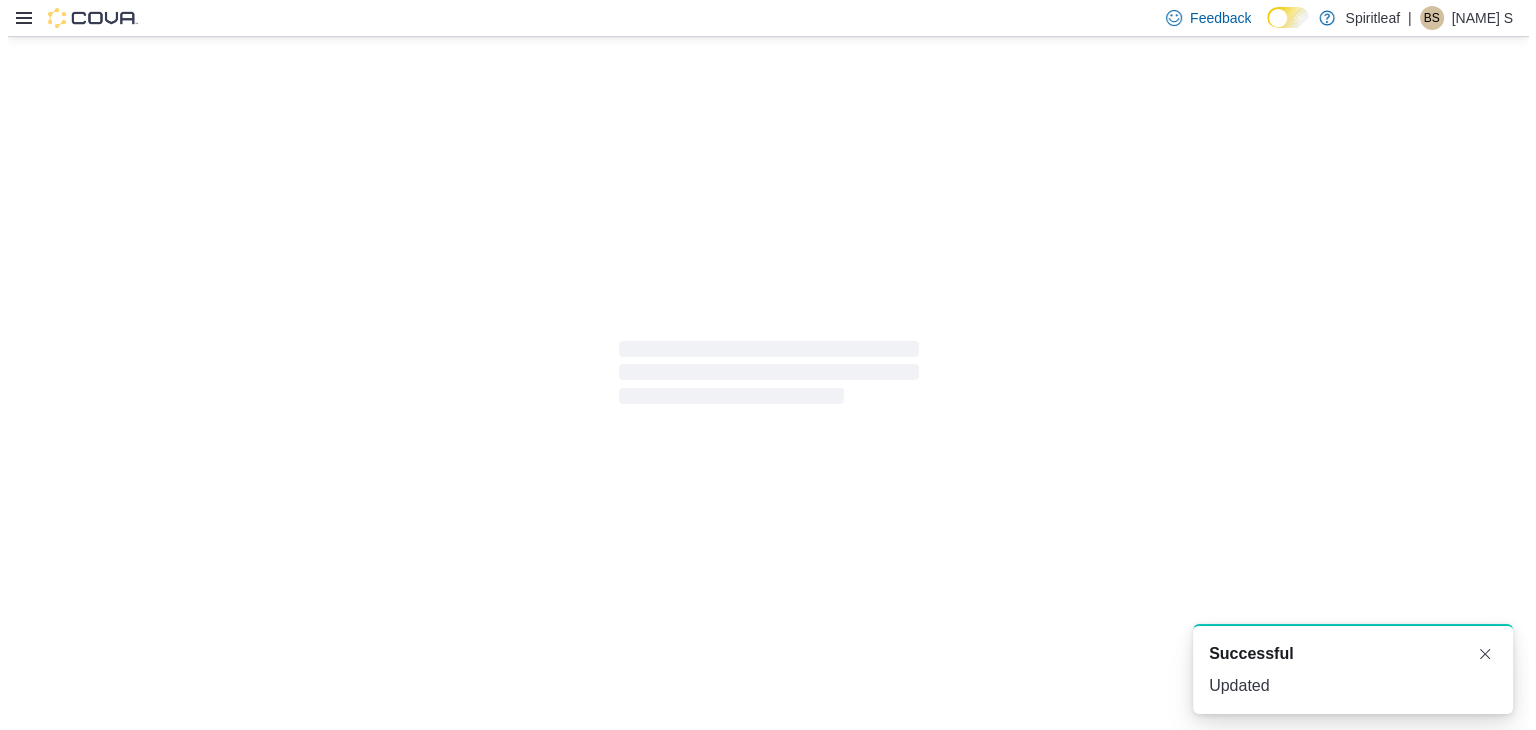 scroll, scrollTop: 0, scrollLeft: 0, axis: both 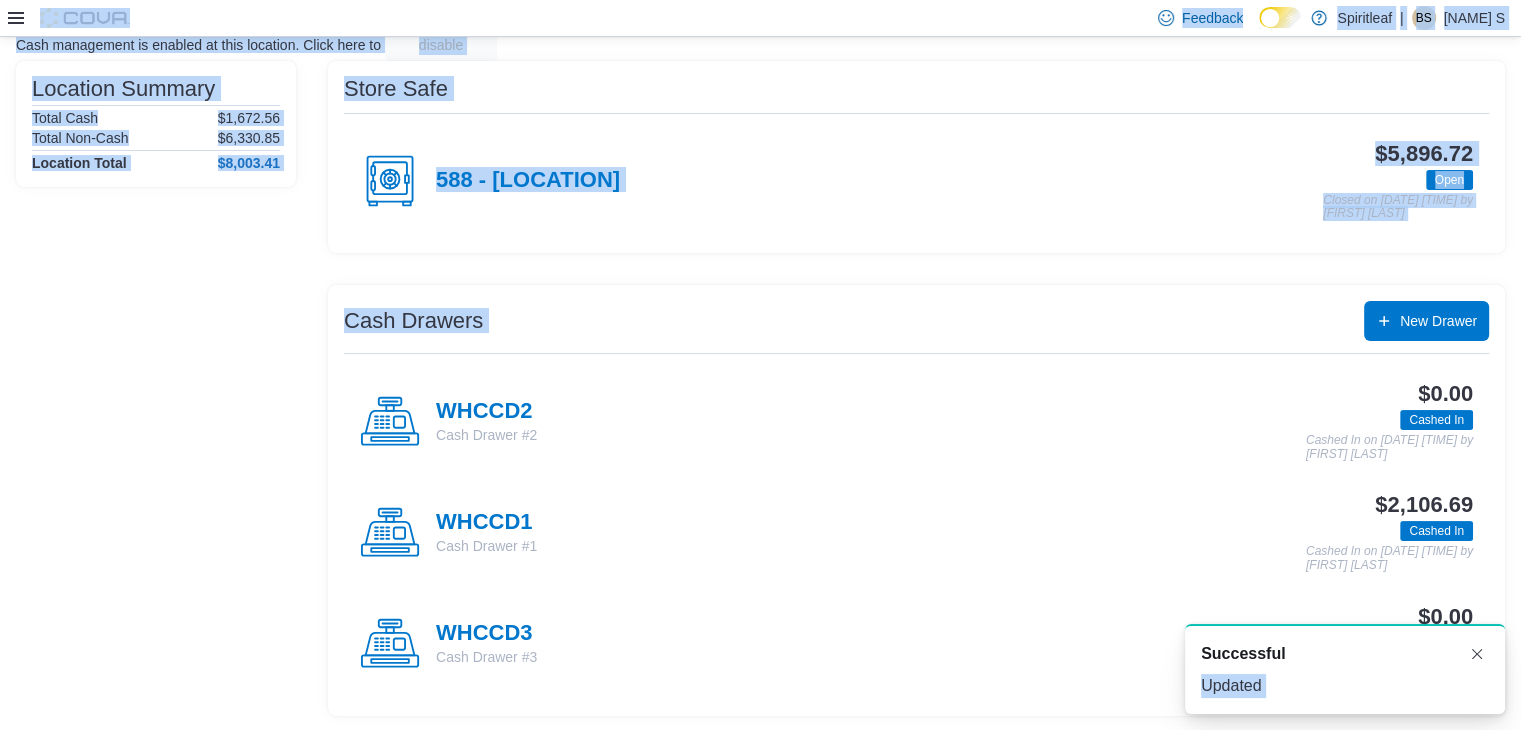 drag, startPoint x: 1334, startPoint y: 648, endPoint x: 1085, endPoint y: 258, distance: 462.71048 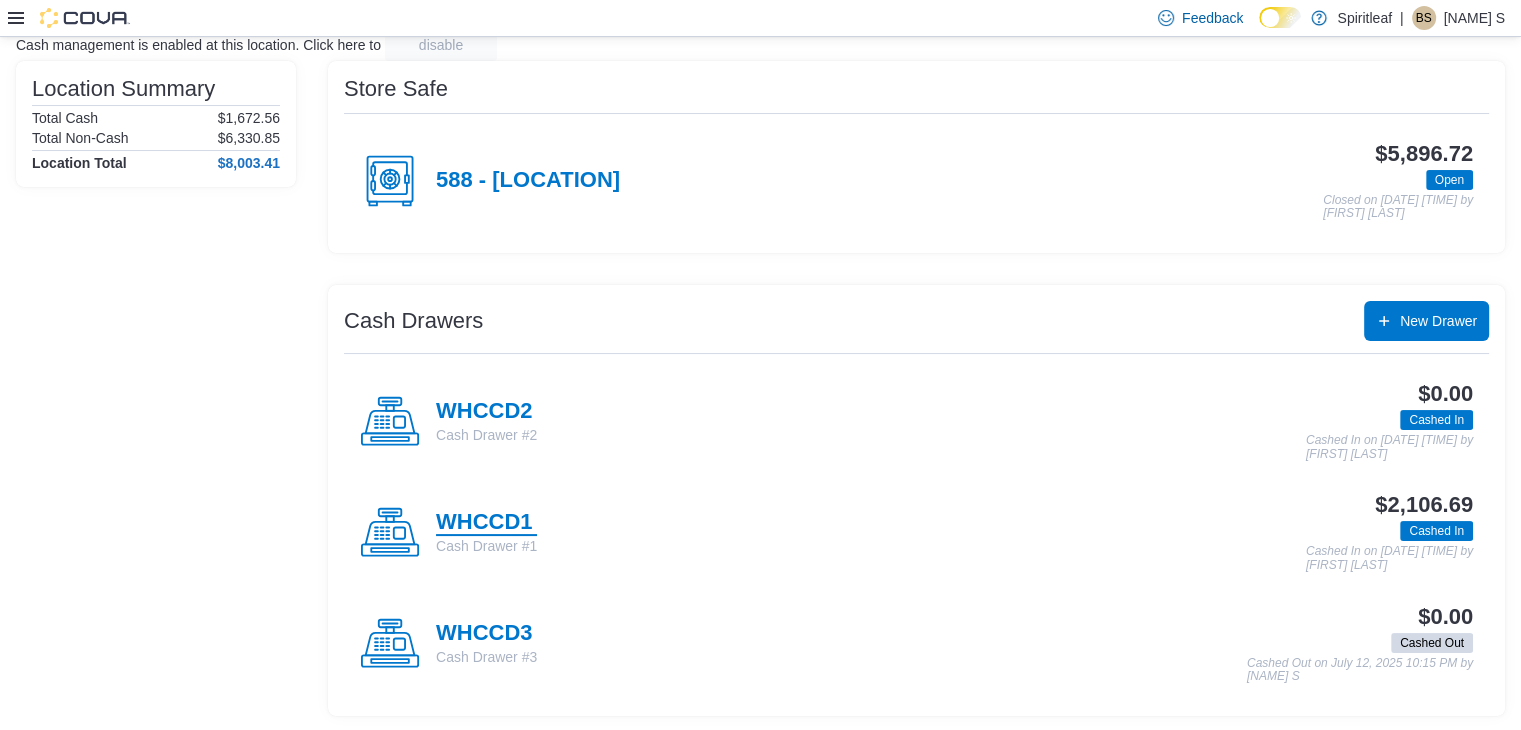 click on "WHCCD1" at bounding box center (486, 523) 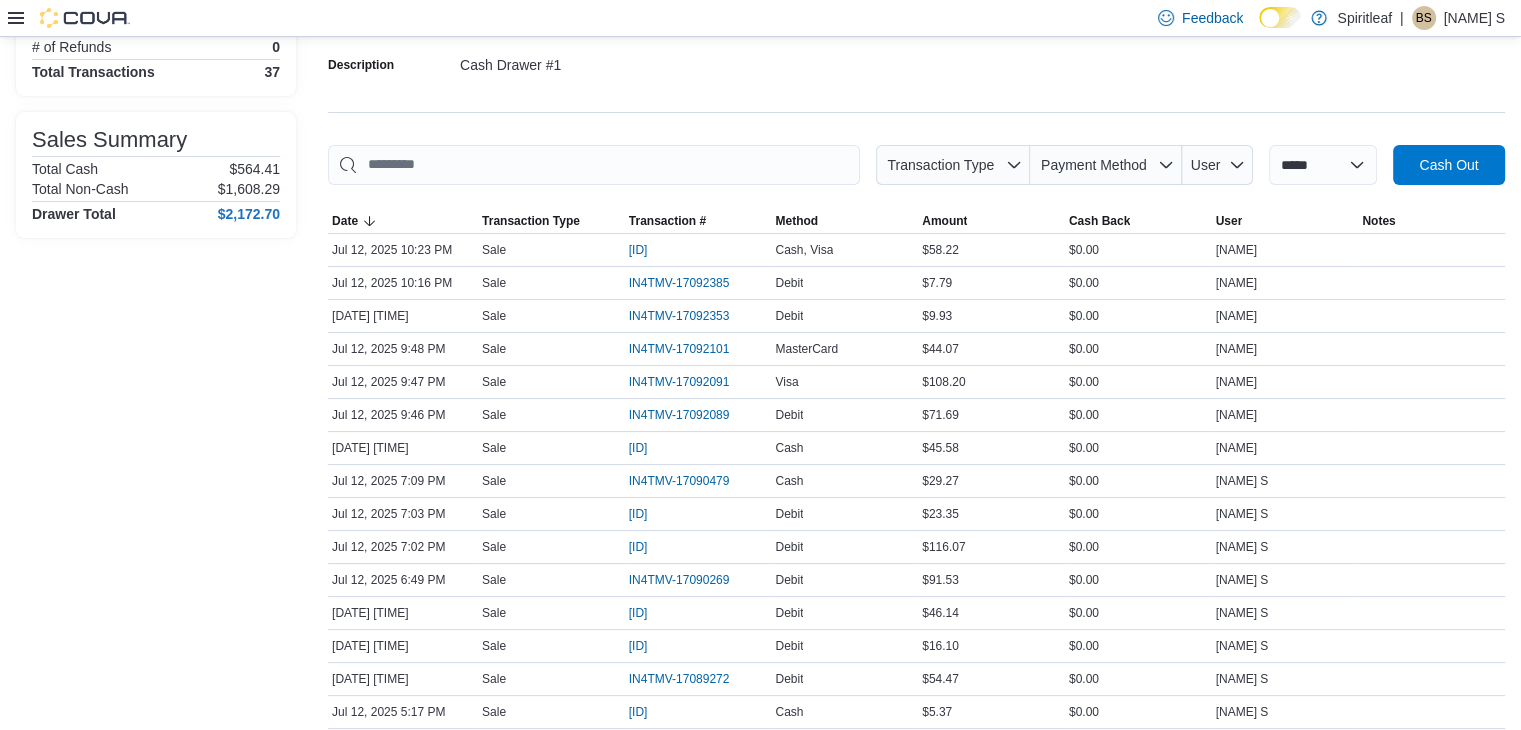 scroll, scrollTop: 0, scrollLeft: 0, axis: both 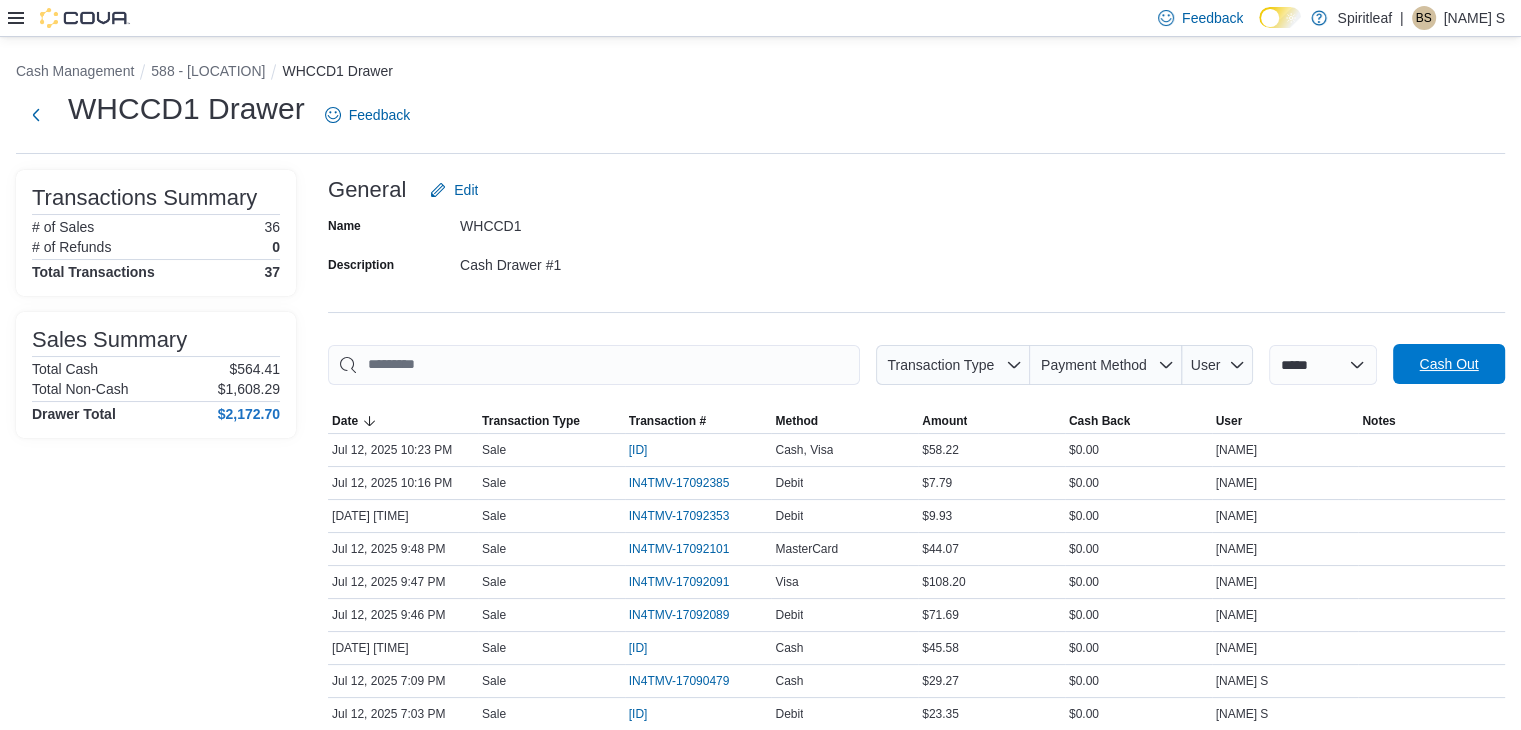 click on "Cash Out" at bounding box center [1449, 364] 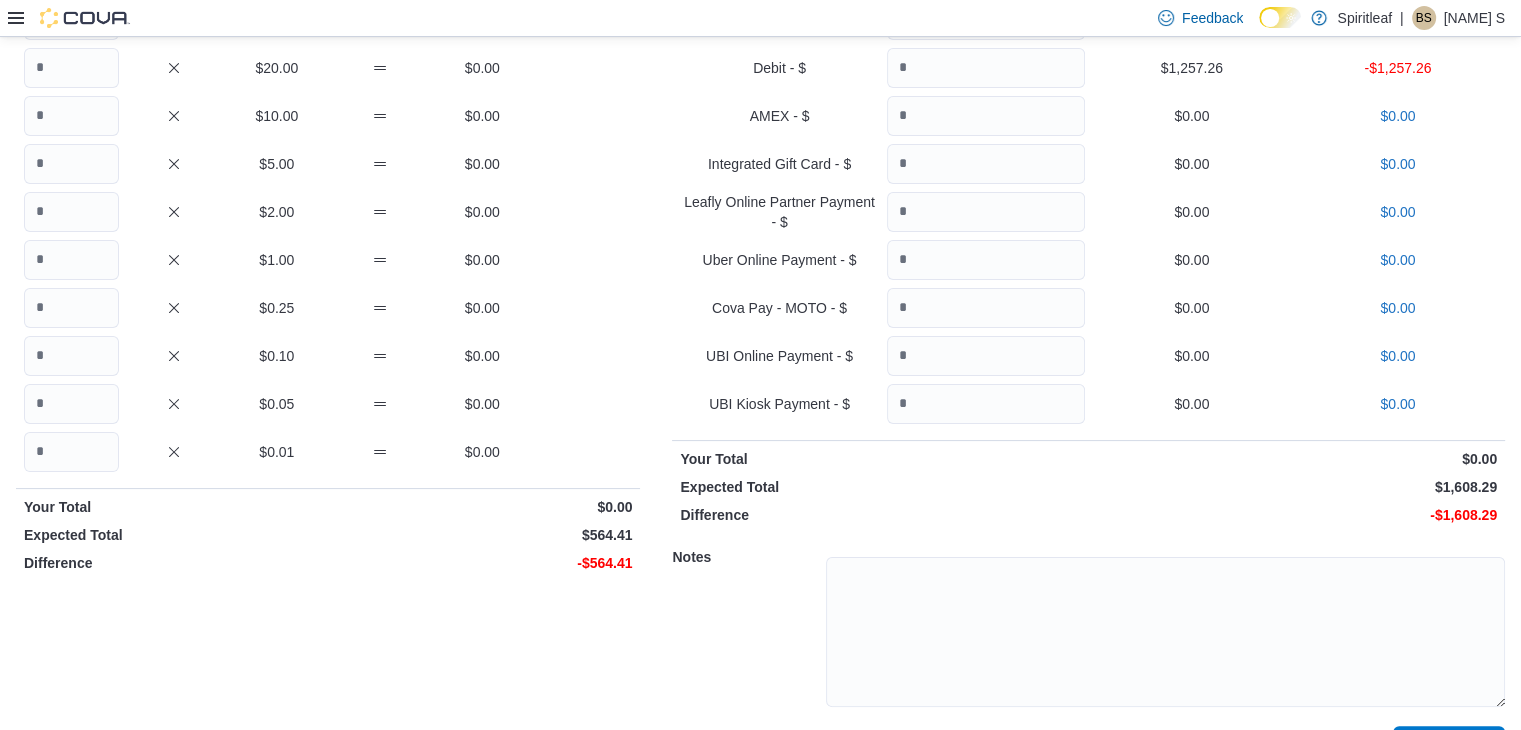 scroll, scrollTop: 310, scrollLeft: 0, axis: vertical 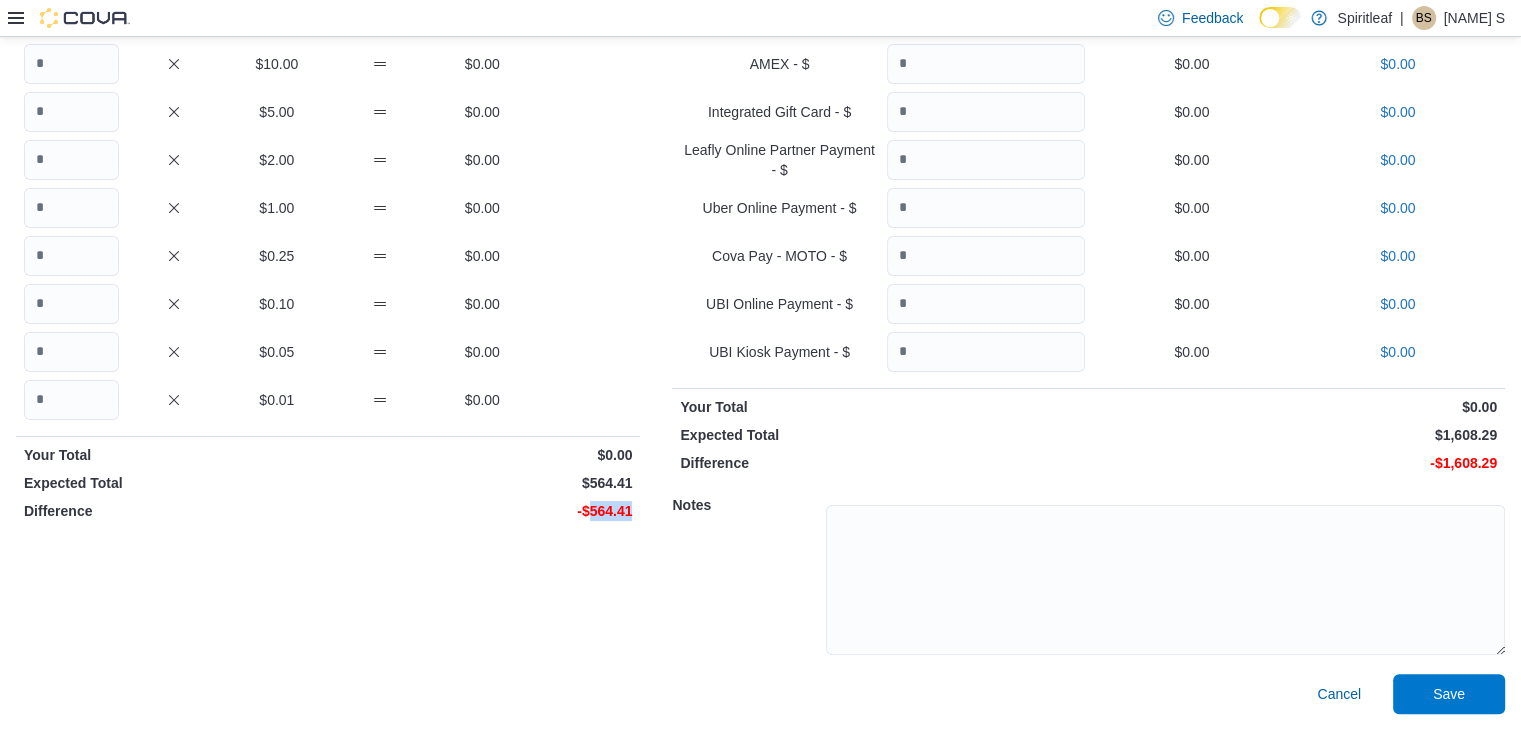 drag, startPoint x: 640, startPoint y: 505, endPoint x: 597, endPoint y: 511, distance: 43.416588 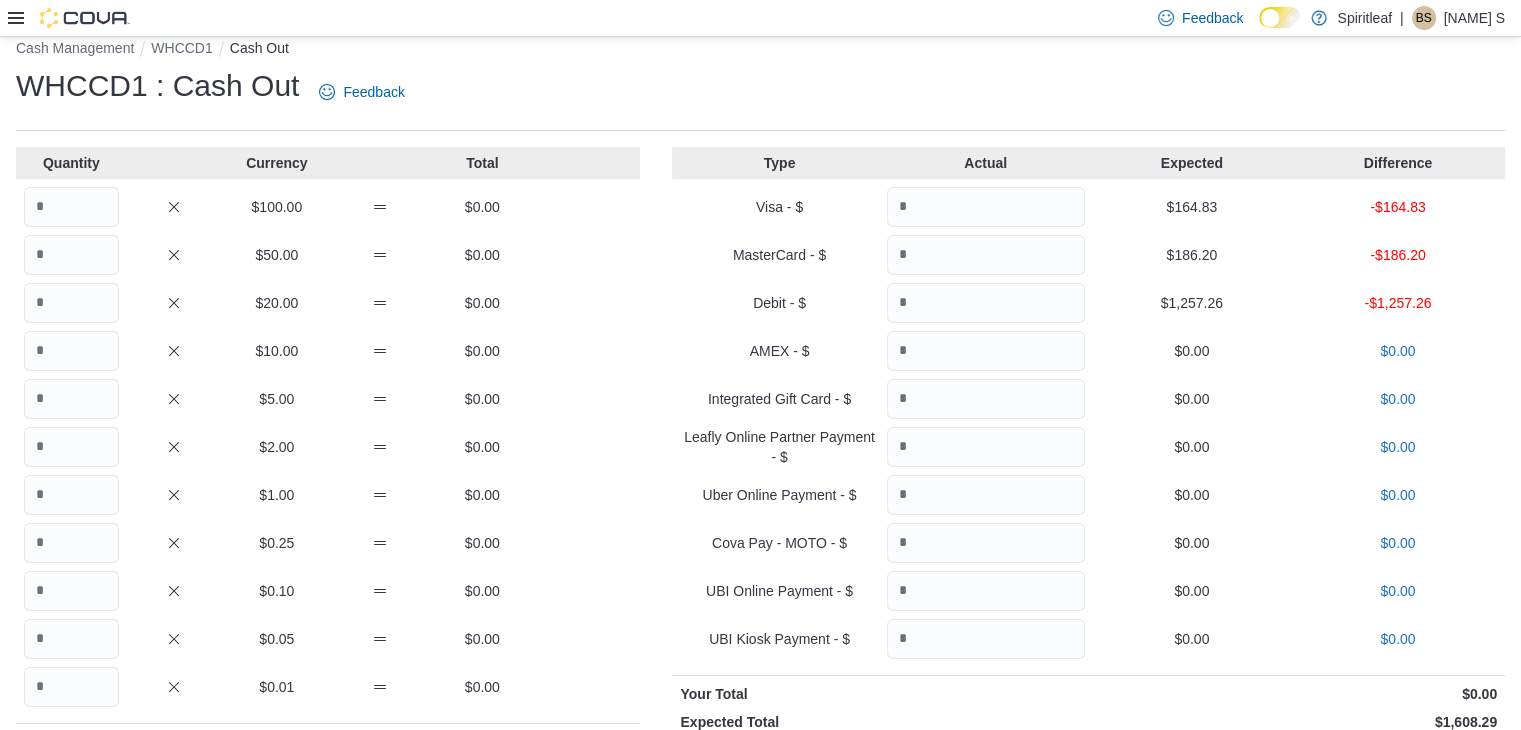 scroll, scrollTop: 22, scrollLeft: 0, axis: vertical 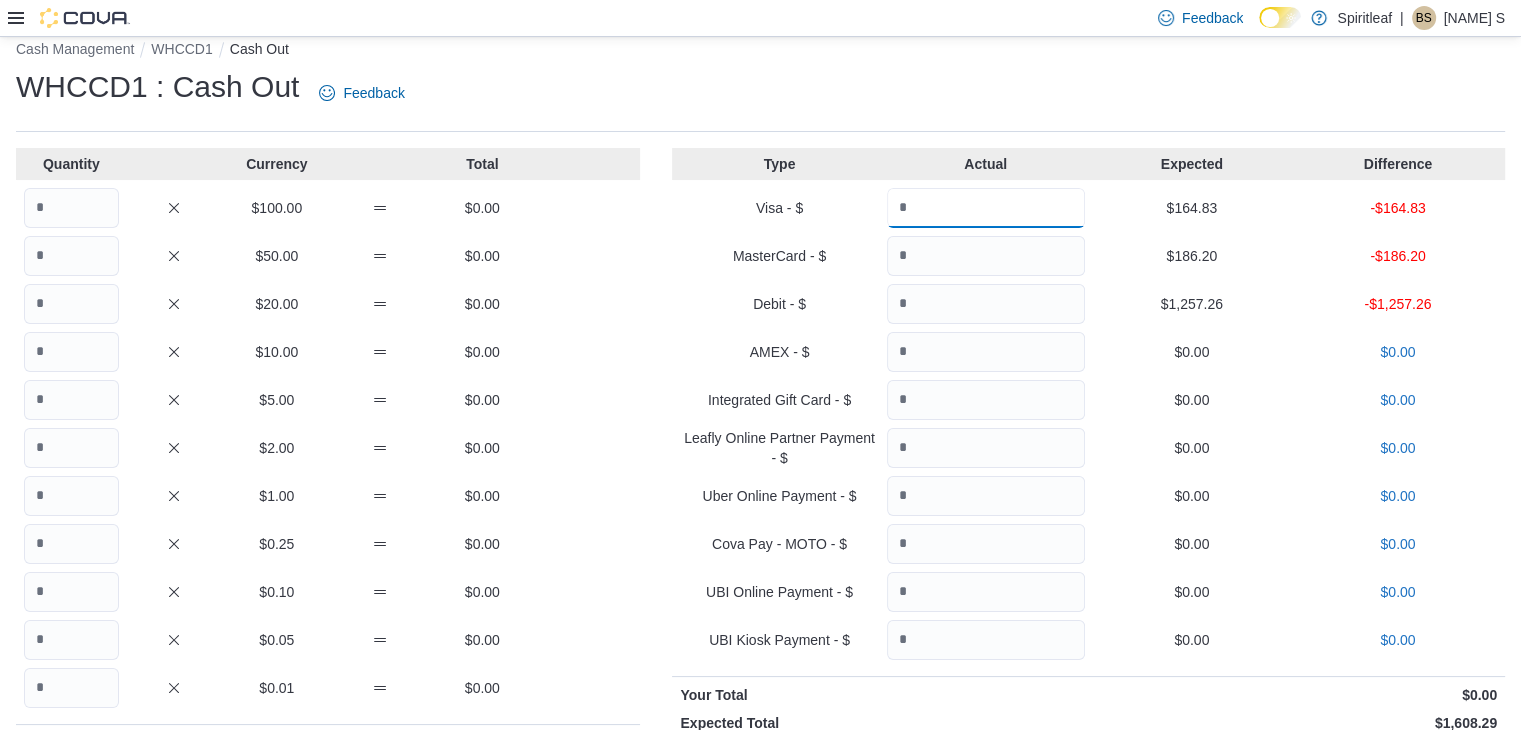 click at bounding box center (986, 208) 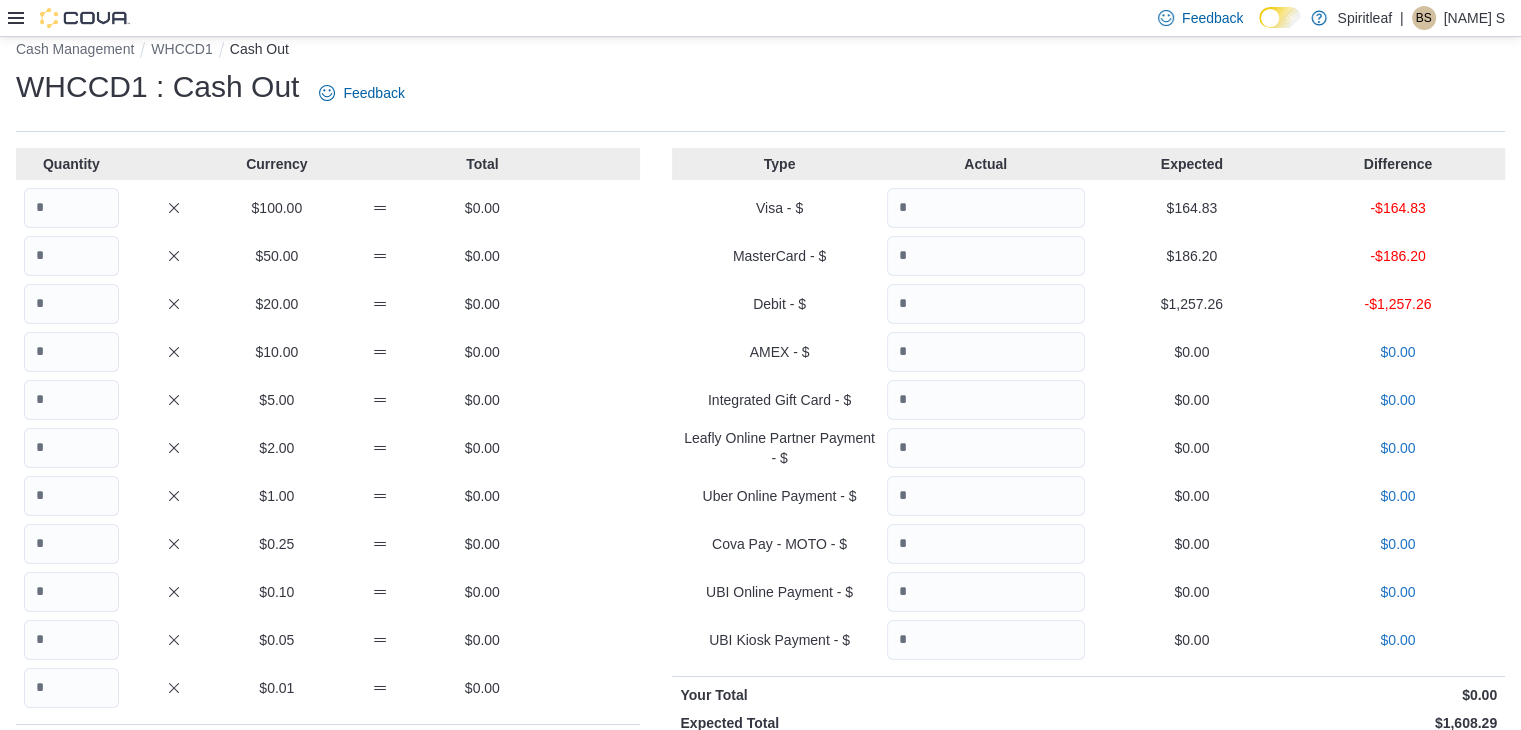 click on "$164.83" at bounding box center (1192, 208) 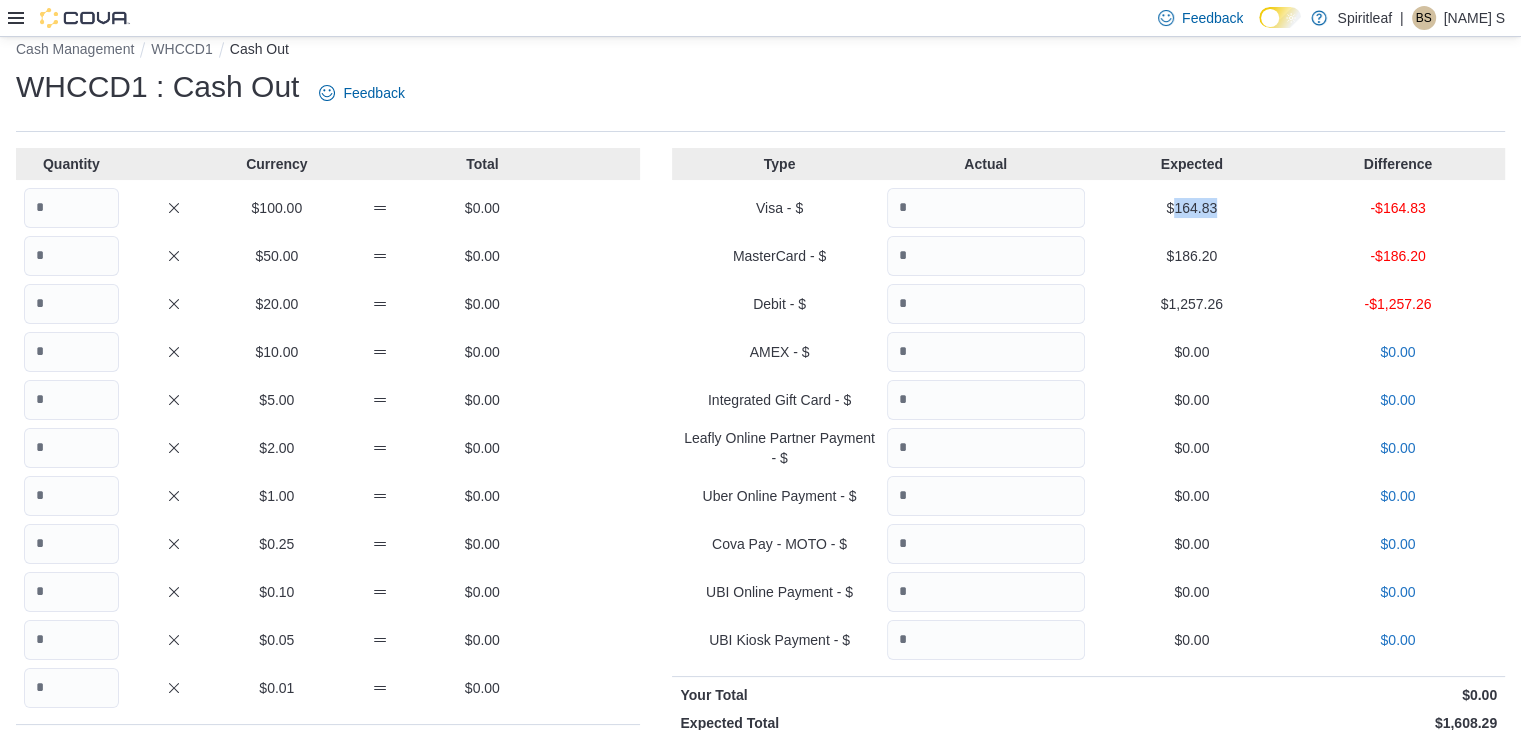 click on "$164.83" at bounding box center (1192, 208) 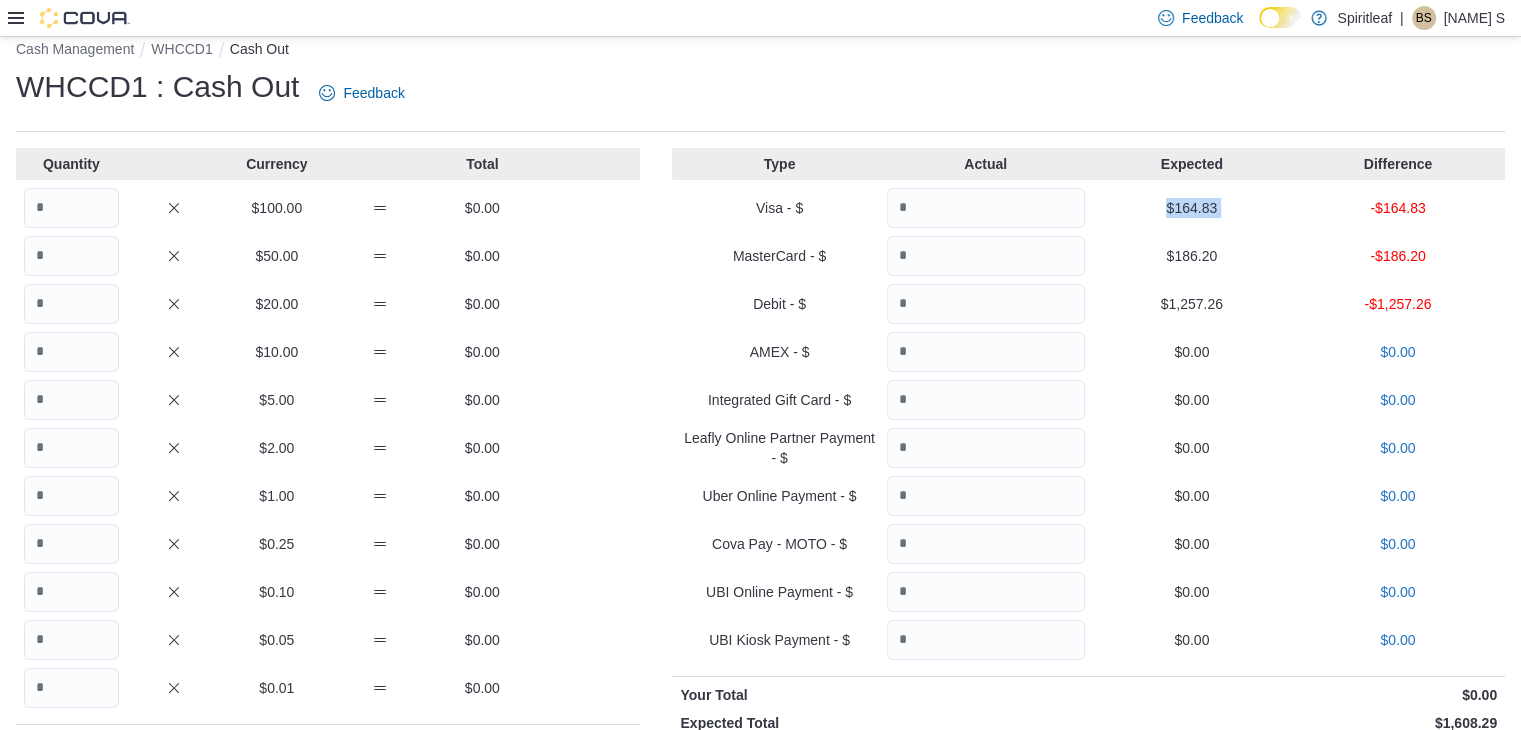 click on "$164.83" at bounding box center [1192, 208] 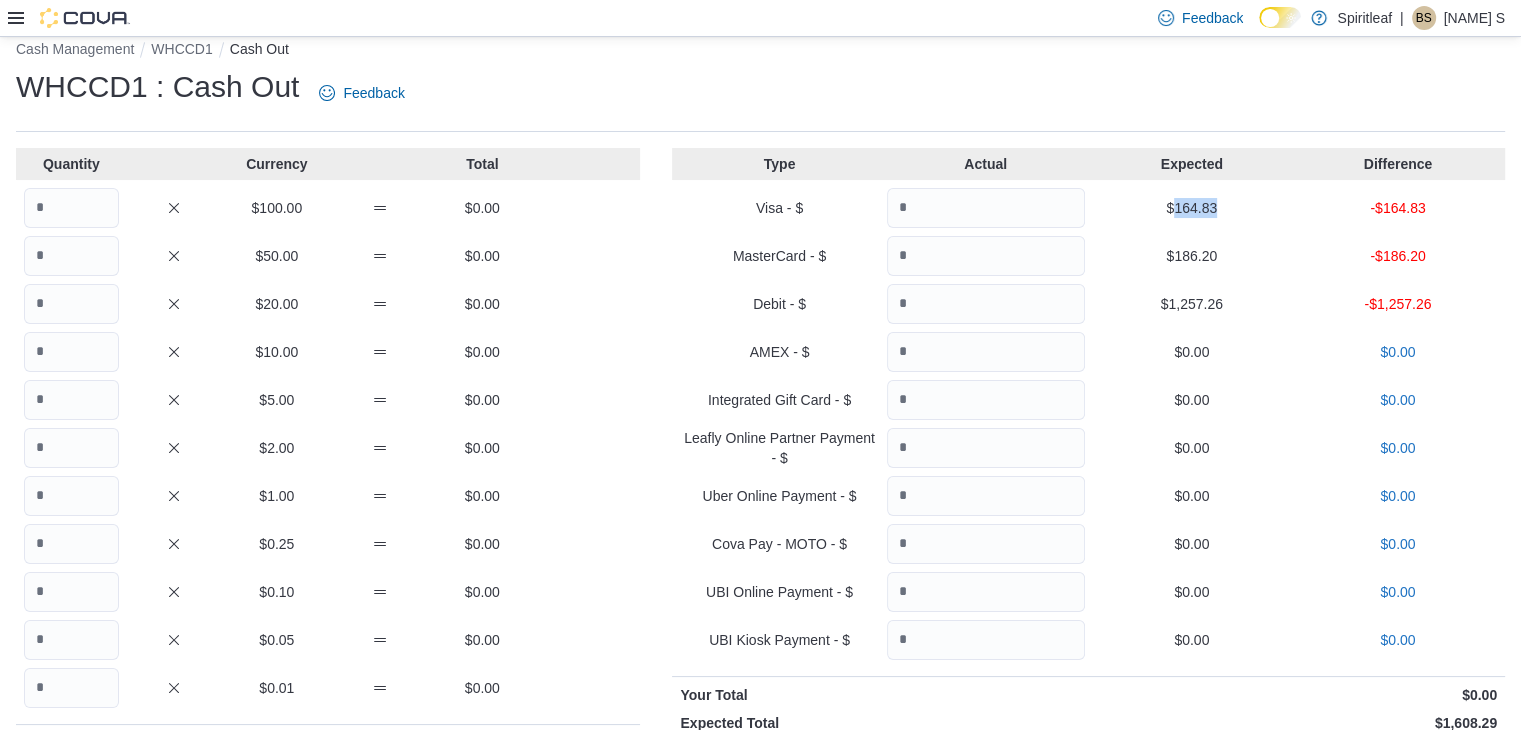 drag, startPoint x: 1187, startPoint y: 205, endPoint x: 1235, endPoint y: 210, distance: 48.259712 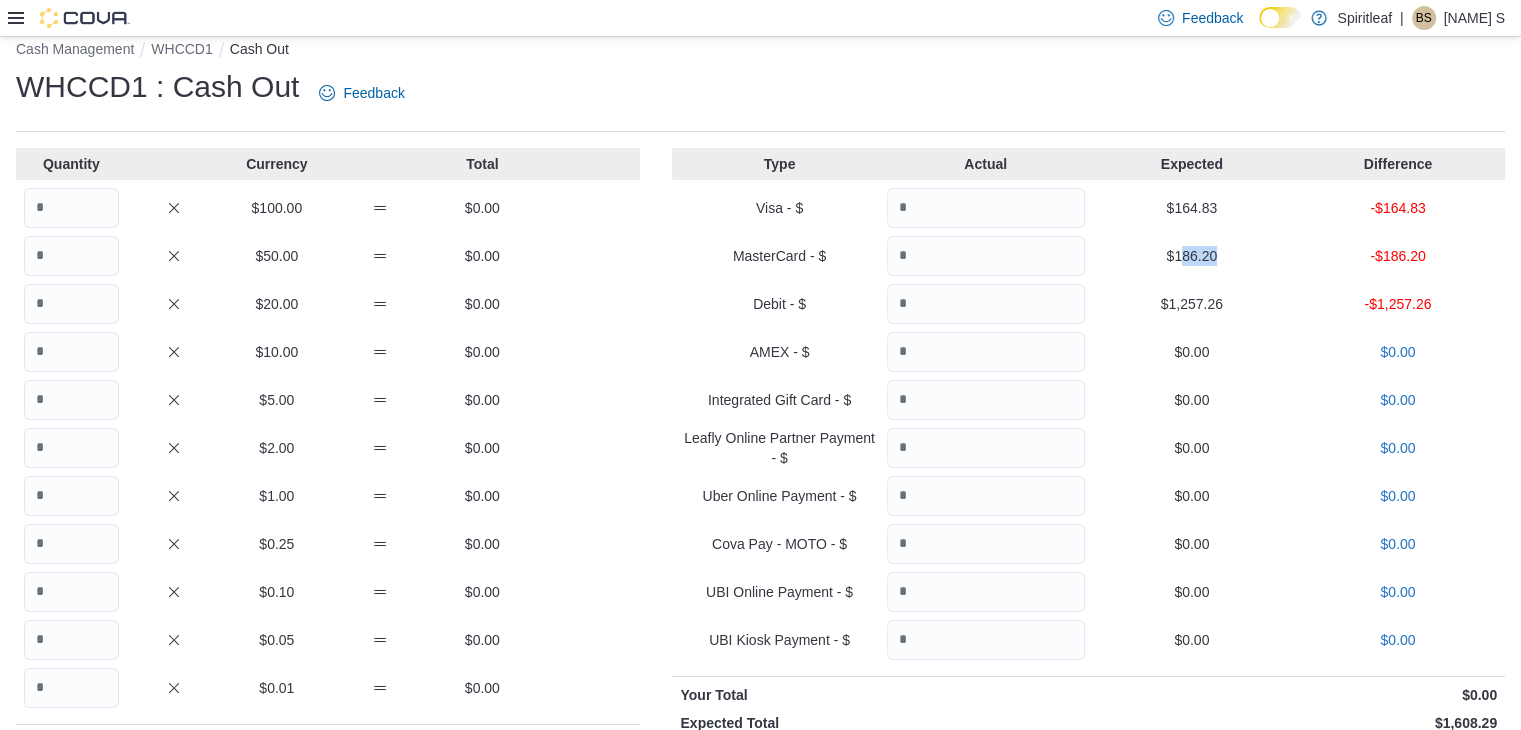 drag, startPoint x: 1238, startPoint y: 255, endPoint x: 1192, endPoint y: 255, distance: 46 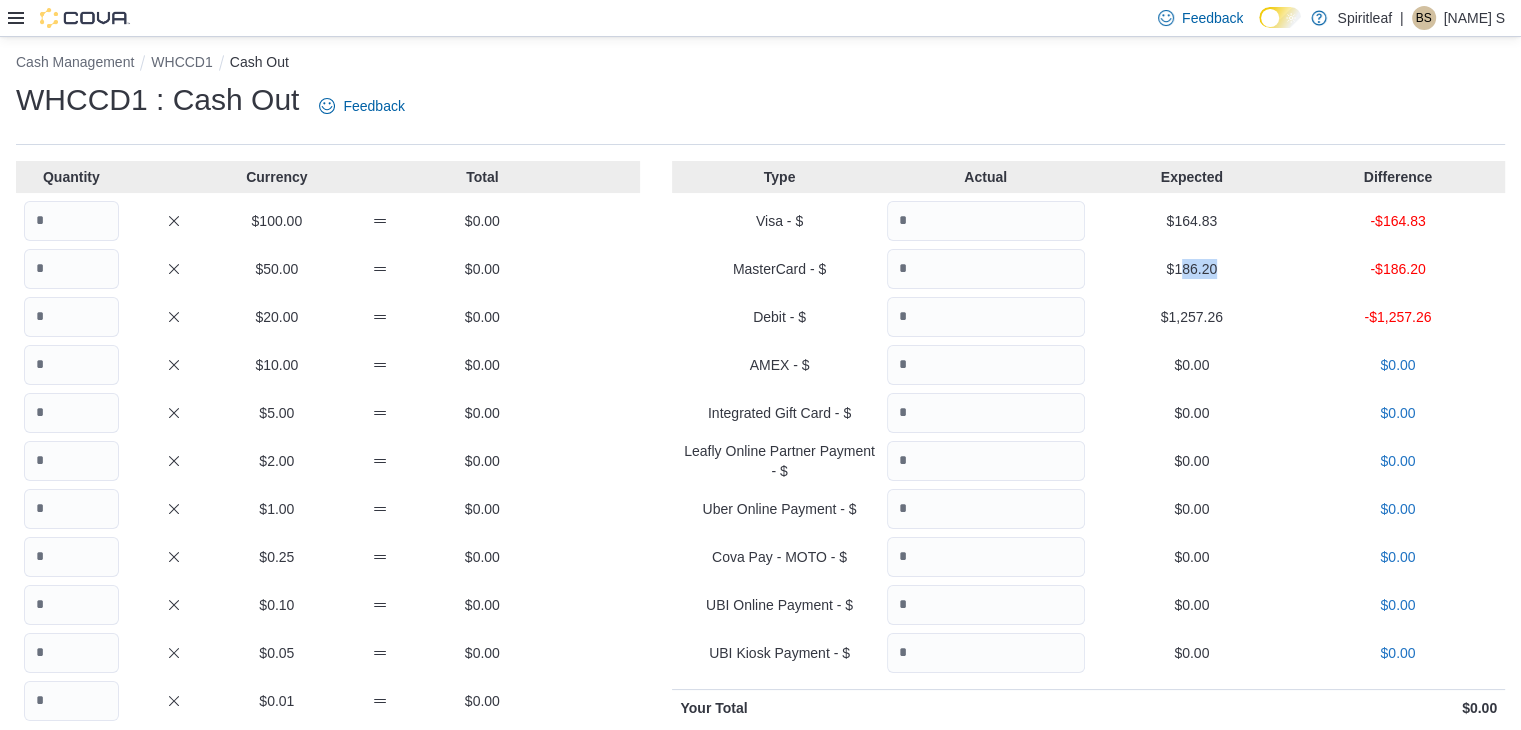 scroll, scrollTop: 0, scrollLeft: 0, axis: both 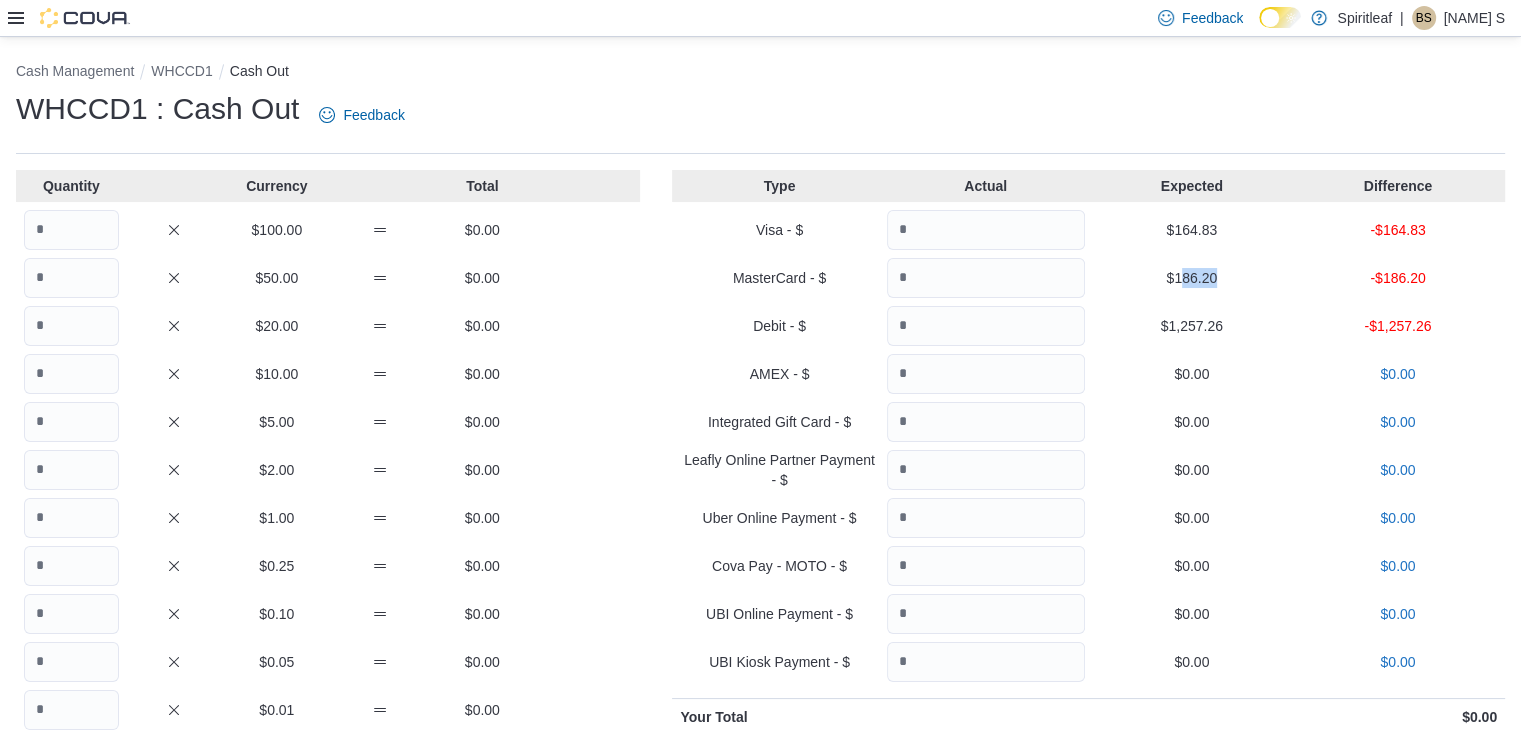 click on "$186.20" at bounding box center [1192, 278] 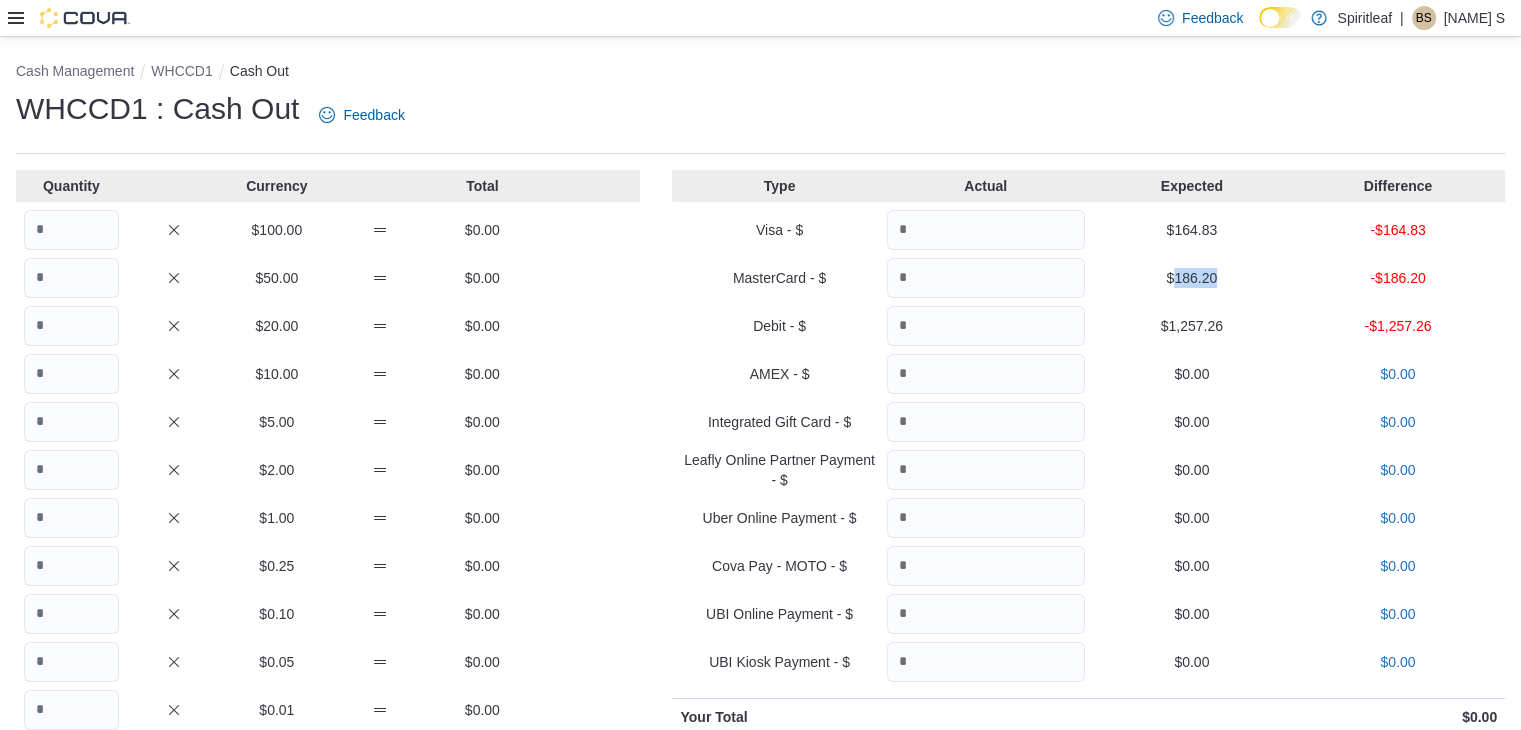 drag, startPoint x: 1236, startPoint y: 270, endPoint x: 1187, endPoint y: 287, distance: 51.86521 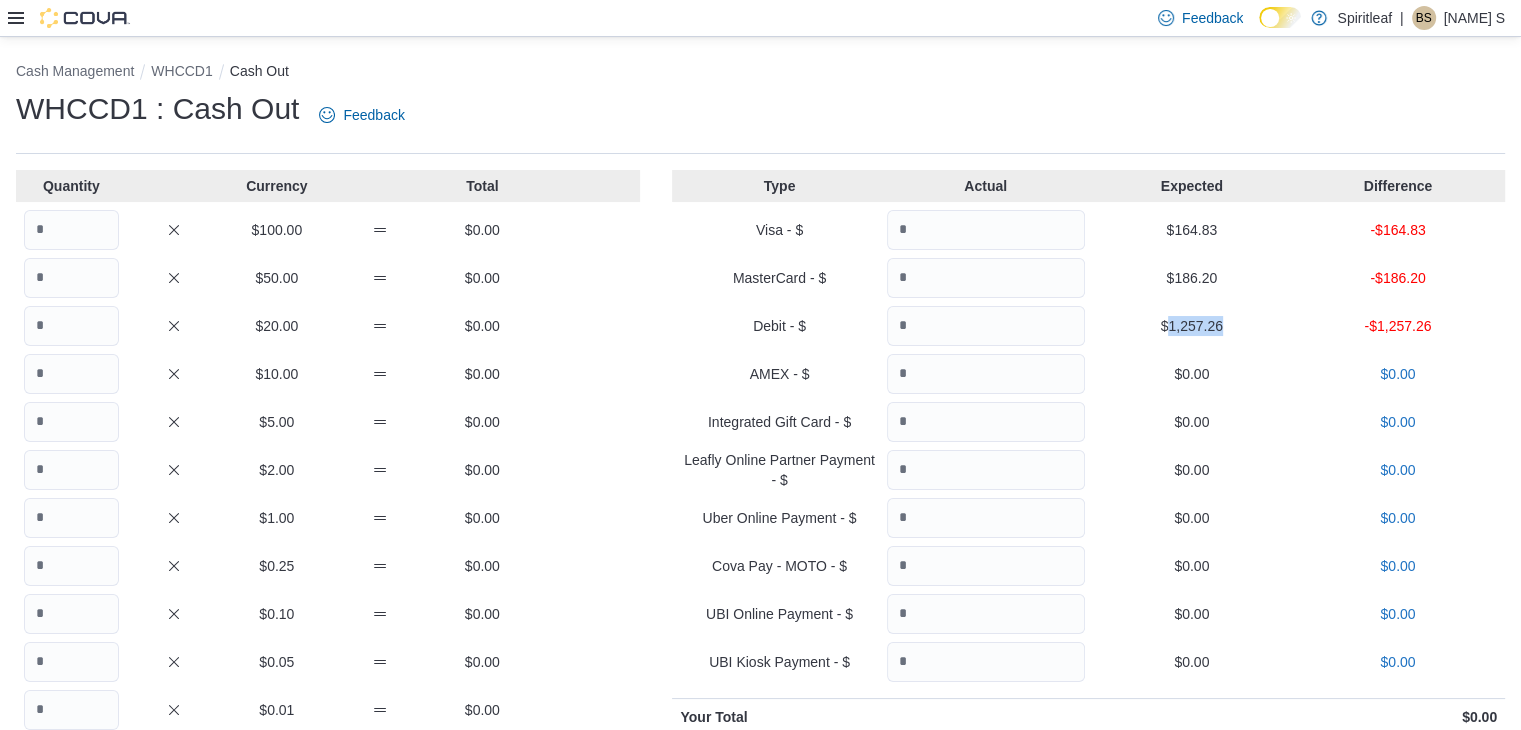 drag, startPoint x: 1235, startPoint y: 323, endPoint x: 1183, endPoint y: 332, distance: 52.773098 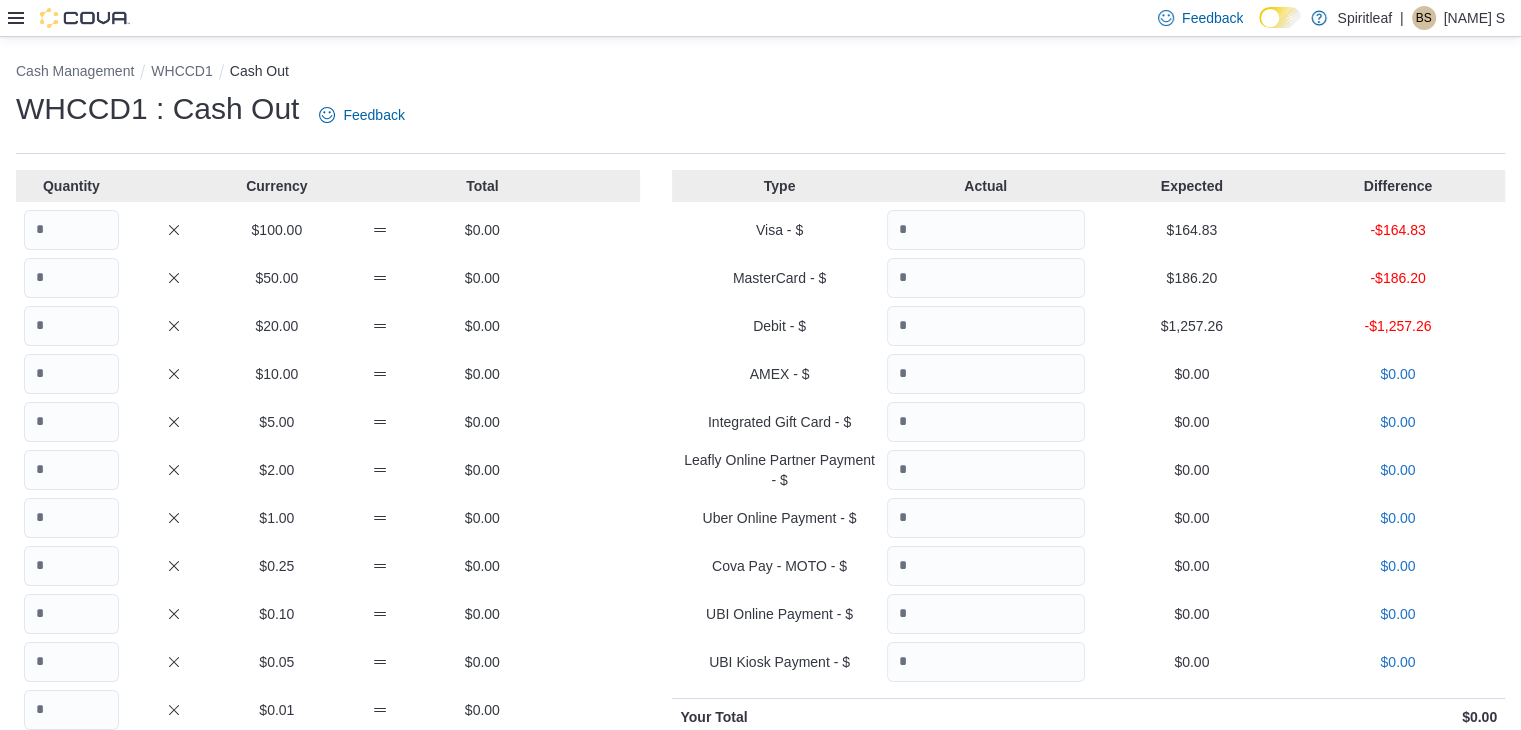 click on "$0.00" at bounding box center (1192, 374) 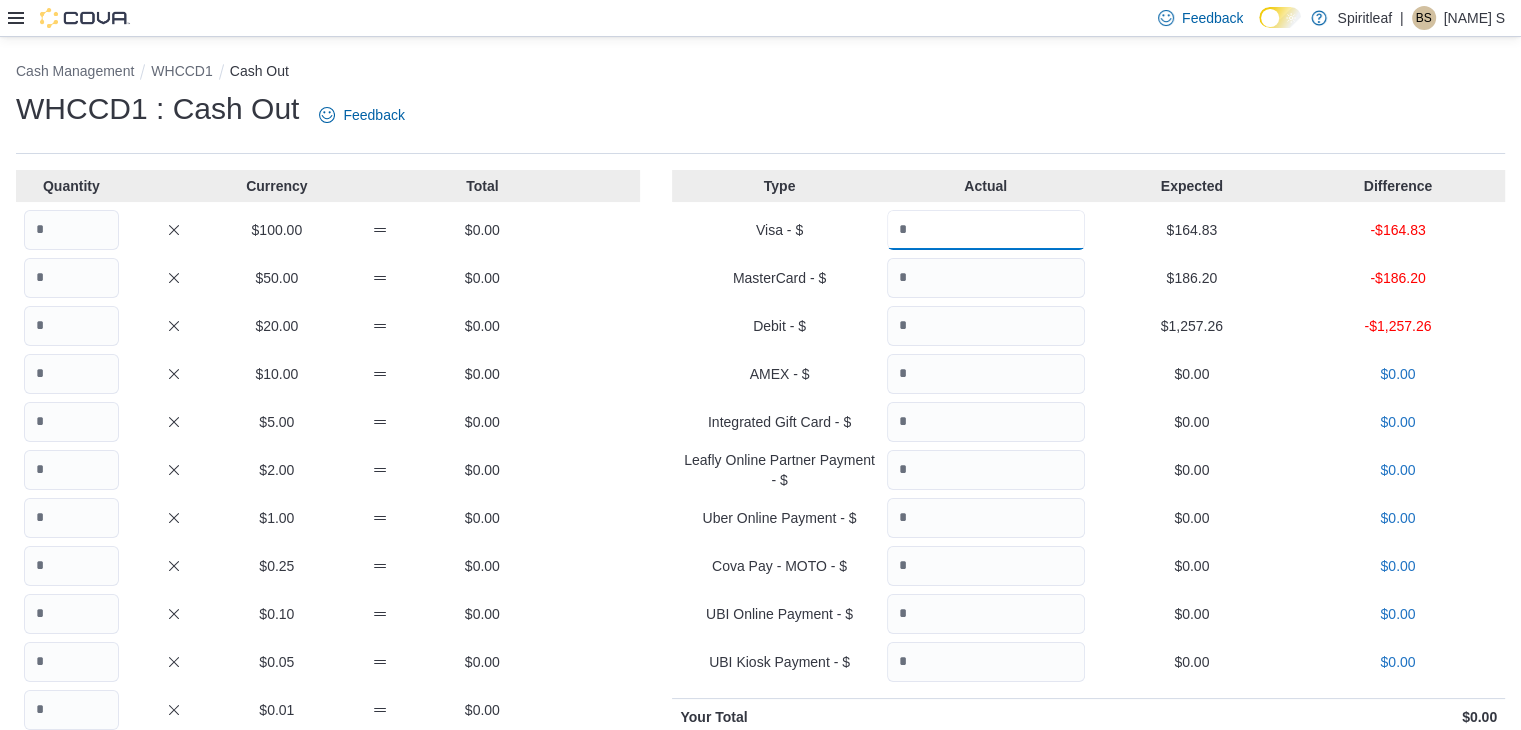 click at bounding box center (986, 230) 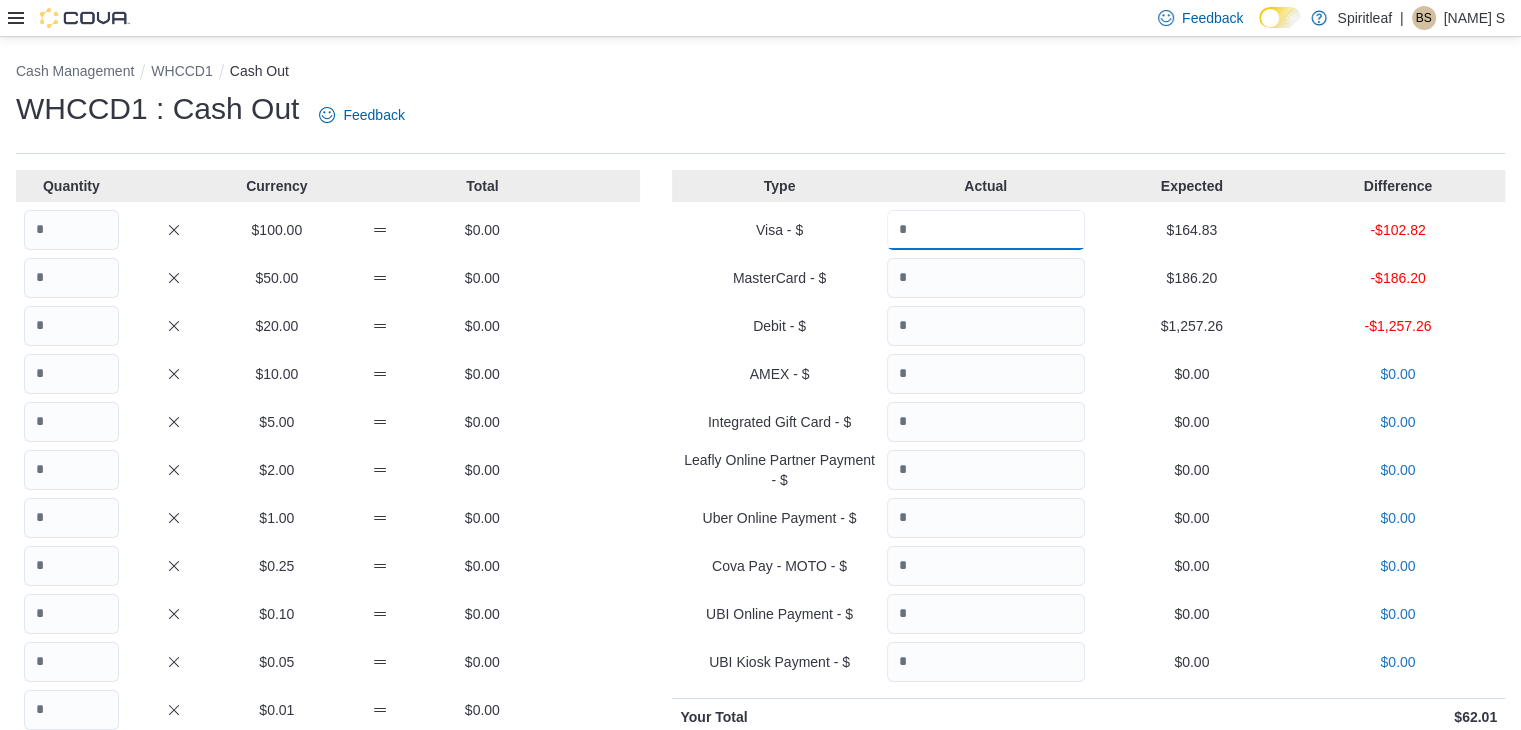 type on "**" 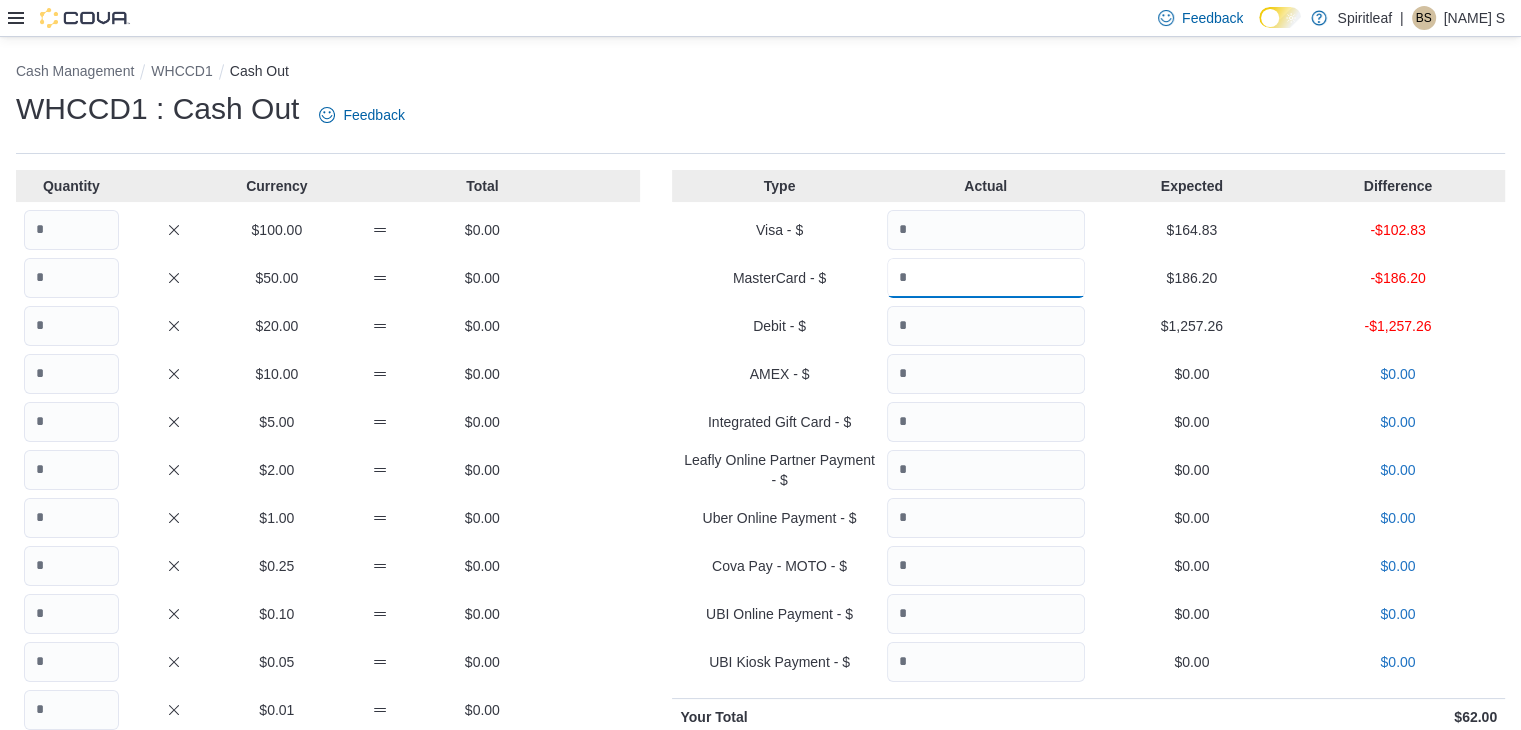 click at bounding box center [986, 278] 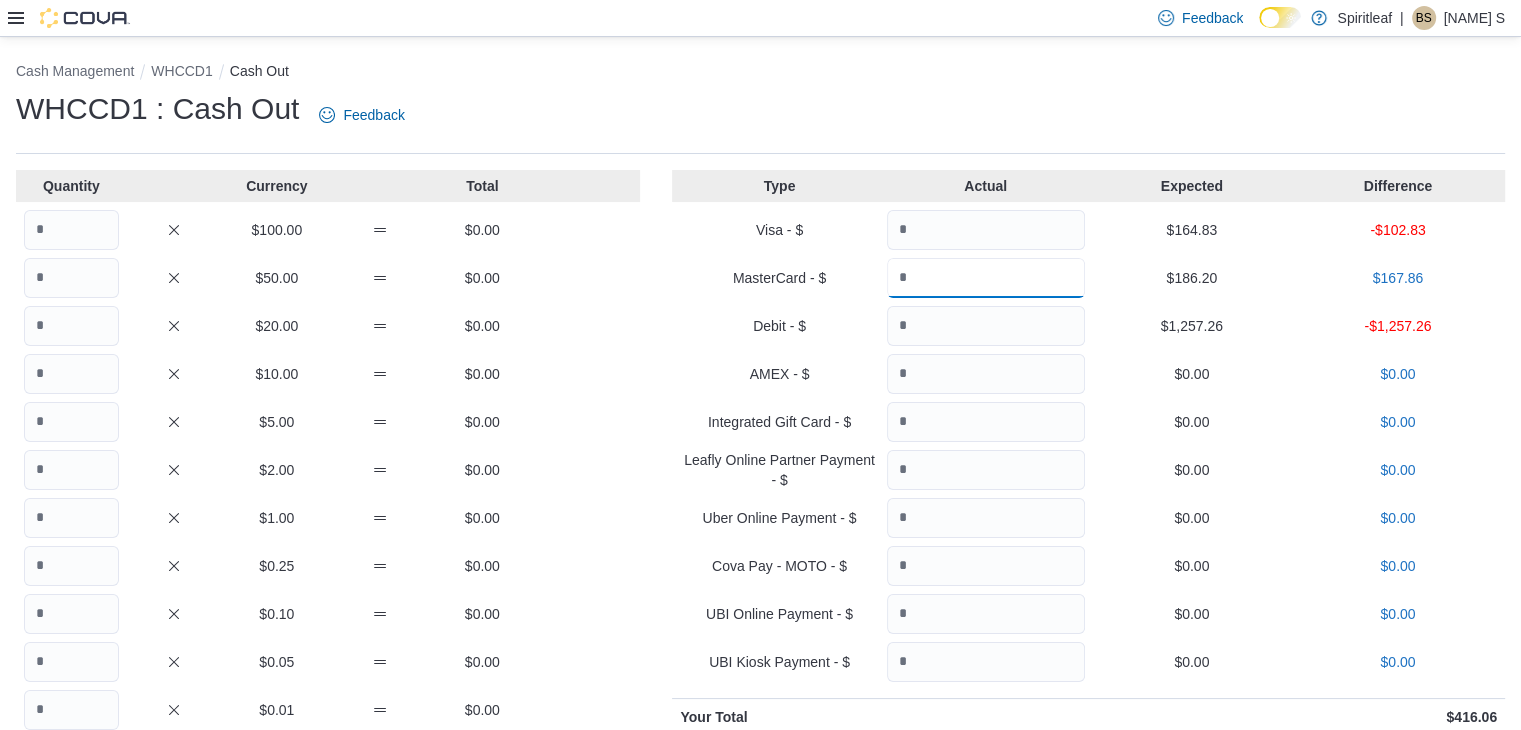type on "******" 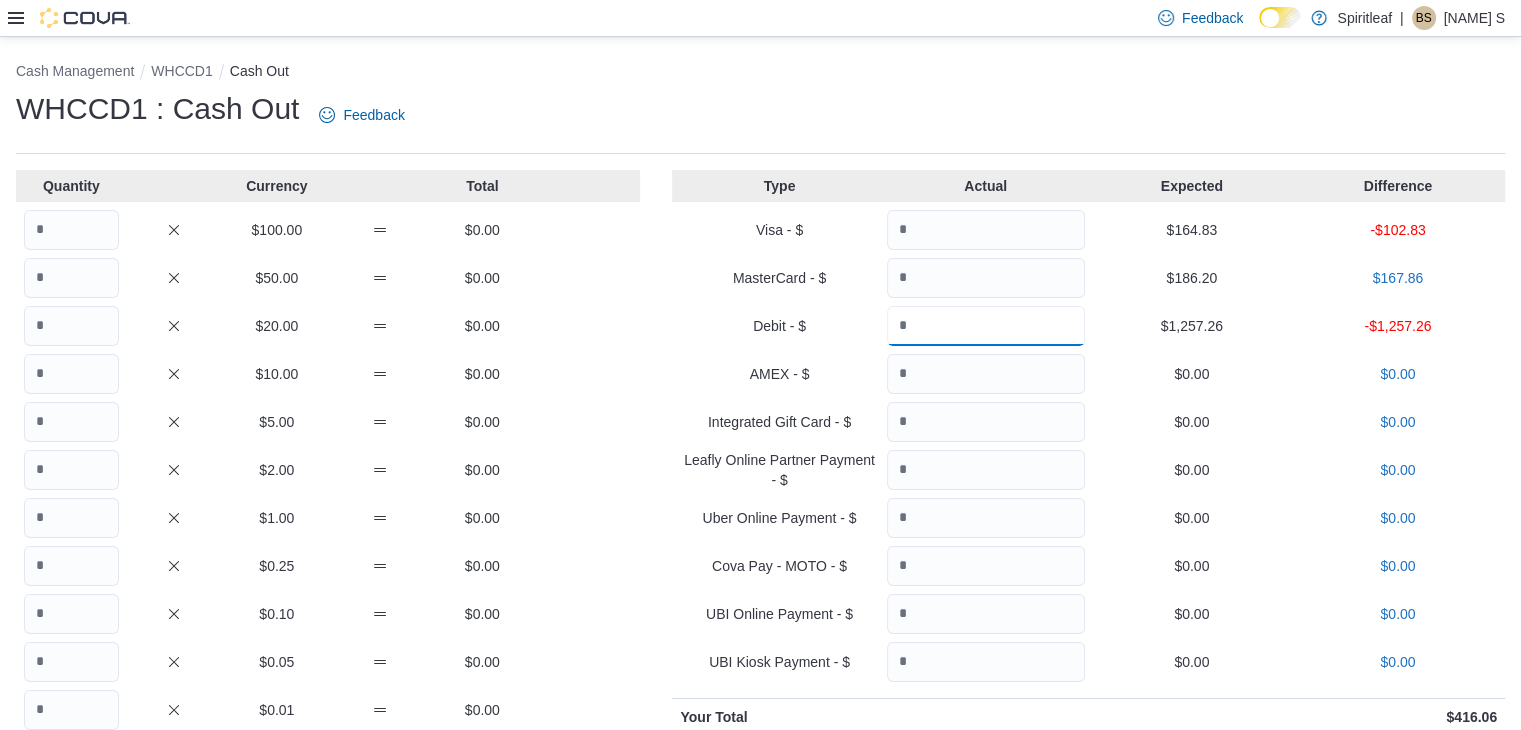 click at bounding box center [986, 326] 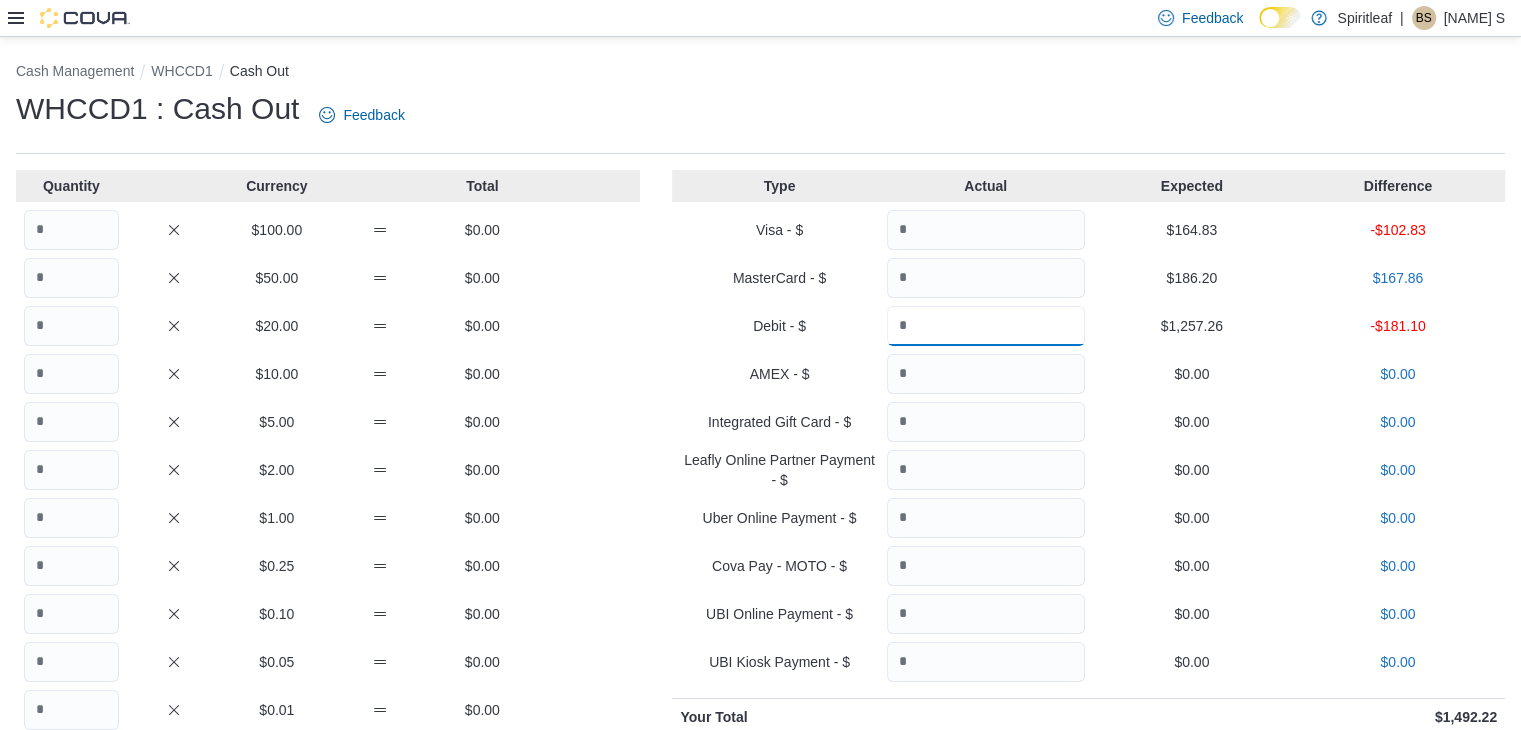 type on "*******" 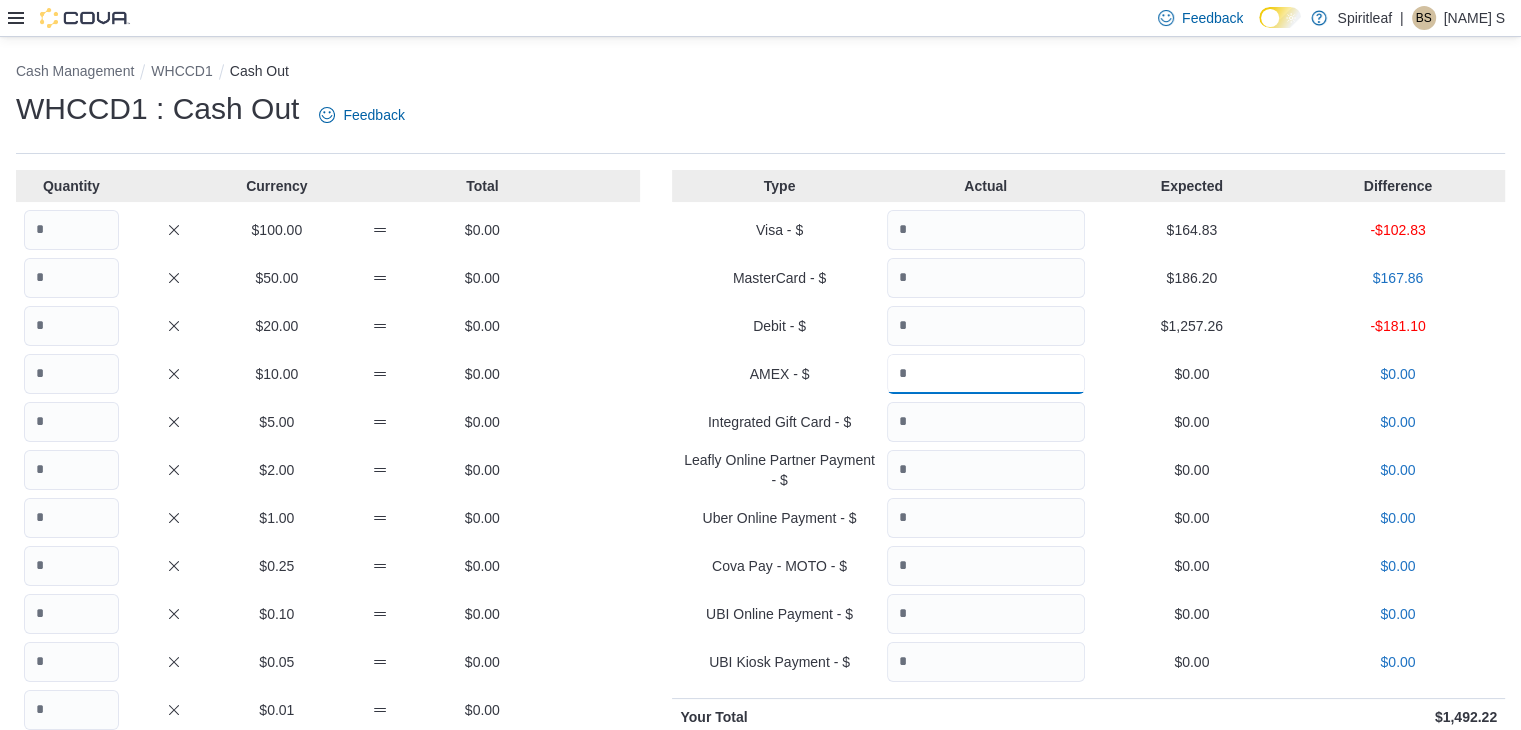click at bounding box center [986, 374] 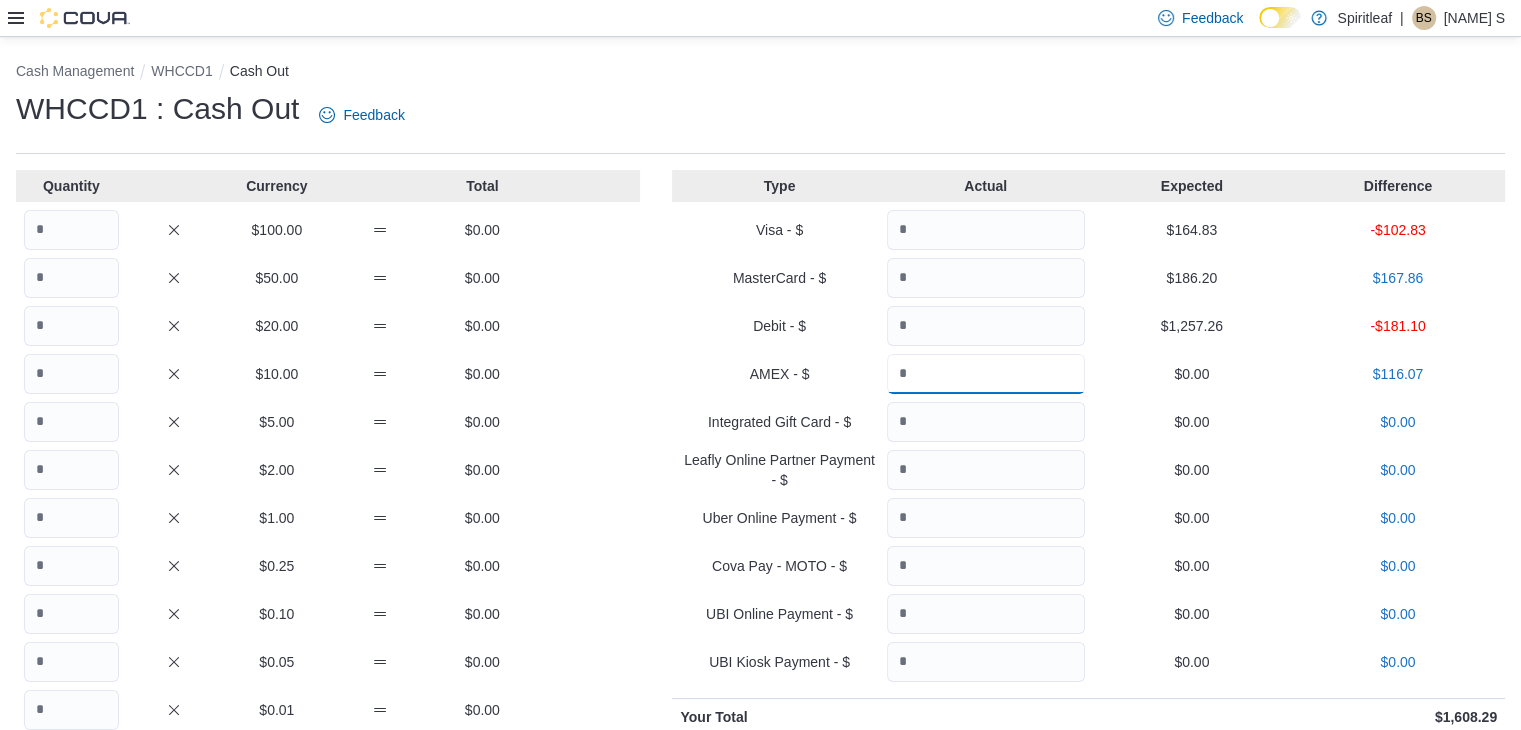 type on "******" 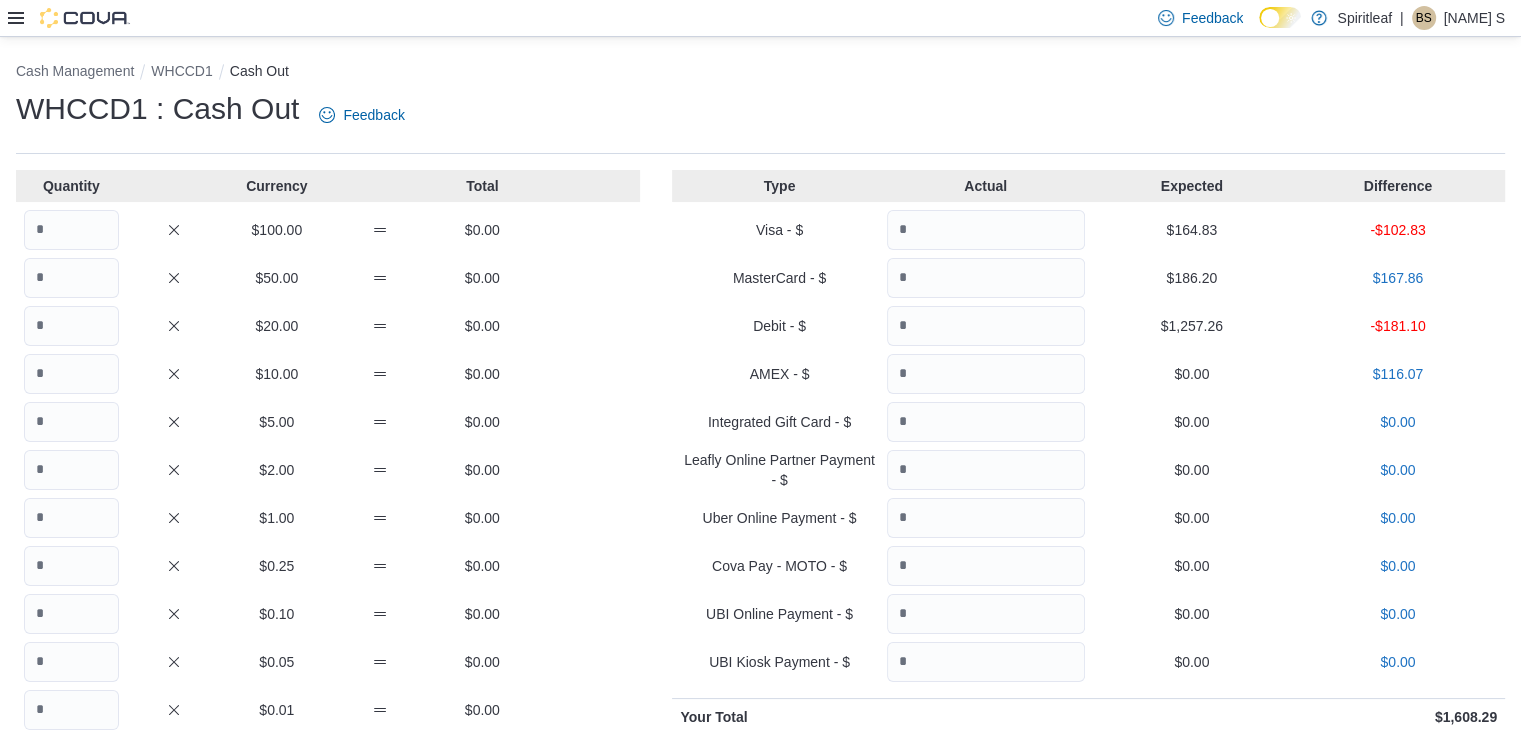 click on "$0.00" at bounding box center [1192, 374] 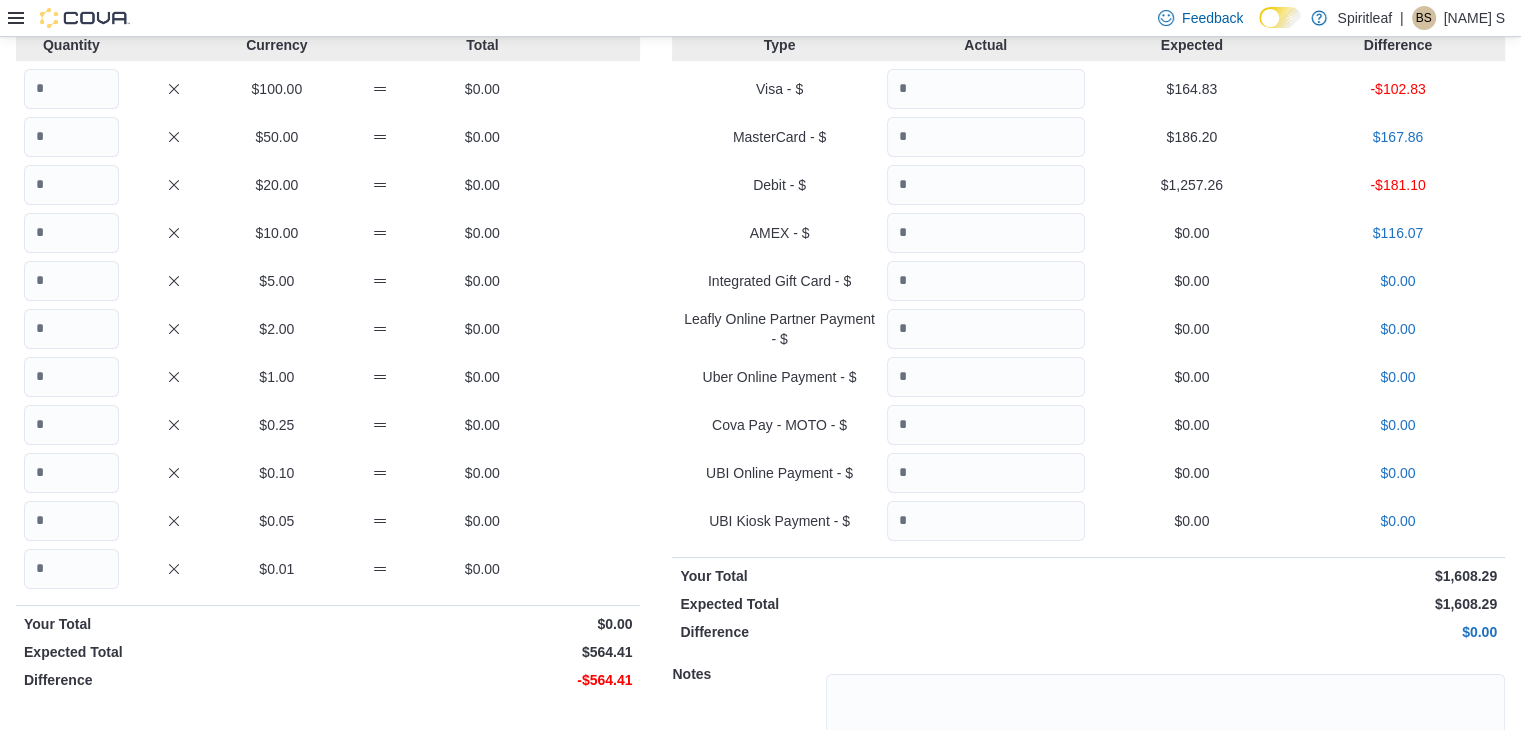 scroll, scrollTop: 0, scrollLeft: 0, axis: both 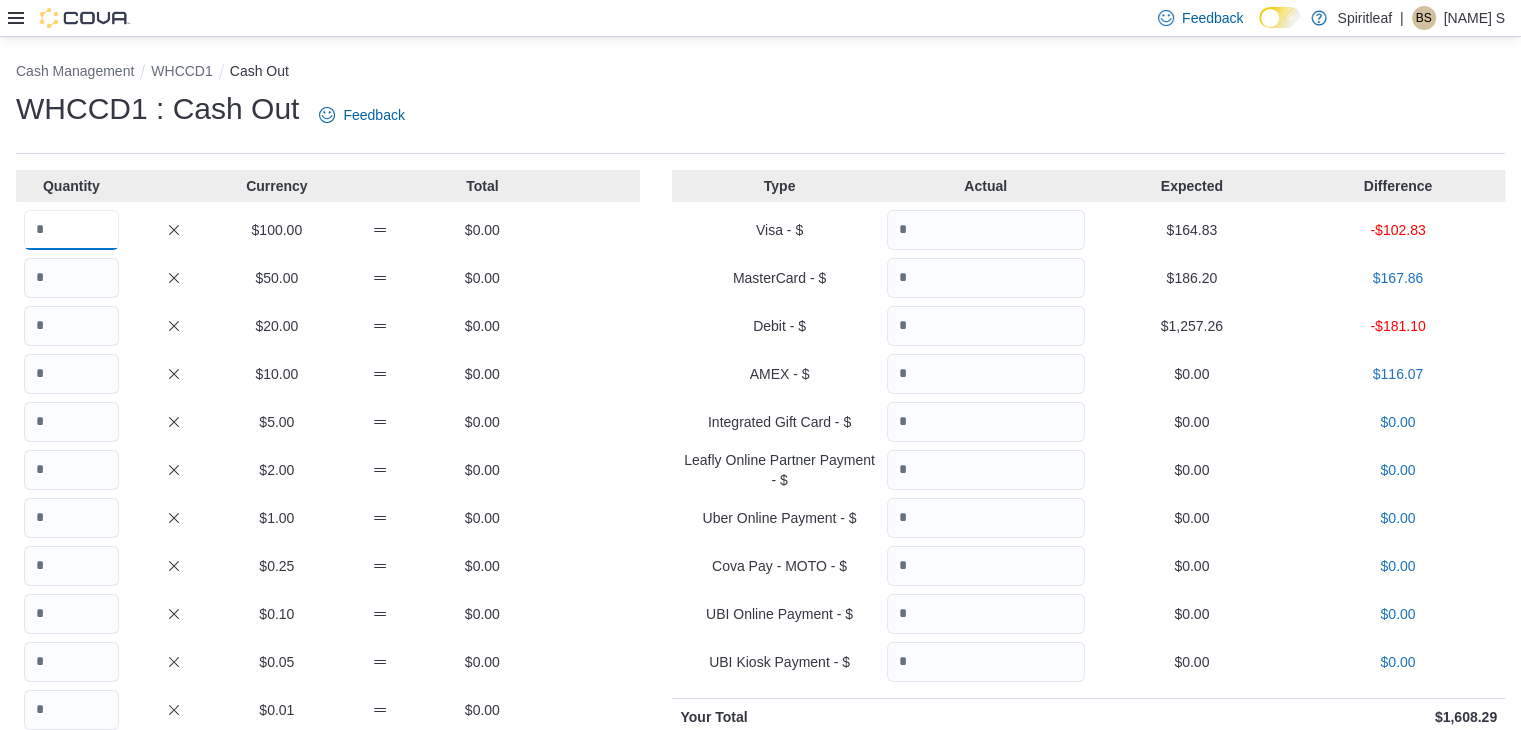 click at bounding box center (71, 230) 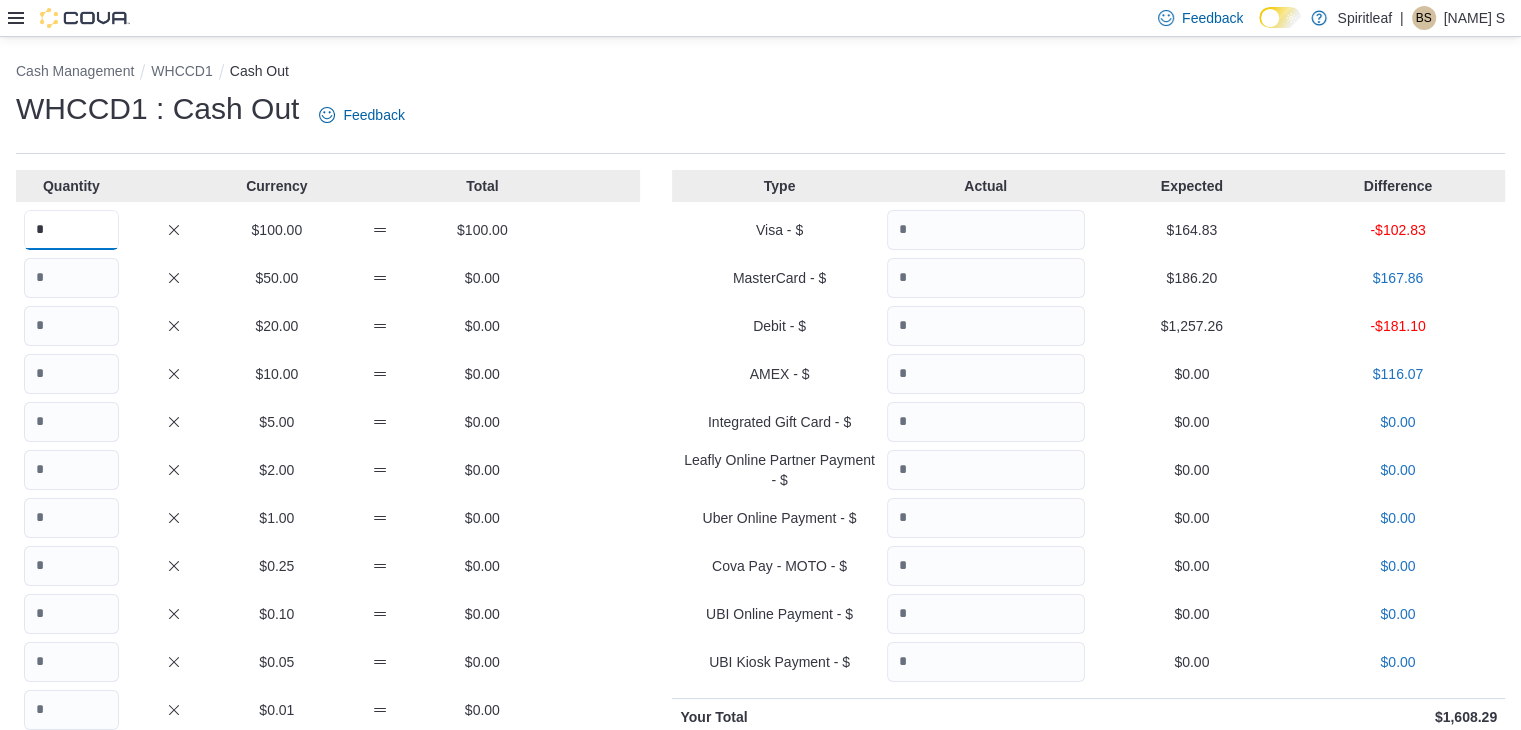 type on "*" 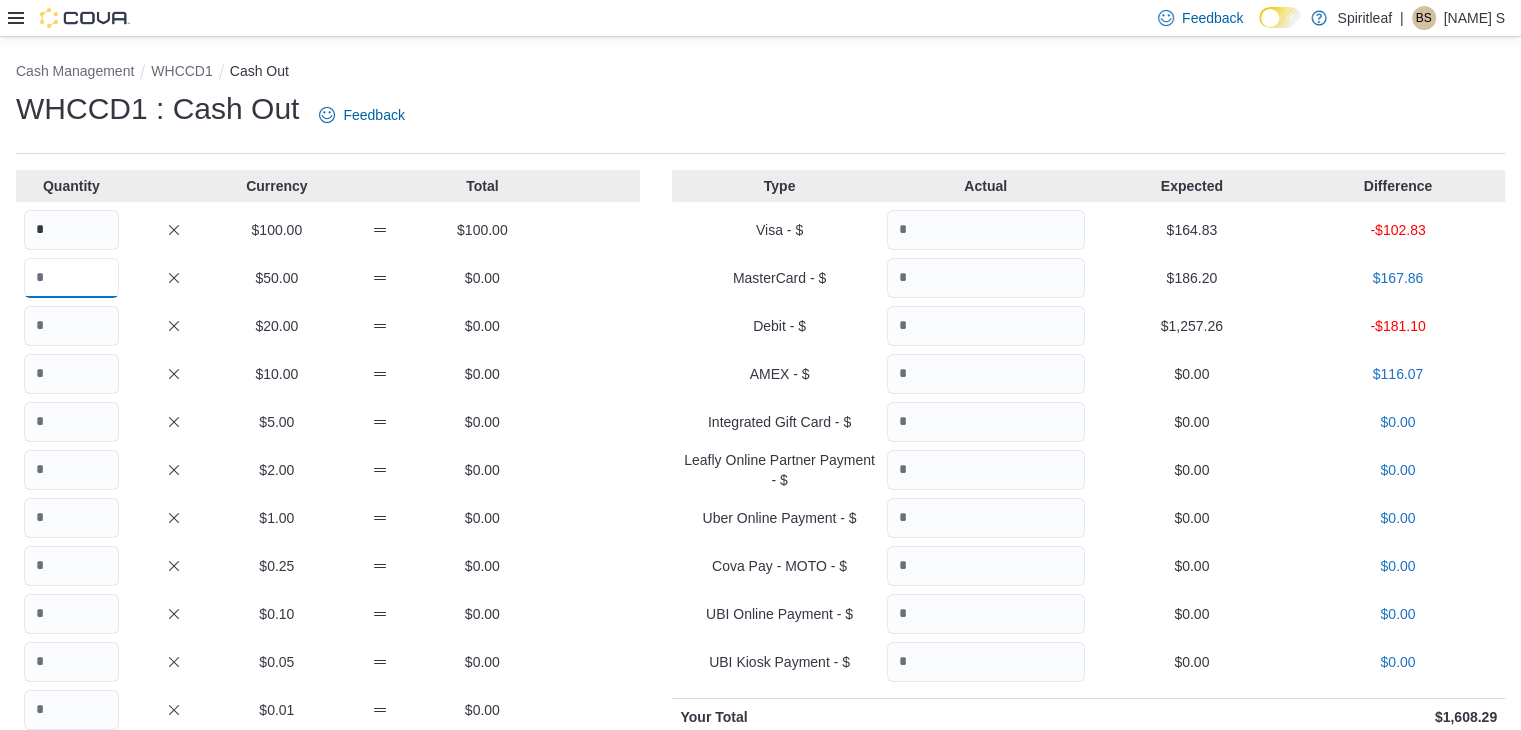 click at bounding box center [71, 278] 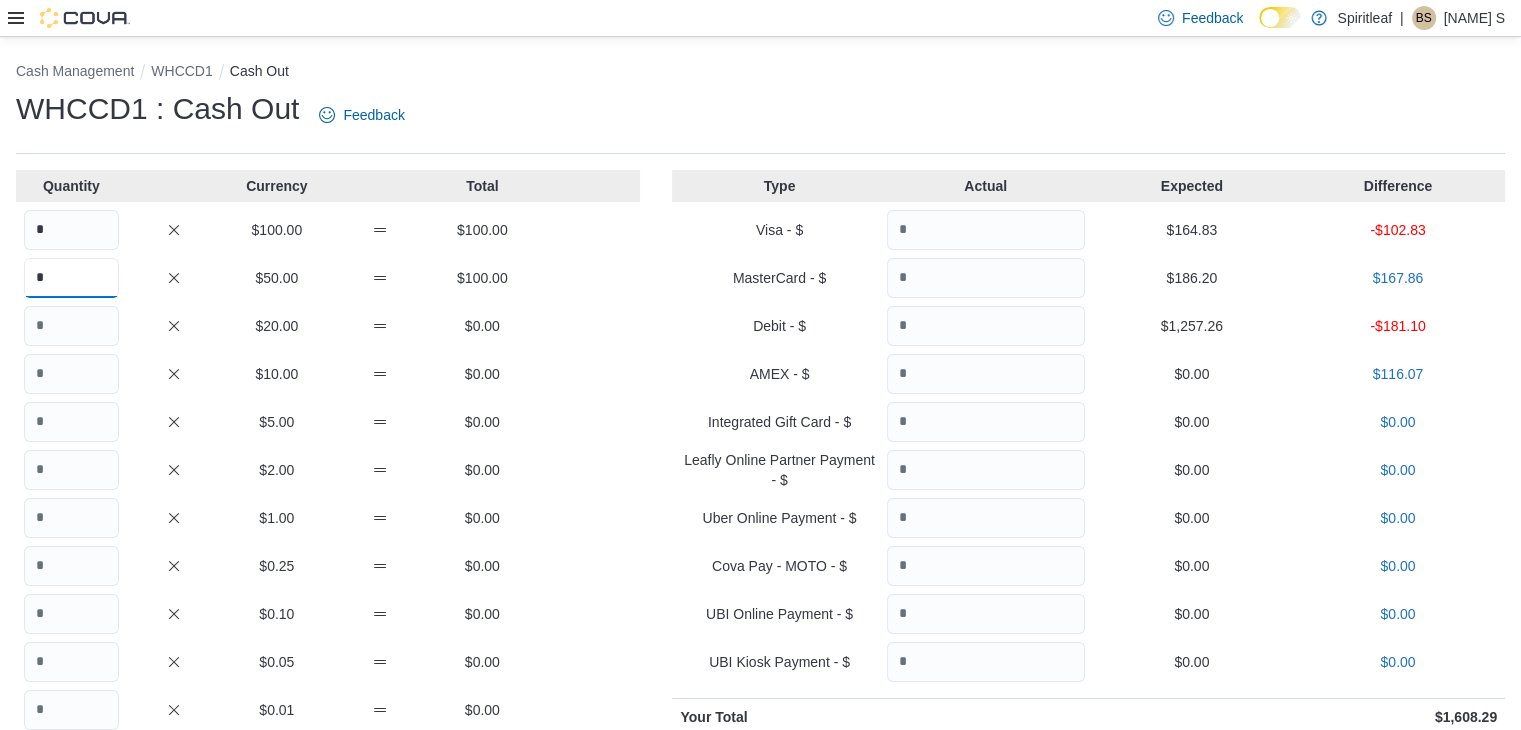 type on "*" 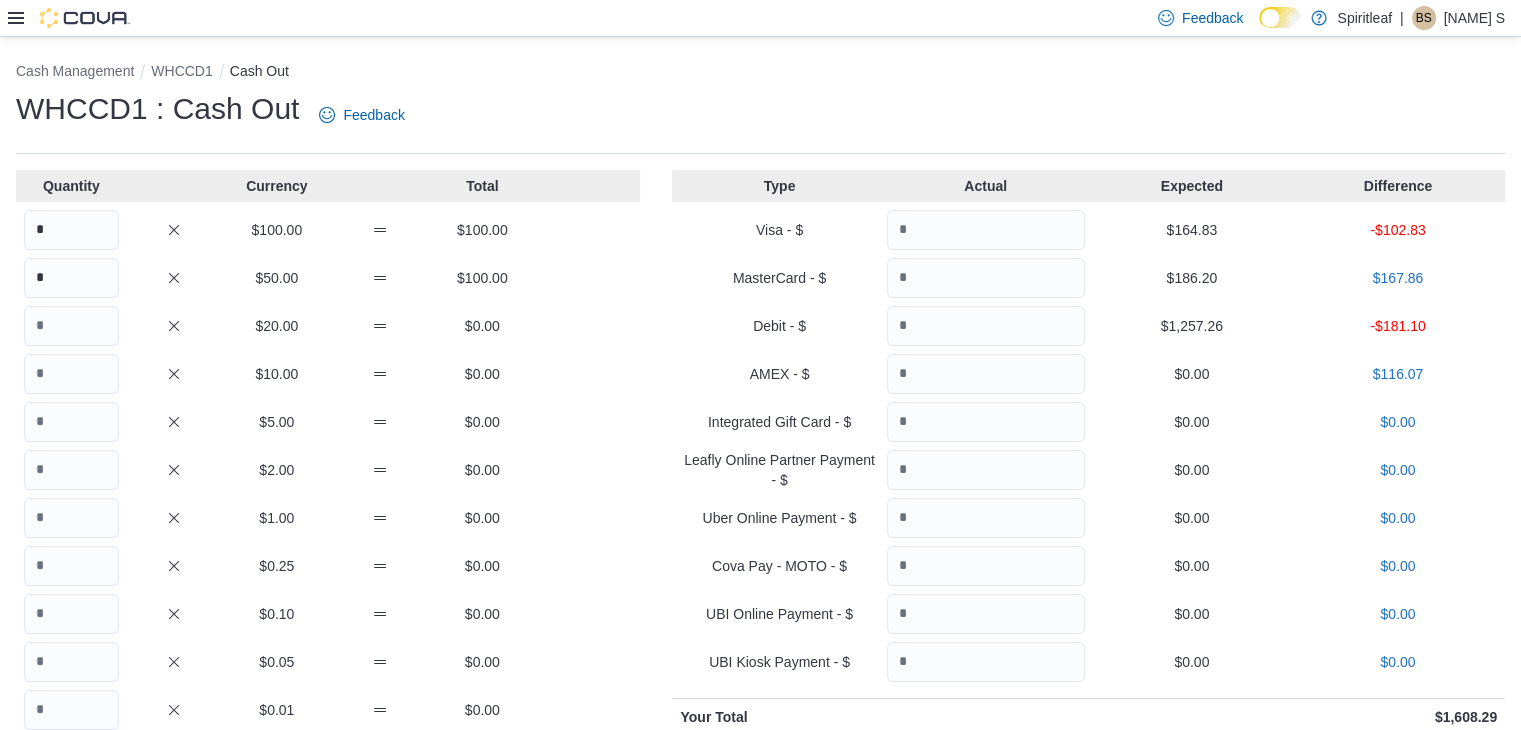 click on "Quantity Currency Total * $100.00 $100.00 * $50.00 $100.00 $20.00 $0.00 $10.00 $0.00 $5.00 $0.00 $2.00 $0.00 $1.00 $0.00 $0.25 $0.00 $0.10 $0.00 $0.05 $0.00 $0.01 $0.00 Your Total $200.00 Expected Total $564.41 Difference  -$364.41" at bounding box center [328, 597] 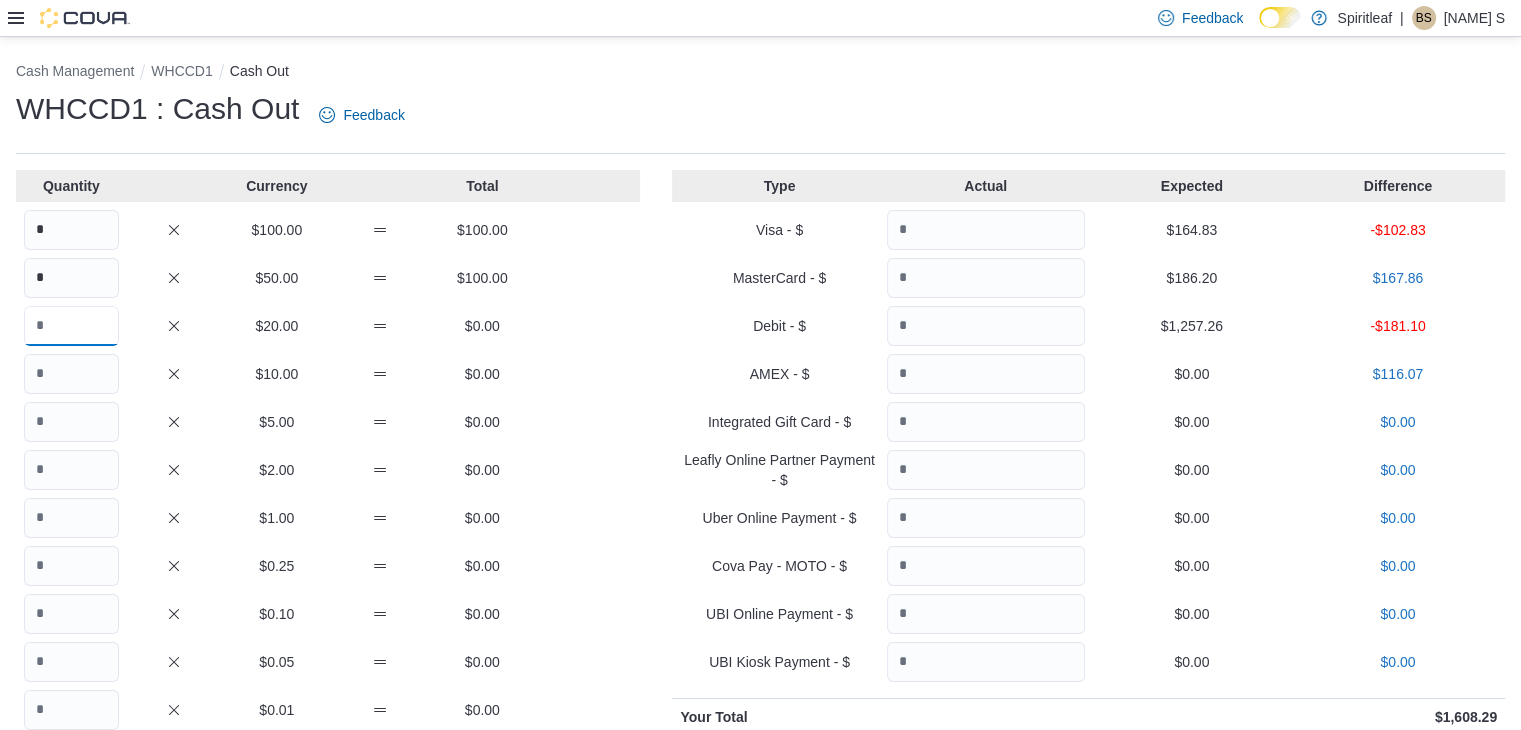 click at bounding box center [71, 326] 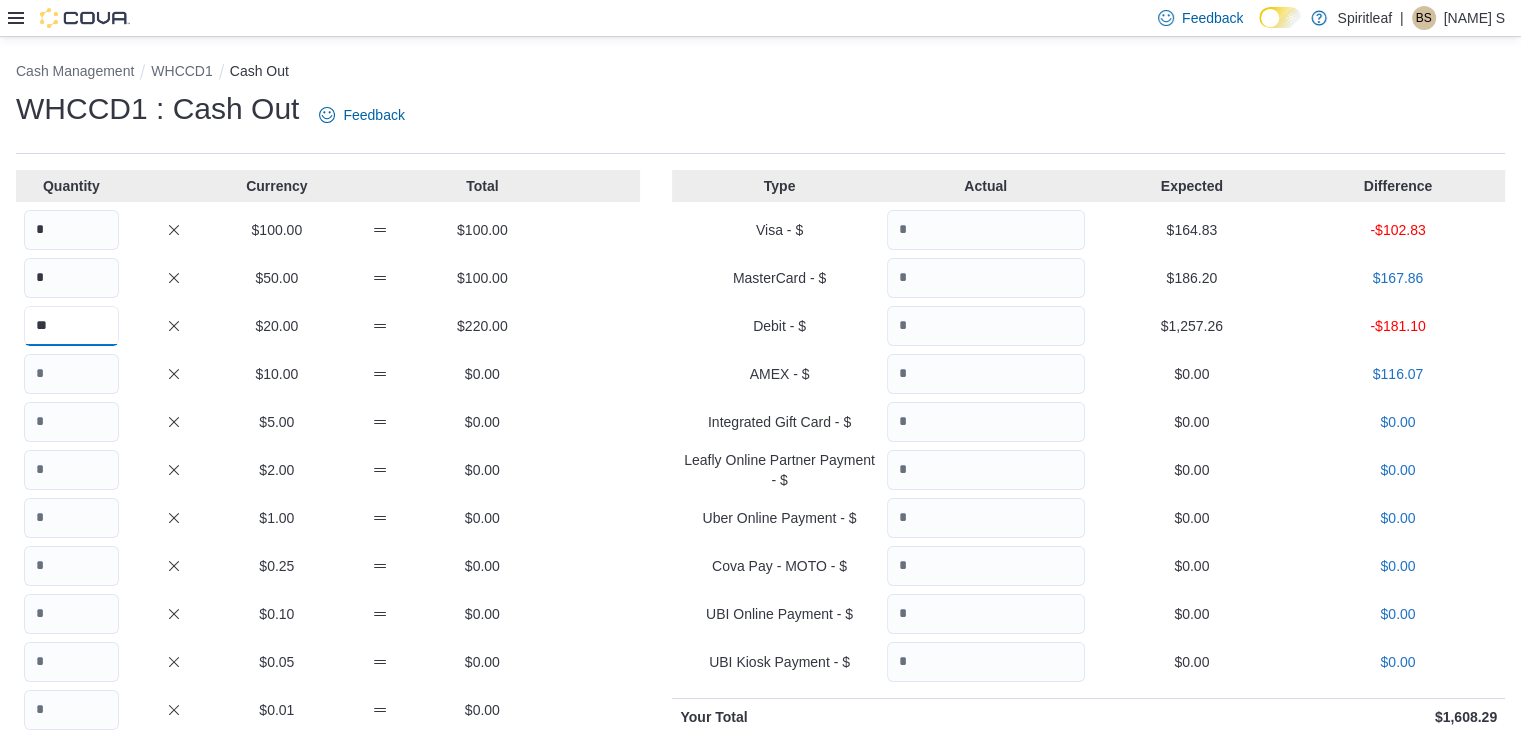 type on "**" 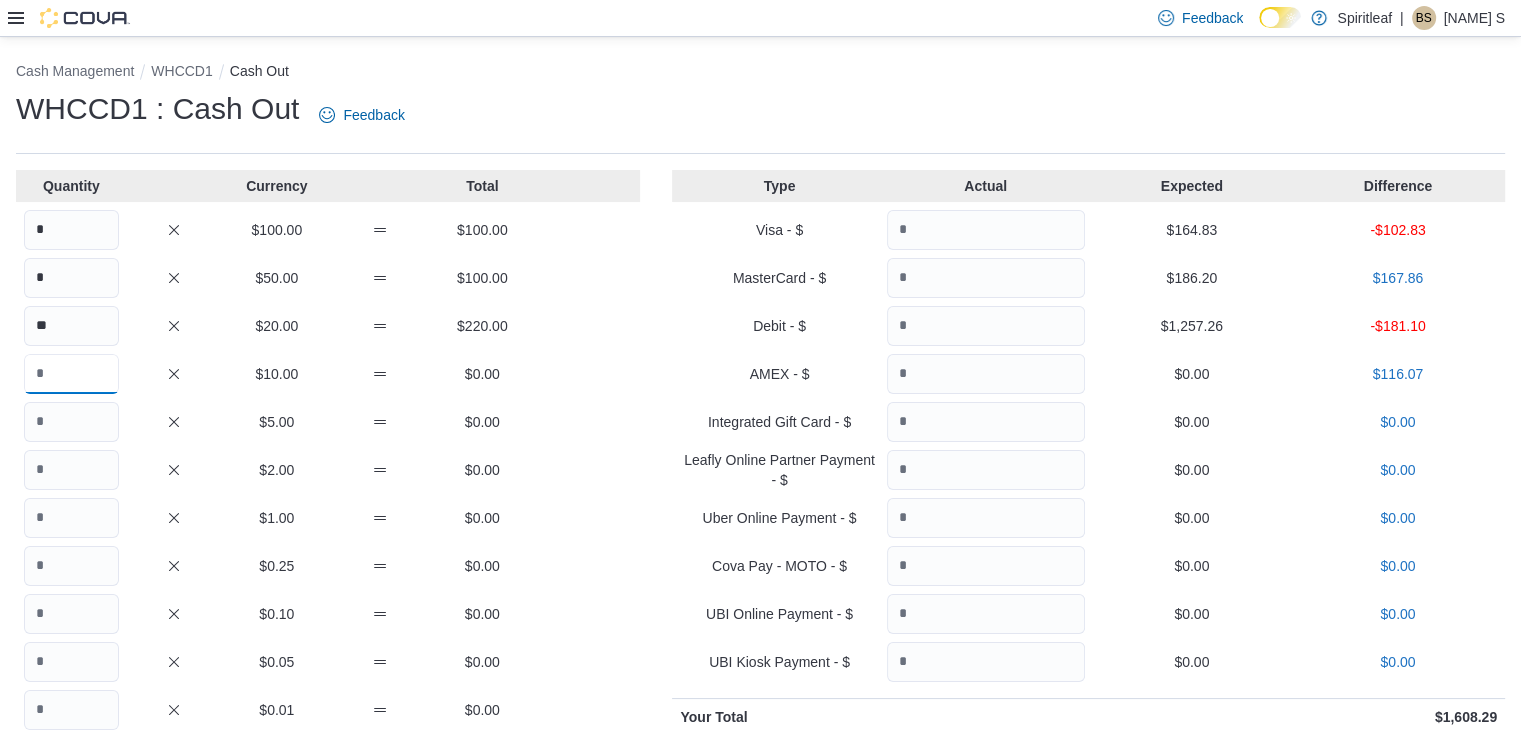 click at bounding box center [71, 374] 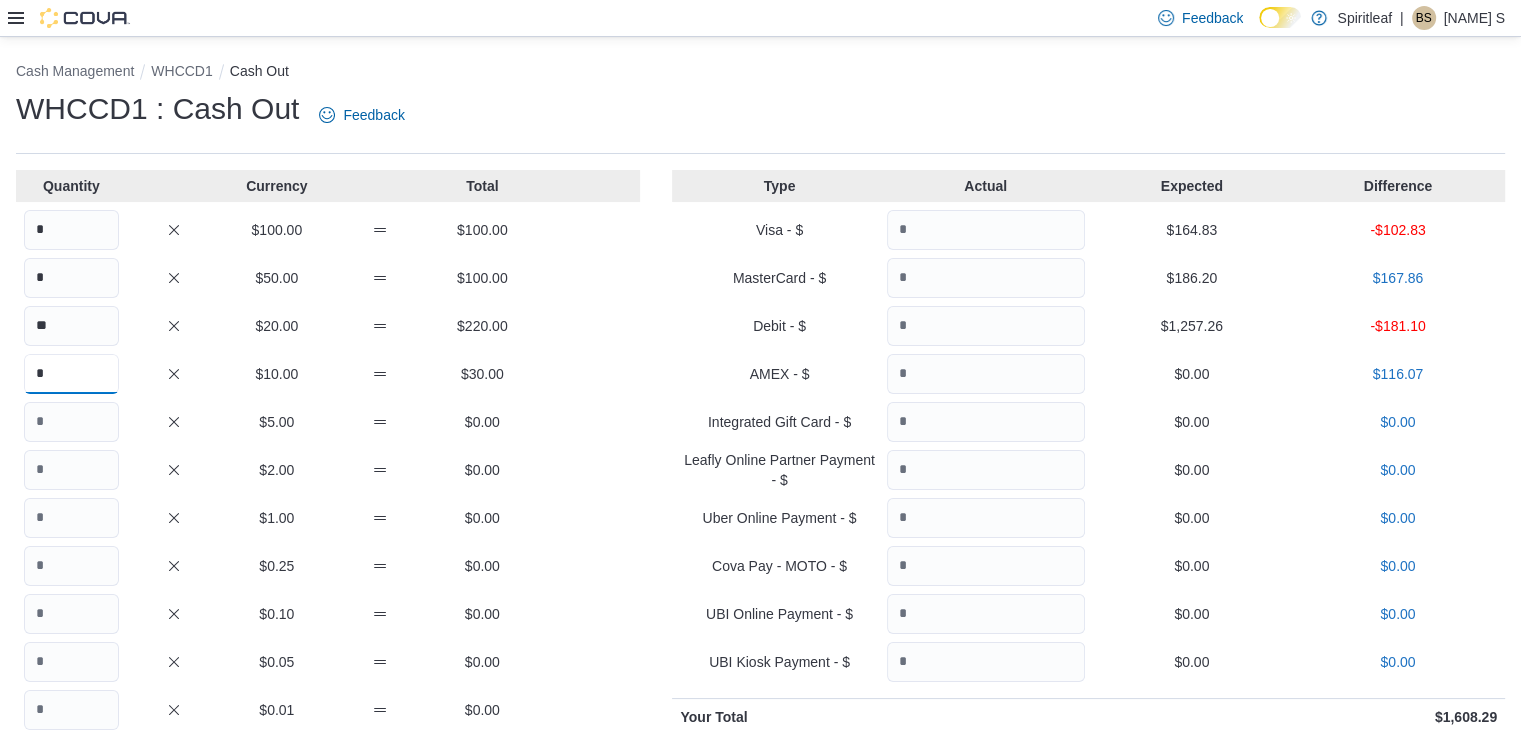 type on "*" 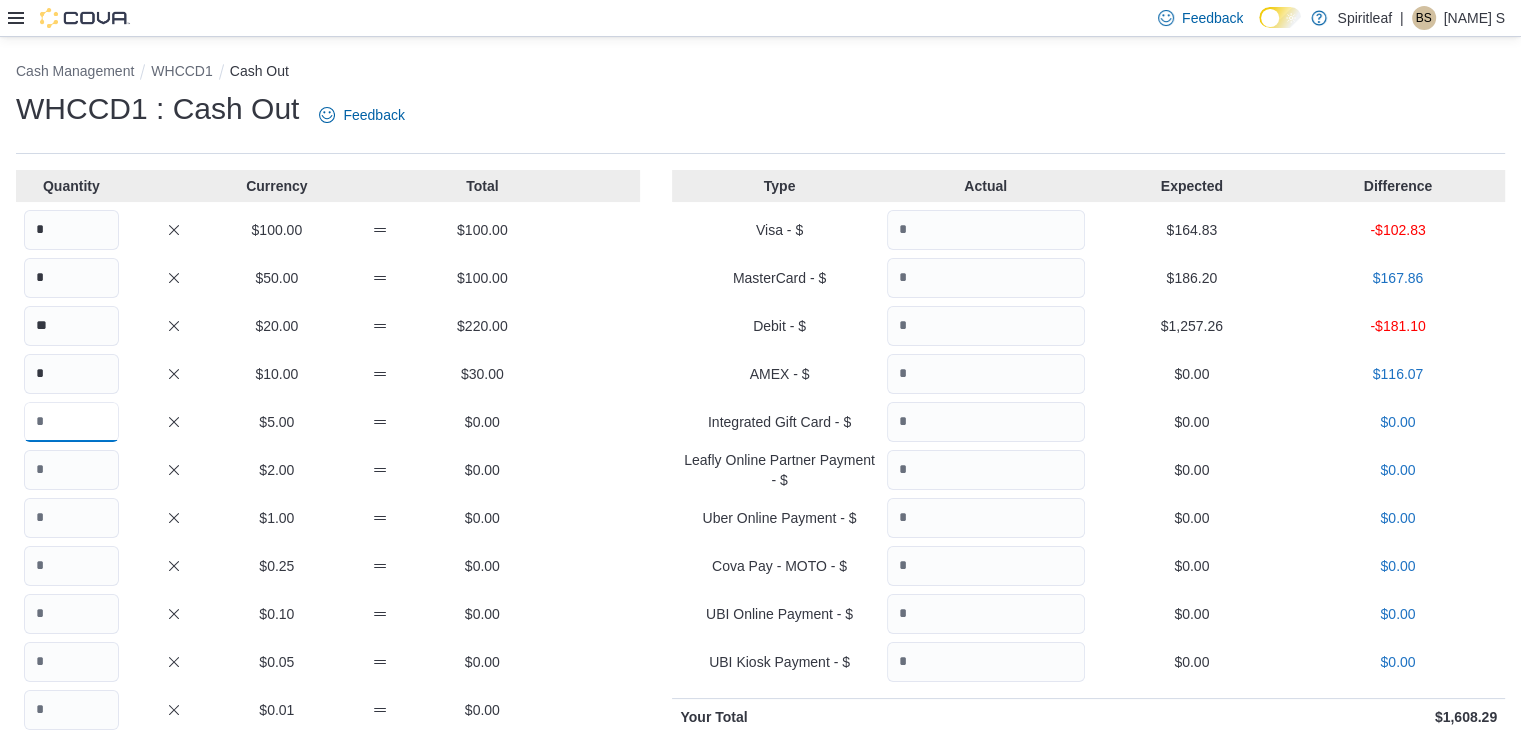 click at bounding box center [71, 422] 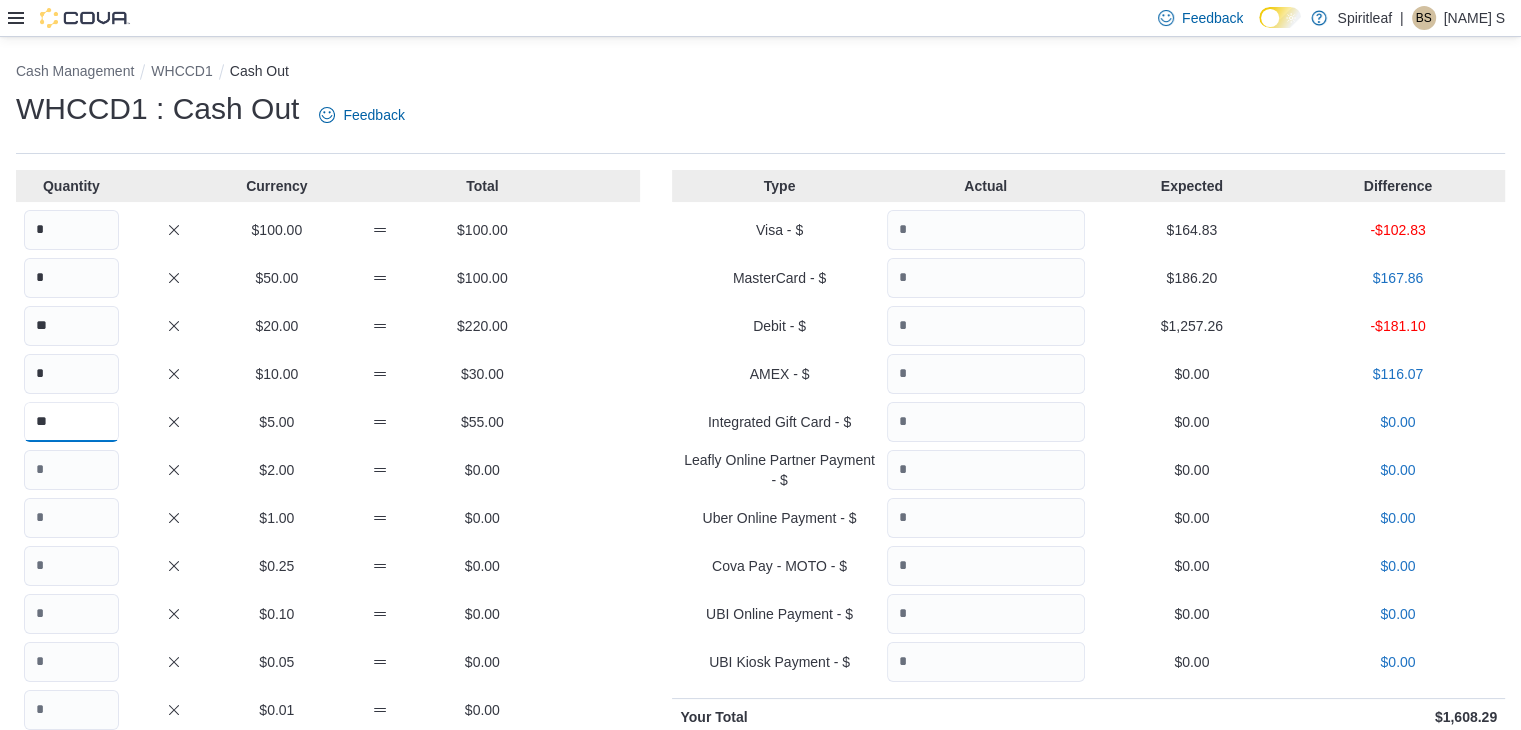 type on "**" 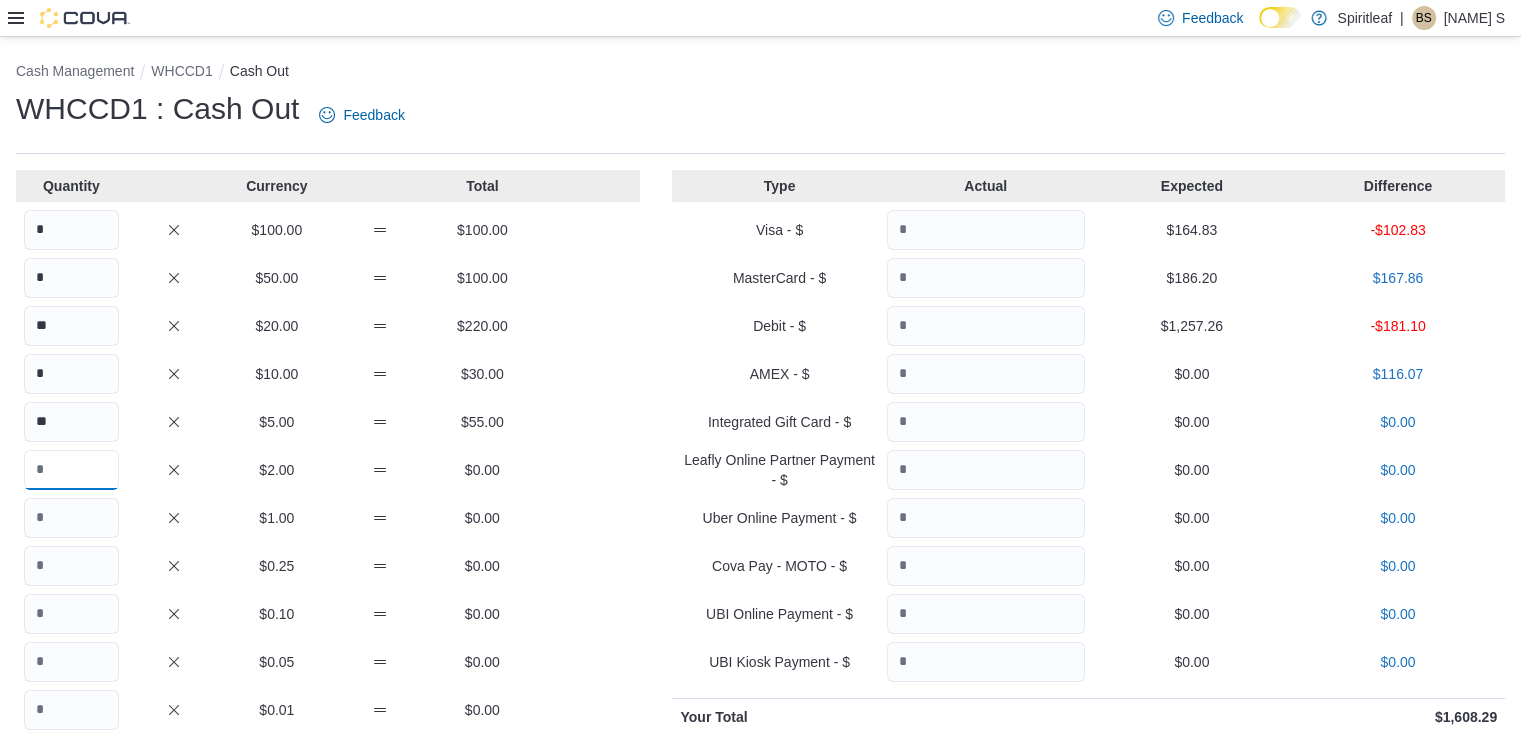 click at bounding box center [71, 470] 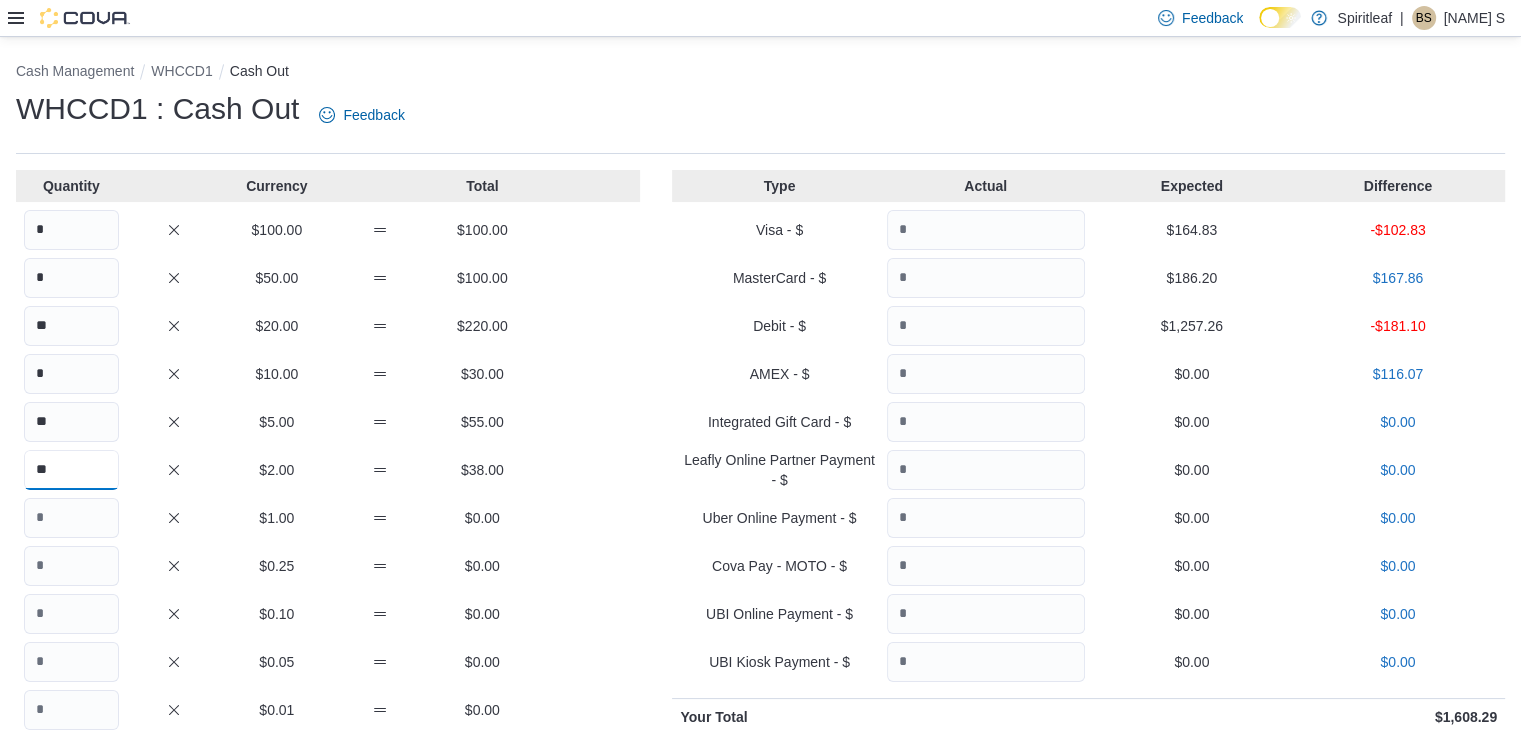 type on "**" 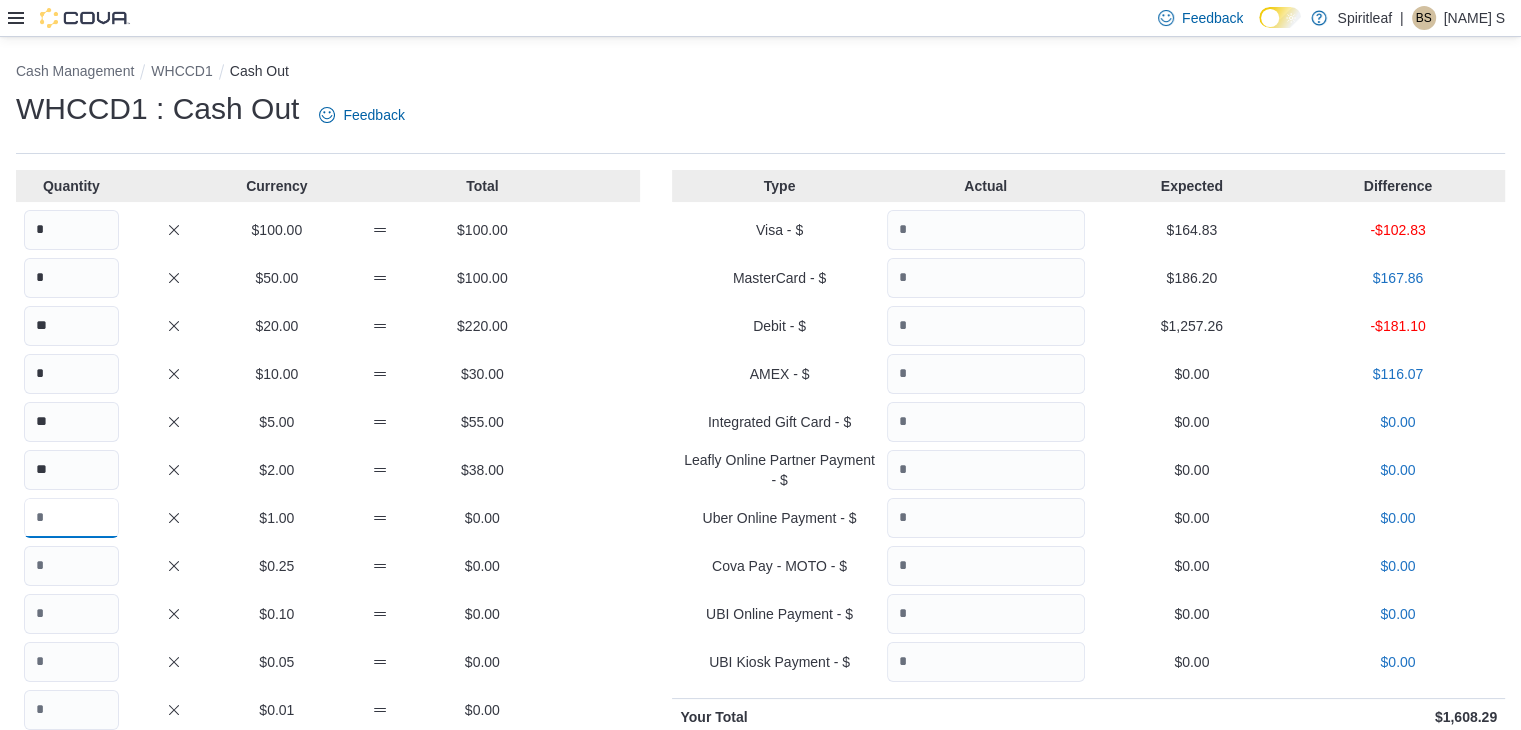 click at bounding box center [71, 518] 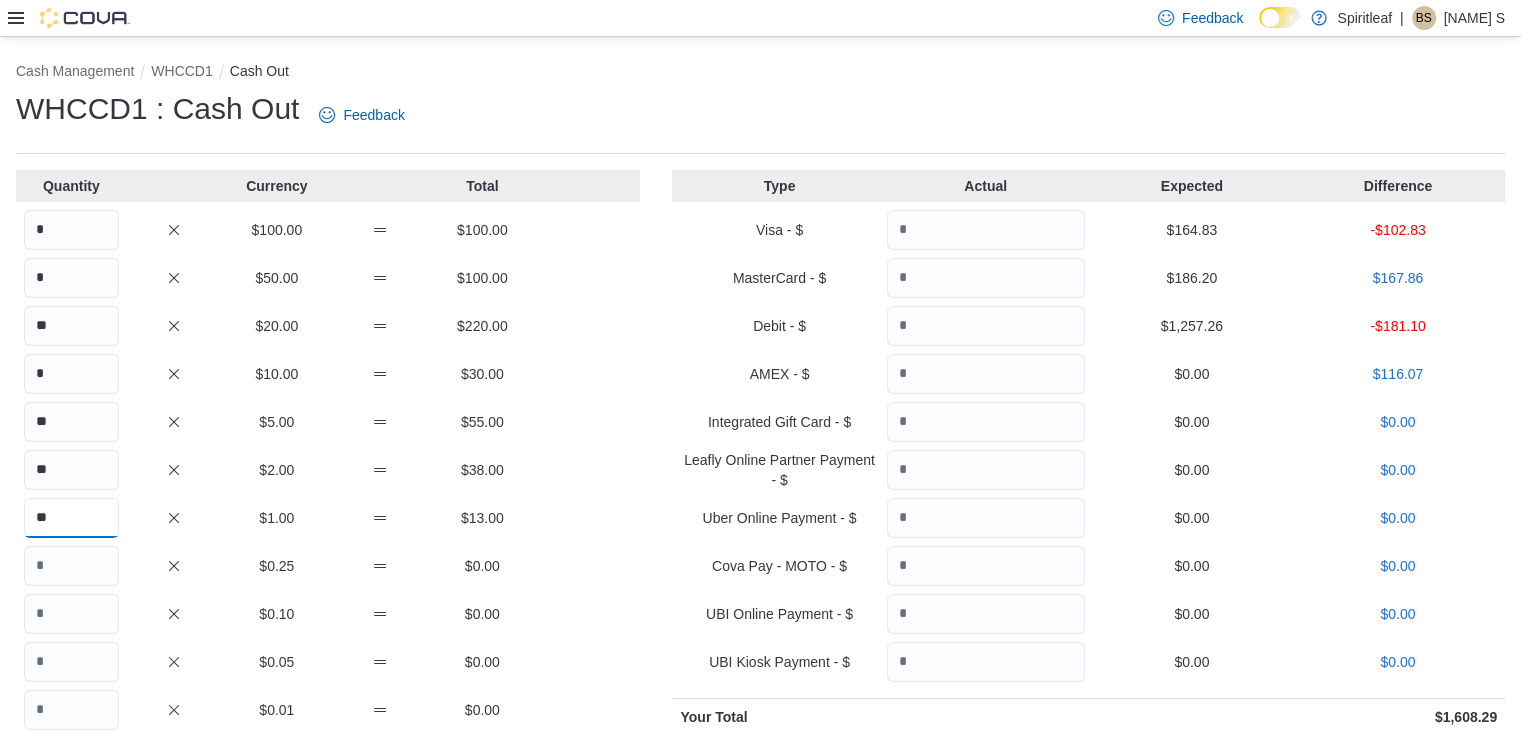 type on "**" 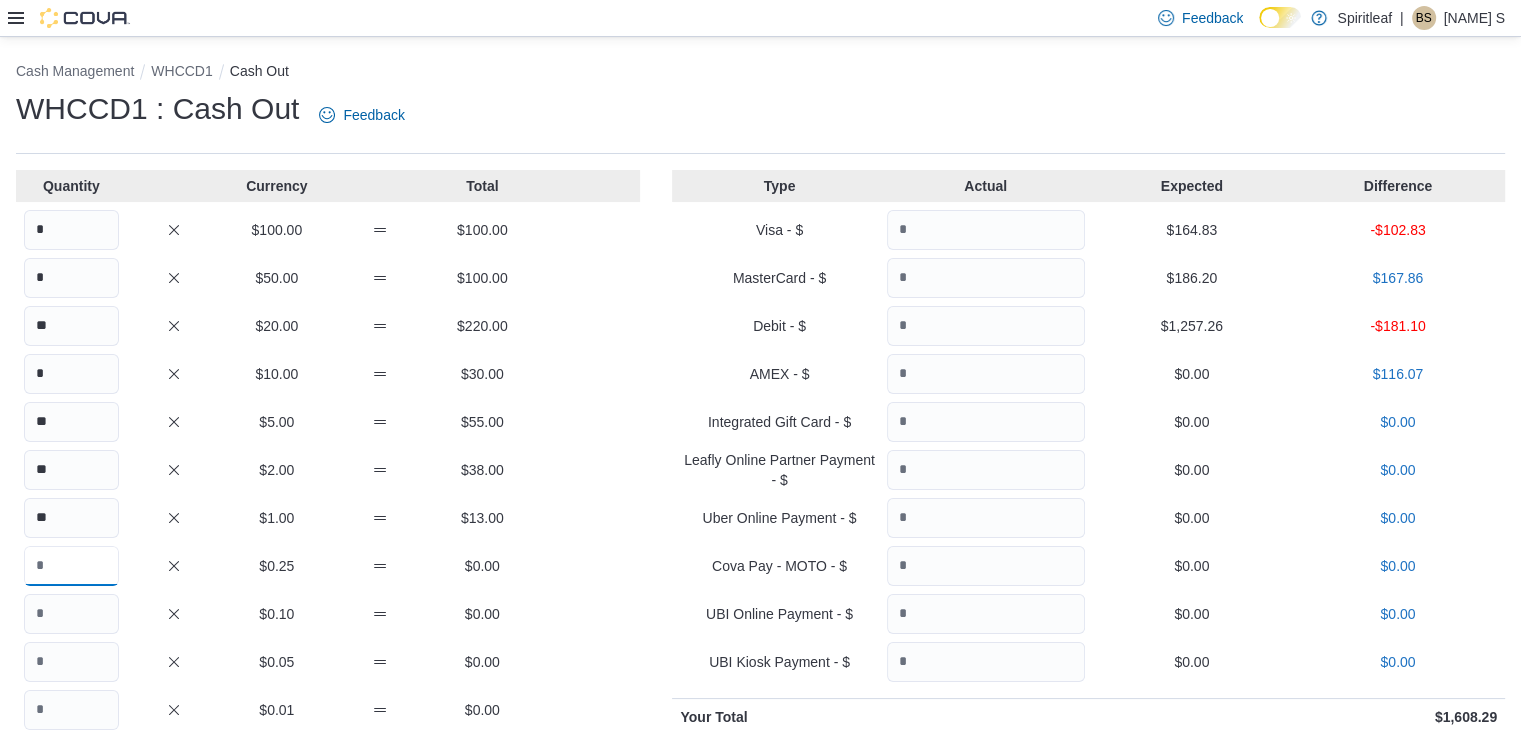 click at bounding box center [71, 566] 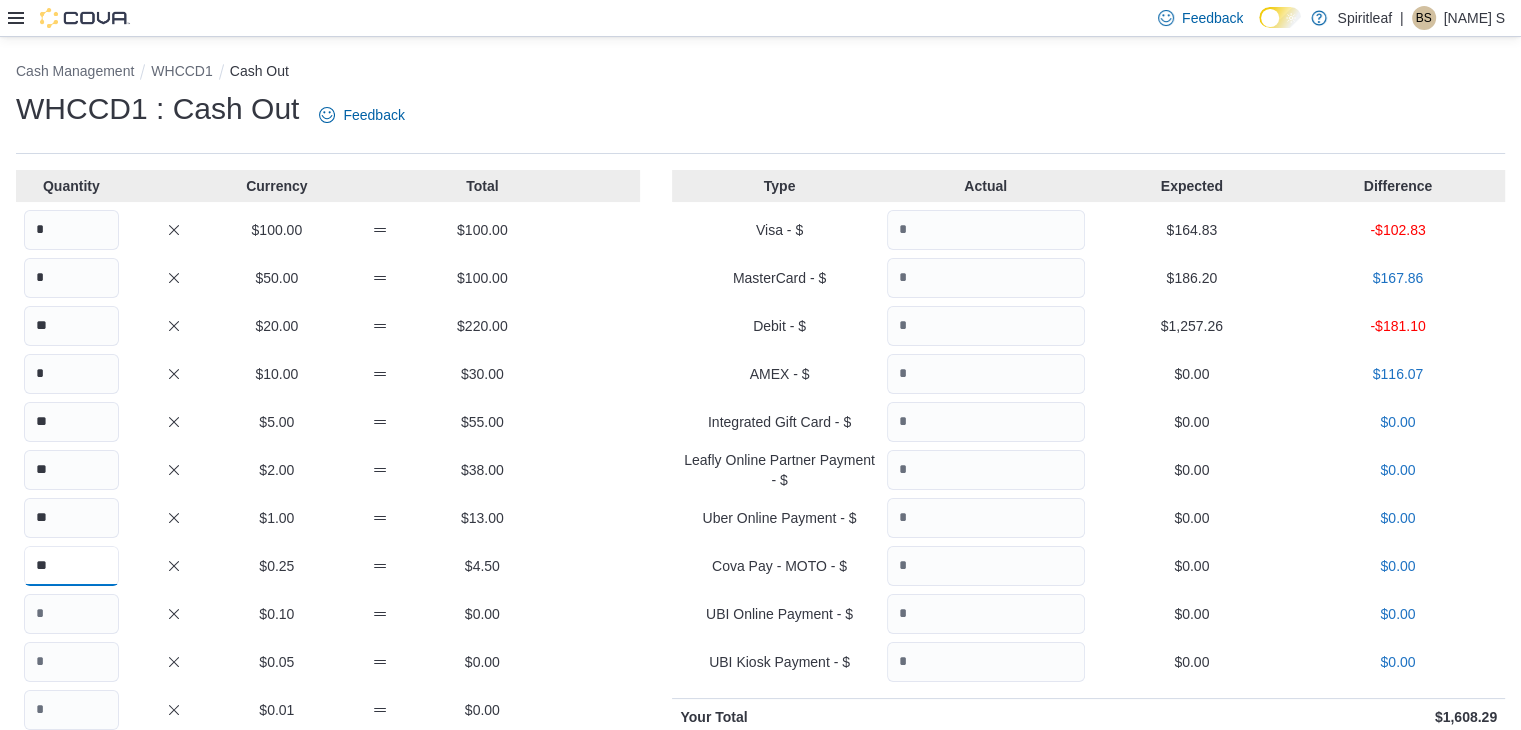 type on "**" 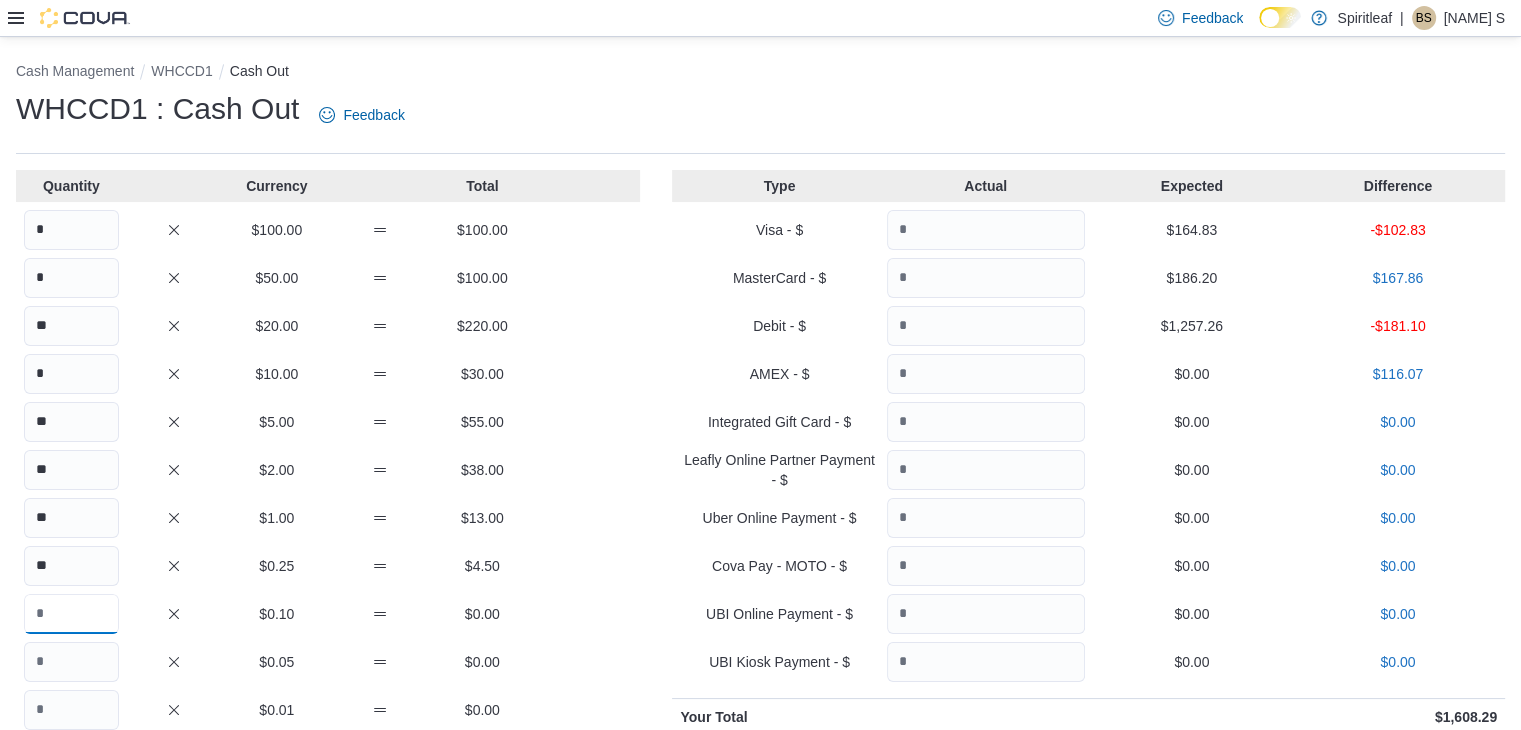 click at bounding box center [71, 614] 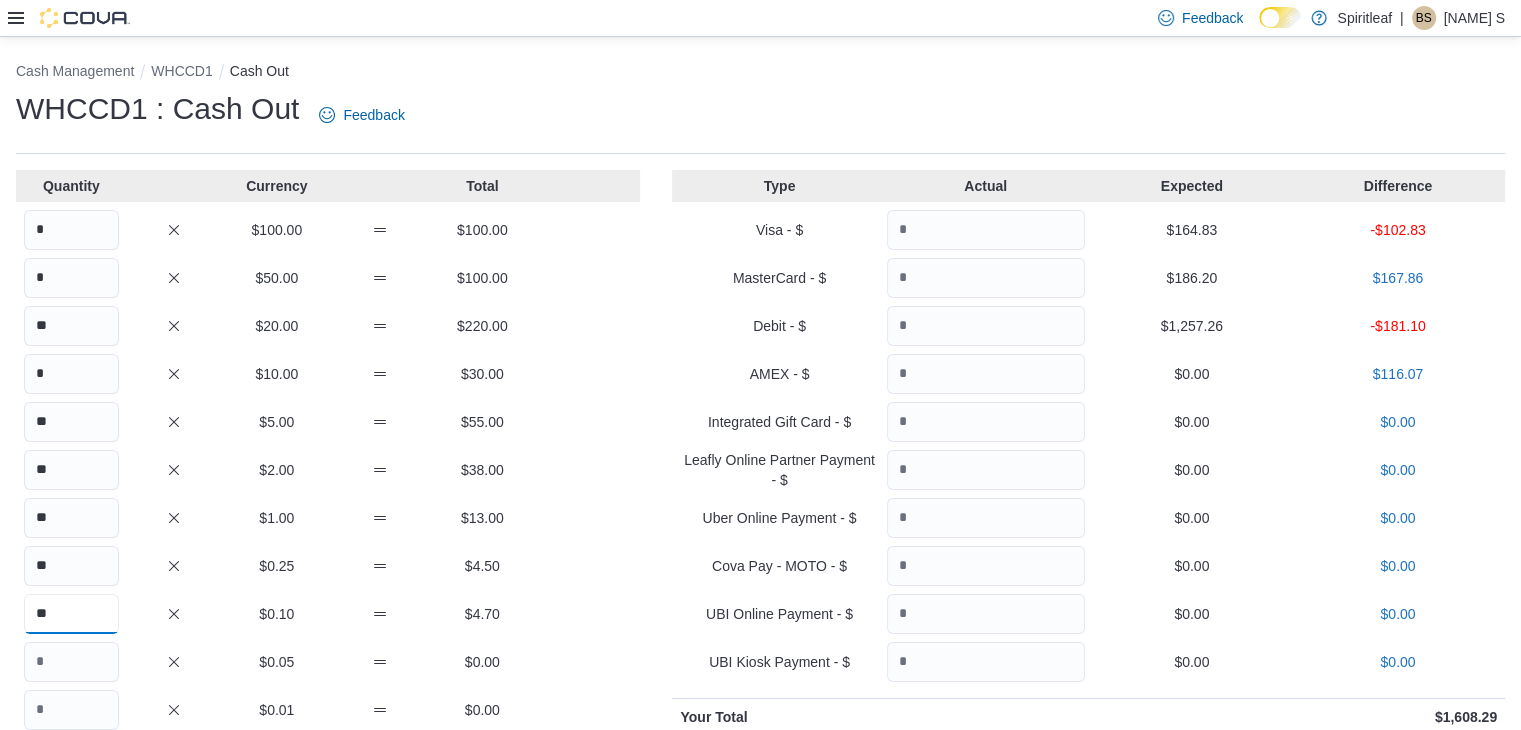 type on "**" 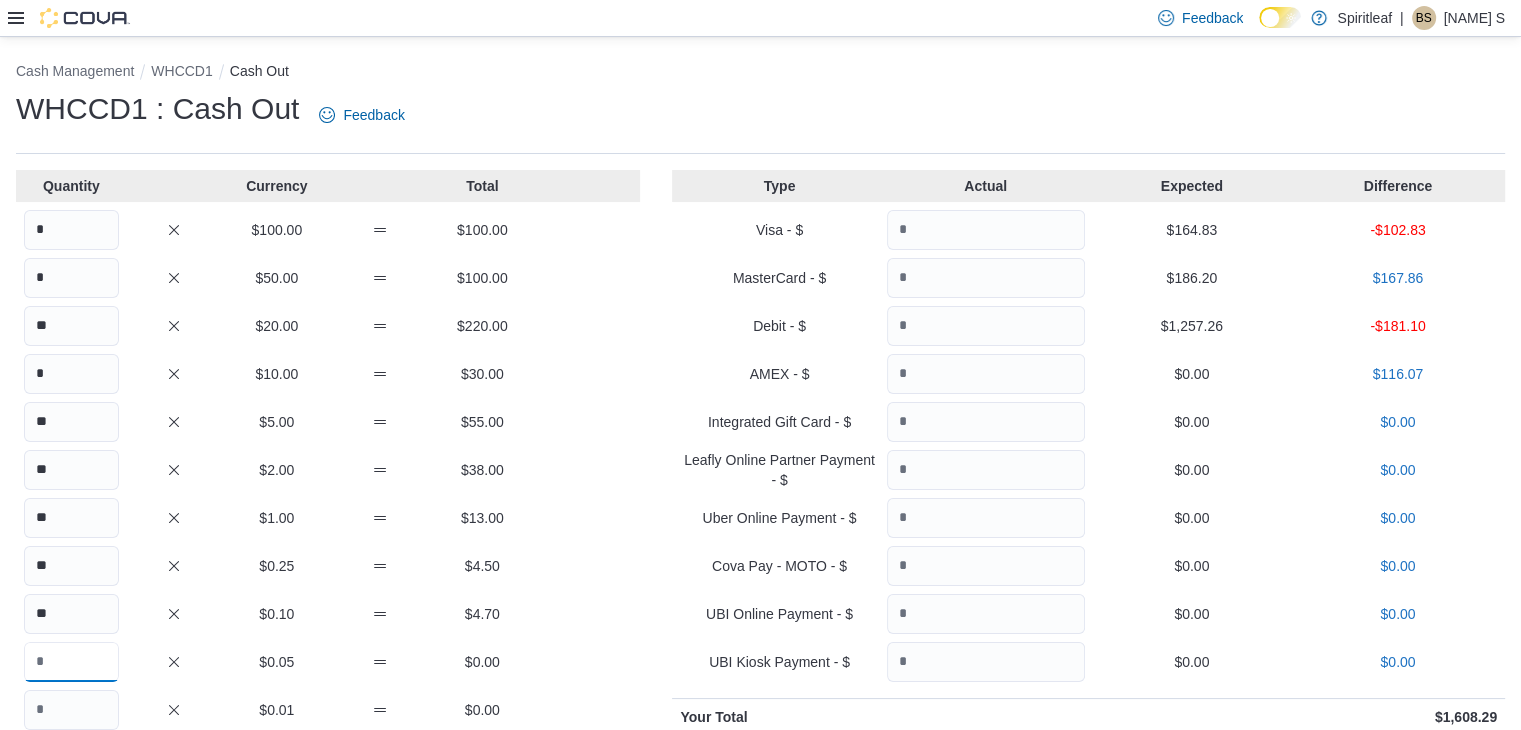 click at bounding box center [71, 662] 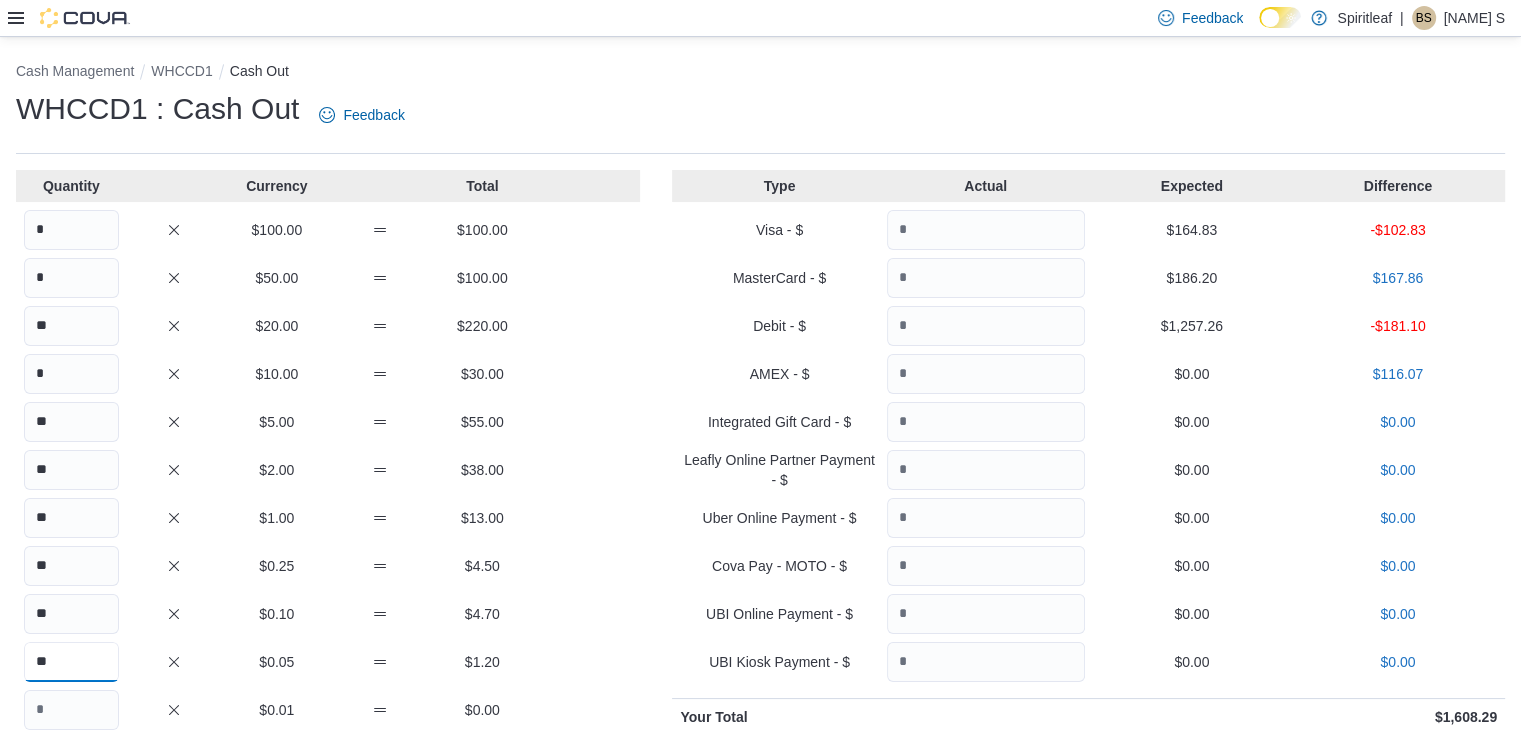 type on "**" 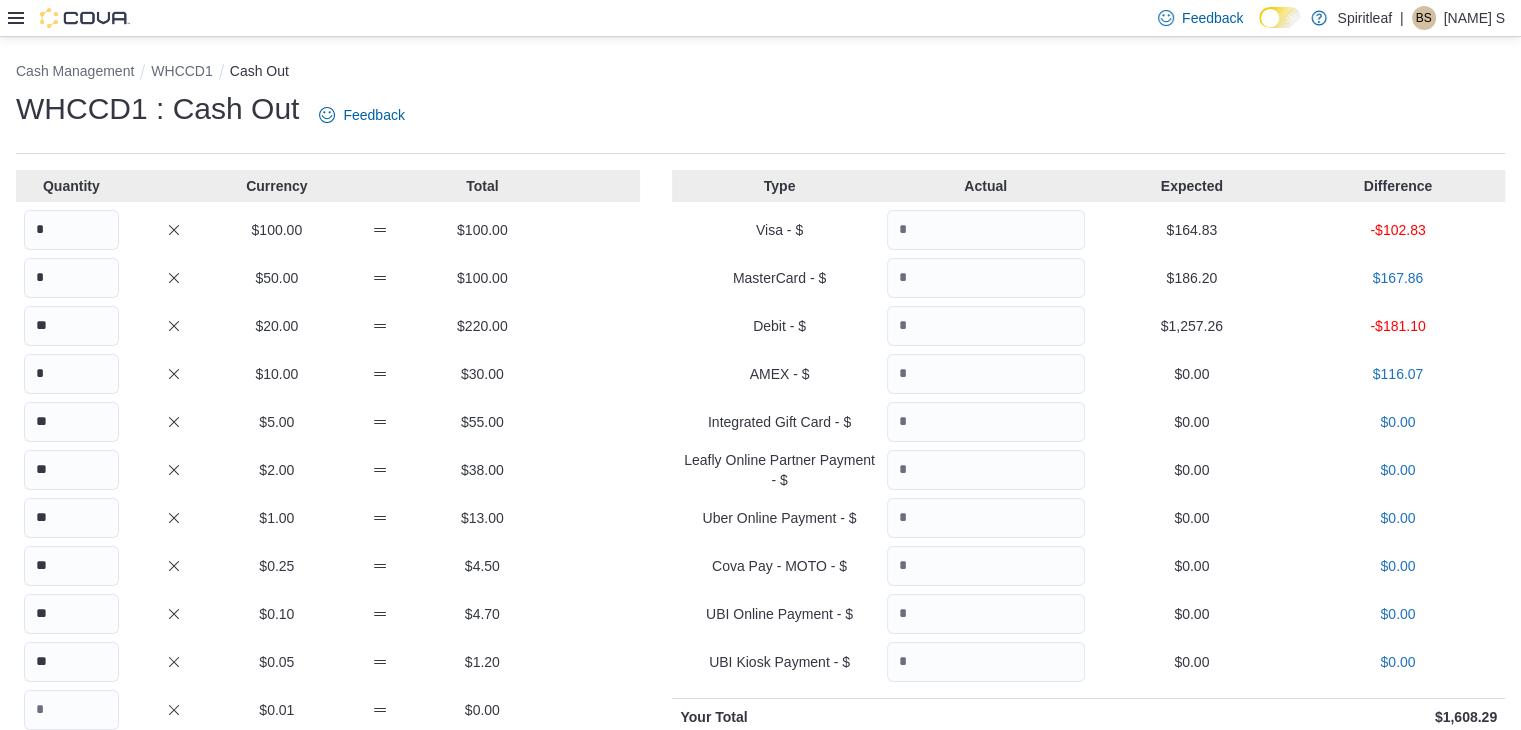 click on "$1.00" at bounding box center (276, 518) 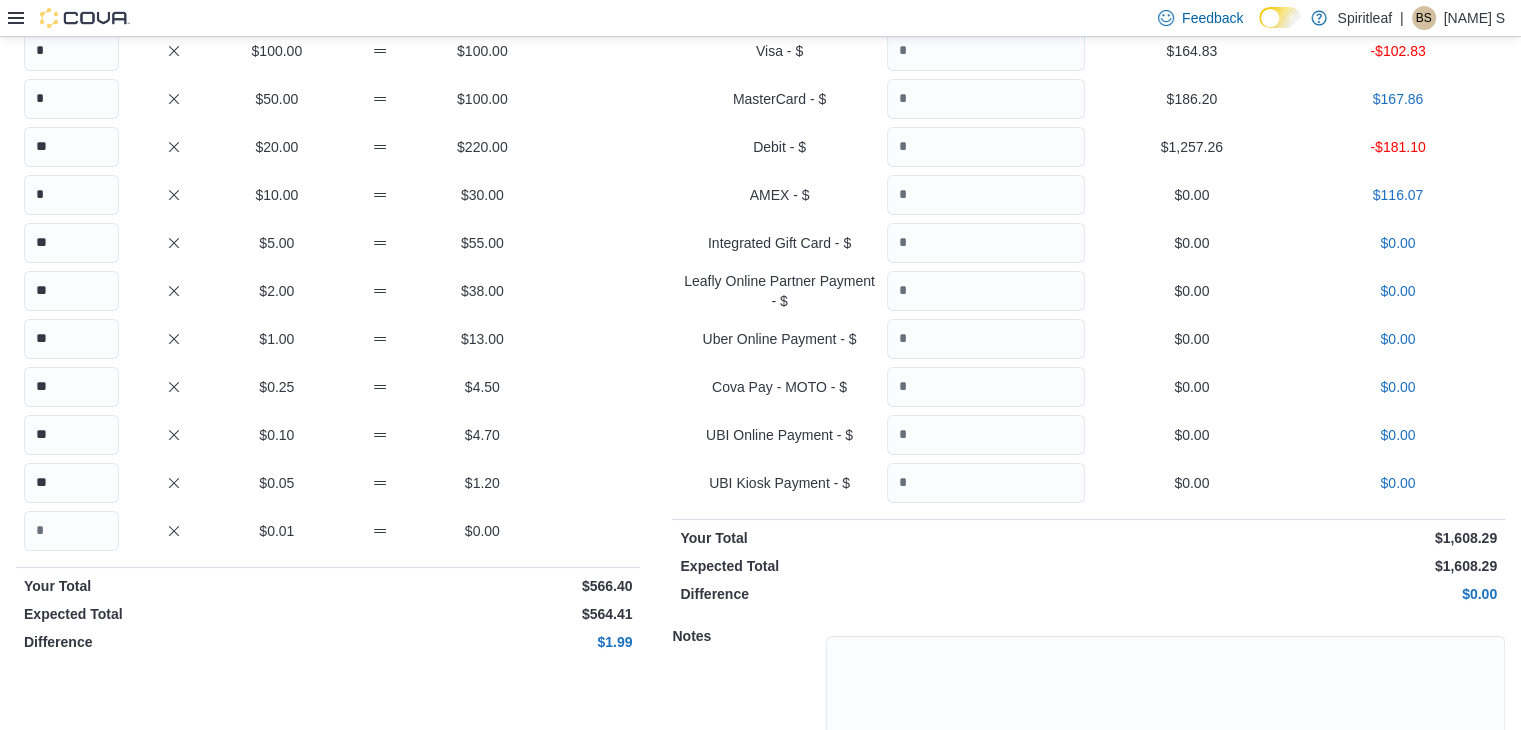 scroll, scrollTop: 210, scrollLeft: 0, axis: vertical 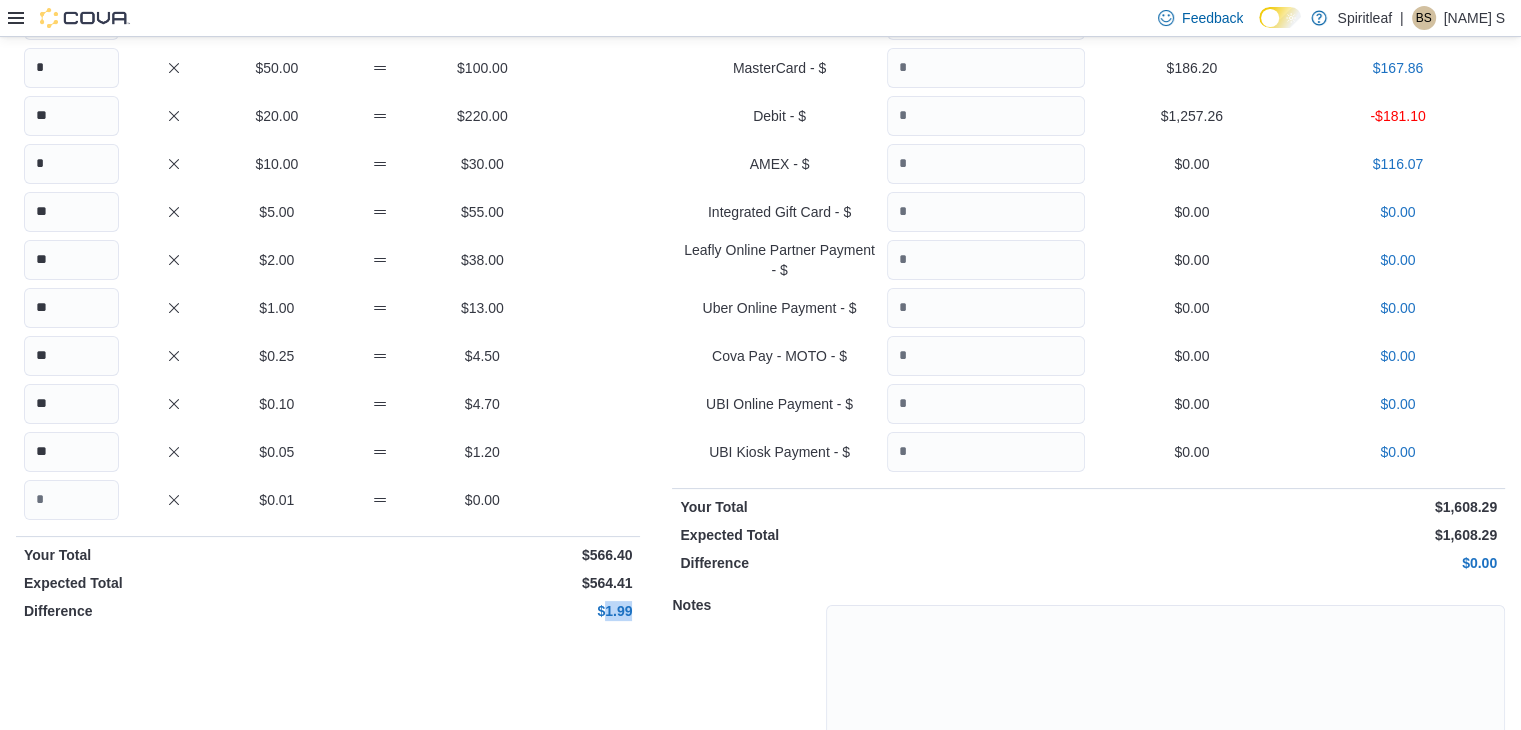 drag, startPoint x: 612, startPoint y: 607, endPoint x: 636, endPoint y: 612, distance: 24.5153 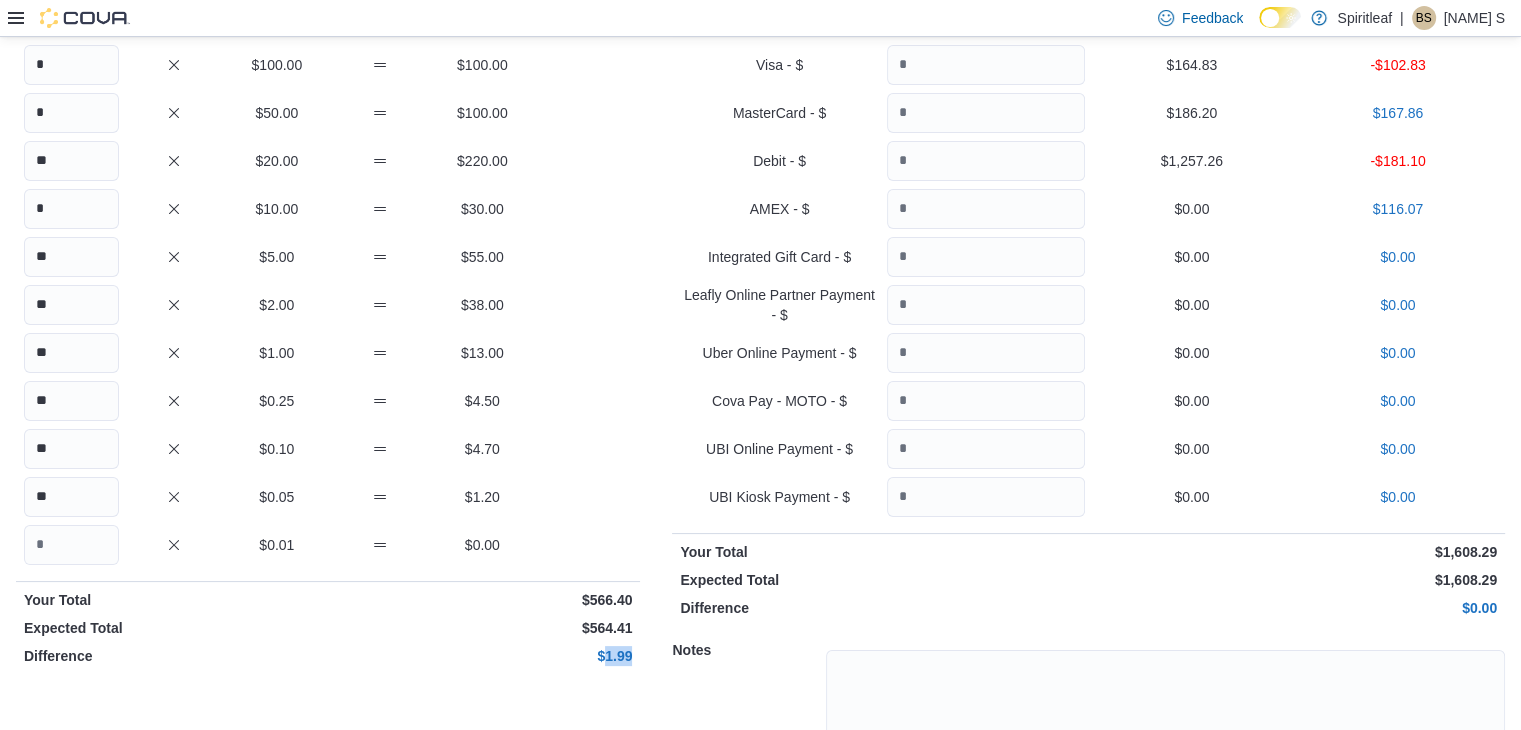 scroll, scrollTop: 310, scrollLeft: 0, axis: vertical 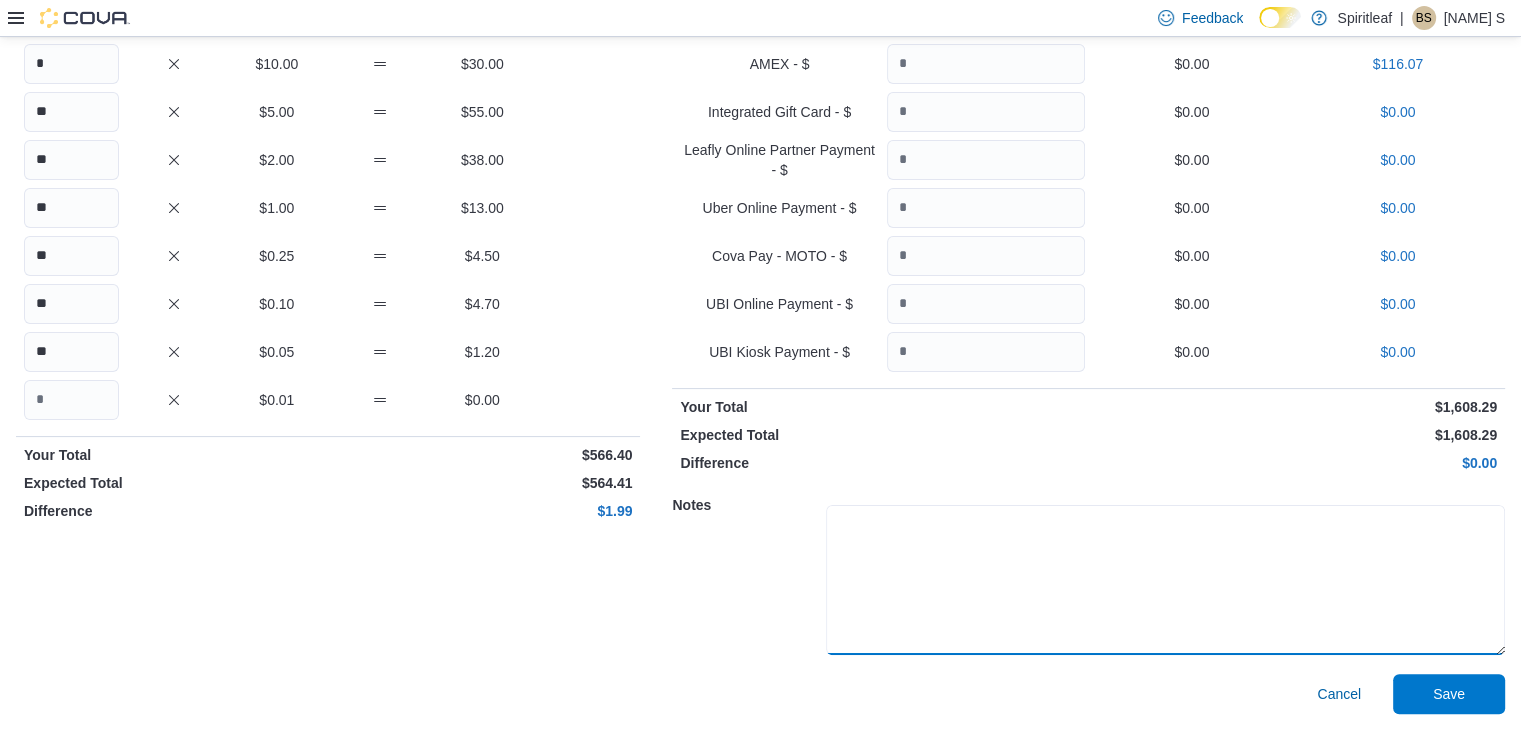 drag, startPoint x: 903, startPoint y: 529, endPoint x: 999, endPoint y: 532, distance: 96.04687 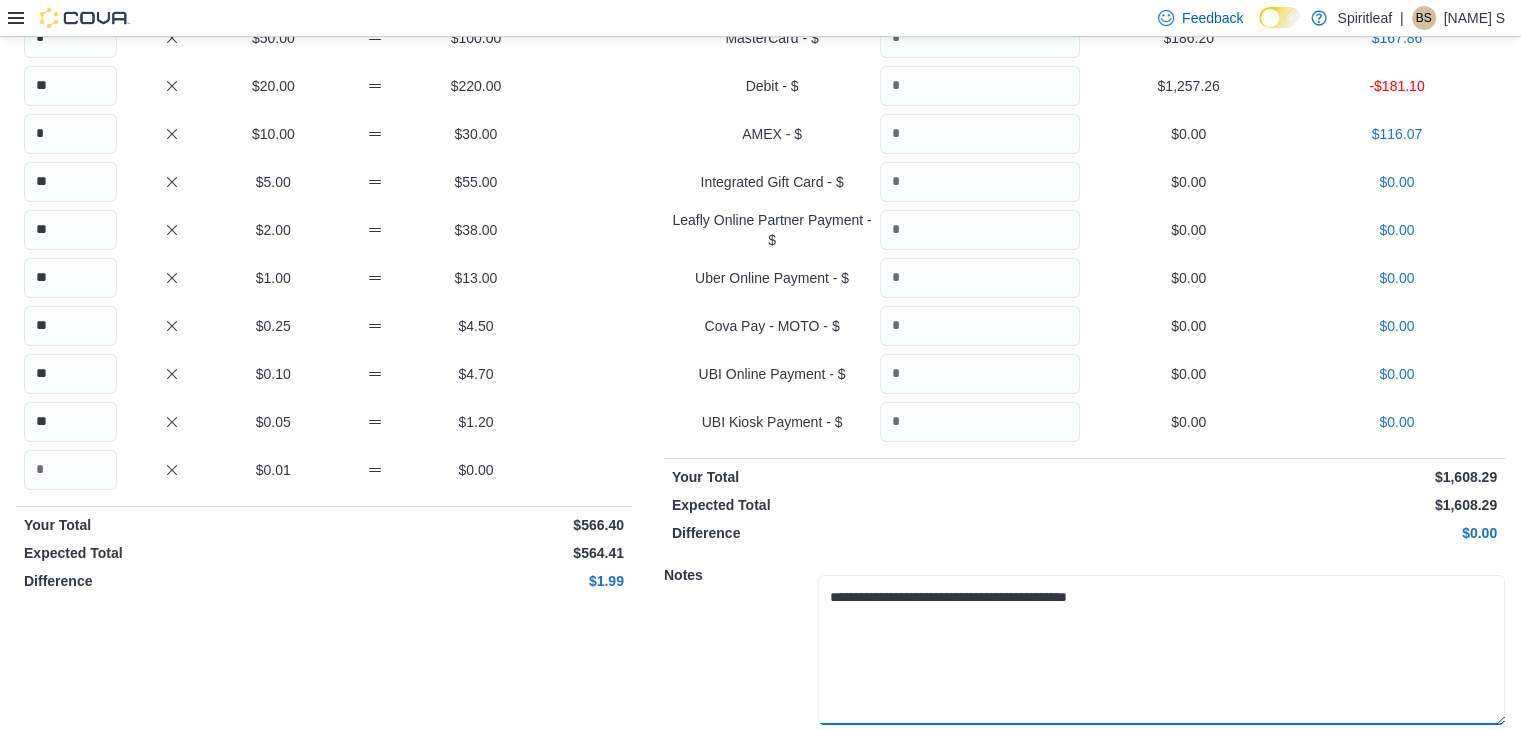scroll, scrollTop: 210, scrollLeft: 0, axis: vertical 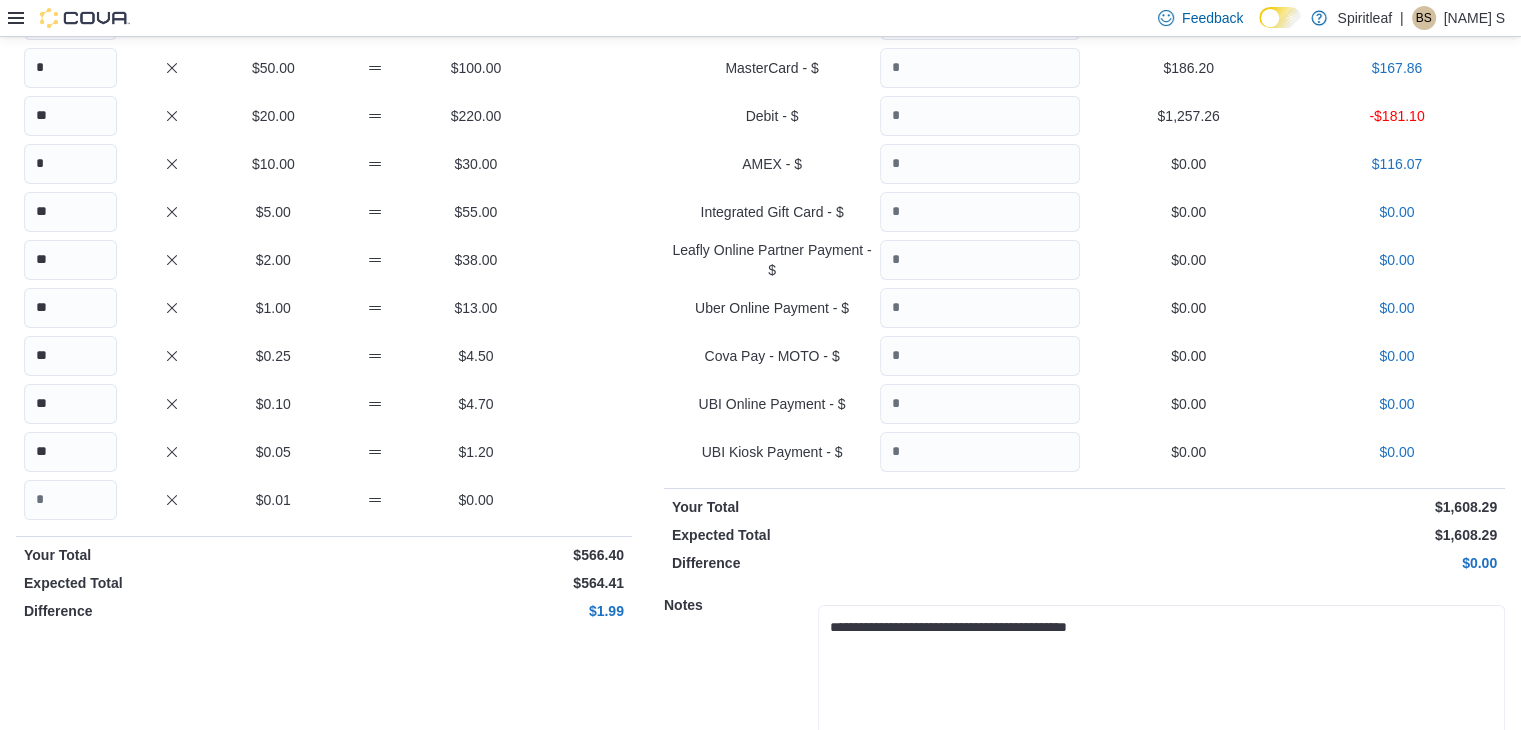 type on "**********" 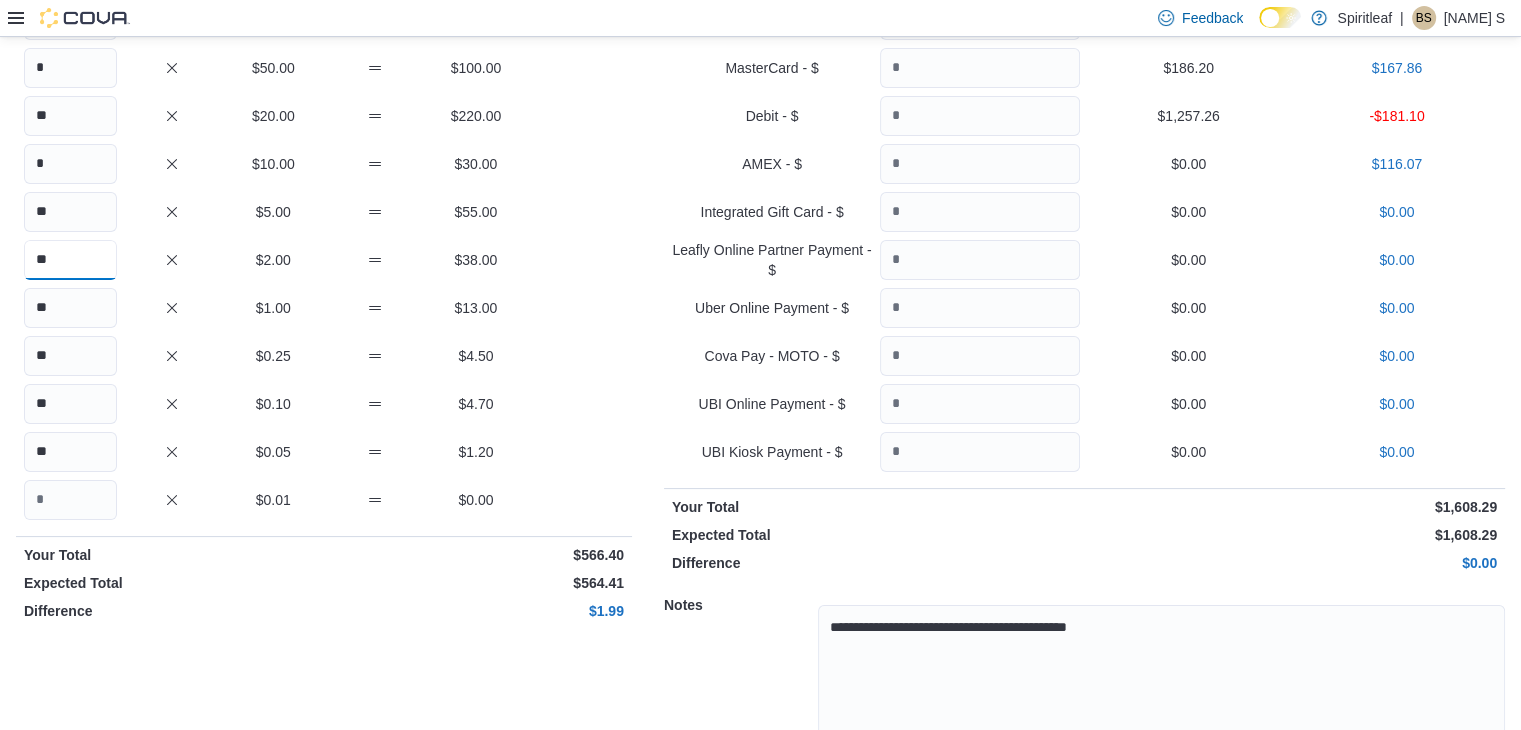 click on "**" at bounding box center (70, 260) 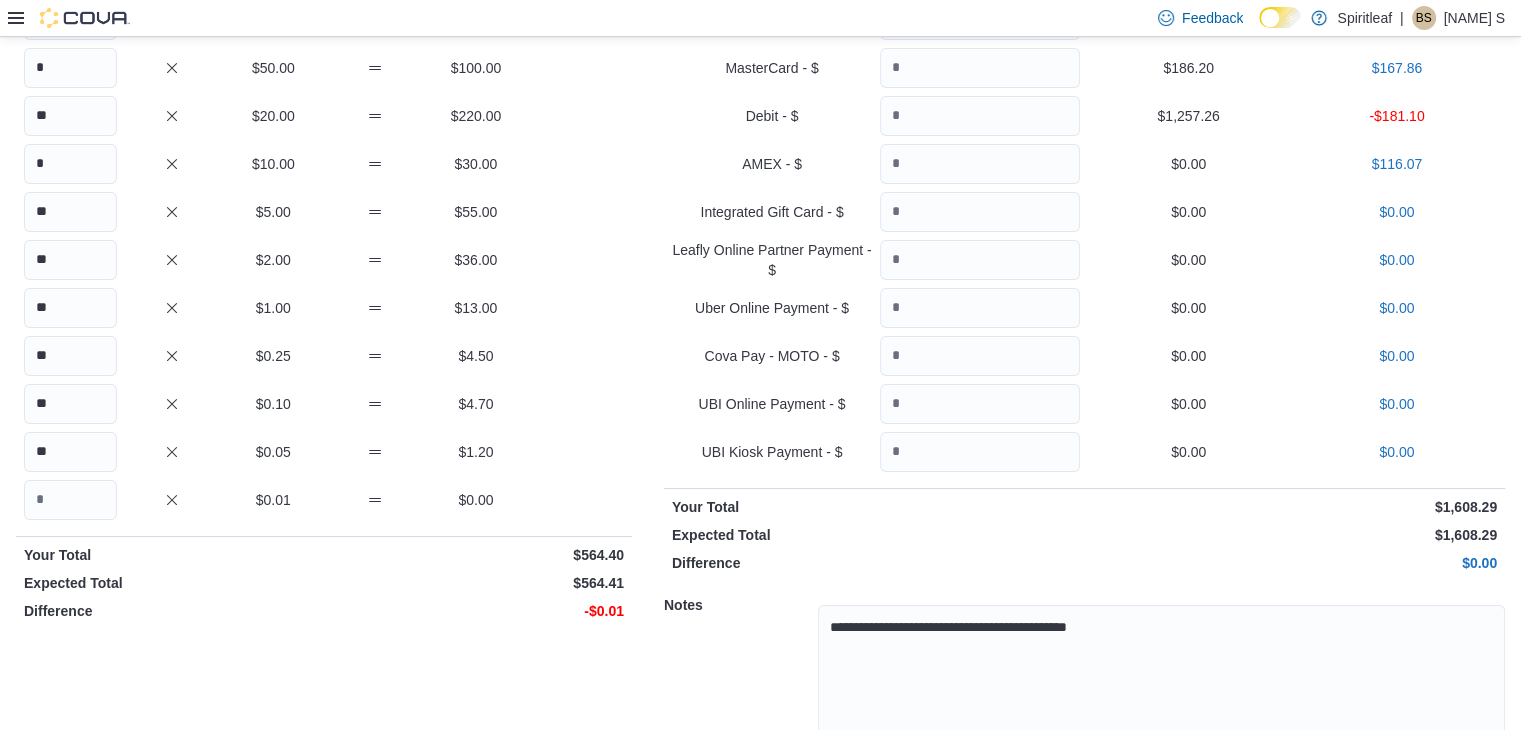 click on "Quantity Currency Total * $[MONEY] $[MONEY] * $[MONEY] $[MONEY] ** $[MONEY] $[MONEY] * $[MONEY] $[MONEY] ** $[MONEY] $[MONEY] ** $[MONEY] $[MONEY] ** $[MONEY] $[MONEY] ** $[MONEY] $[MONEY] ** $[MONEY] $[MONEY] ** $[MONEY] $[MONEY] Your Total $[MONEY] Expected Total $[MONEY] Difference  $[MONEY]" at bounding box center [324, 387] 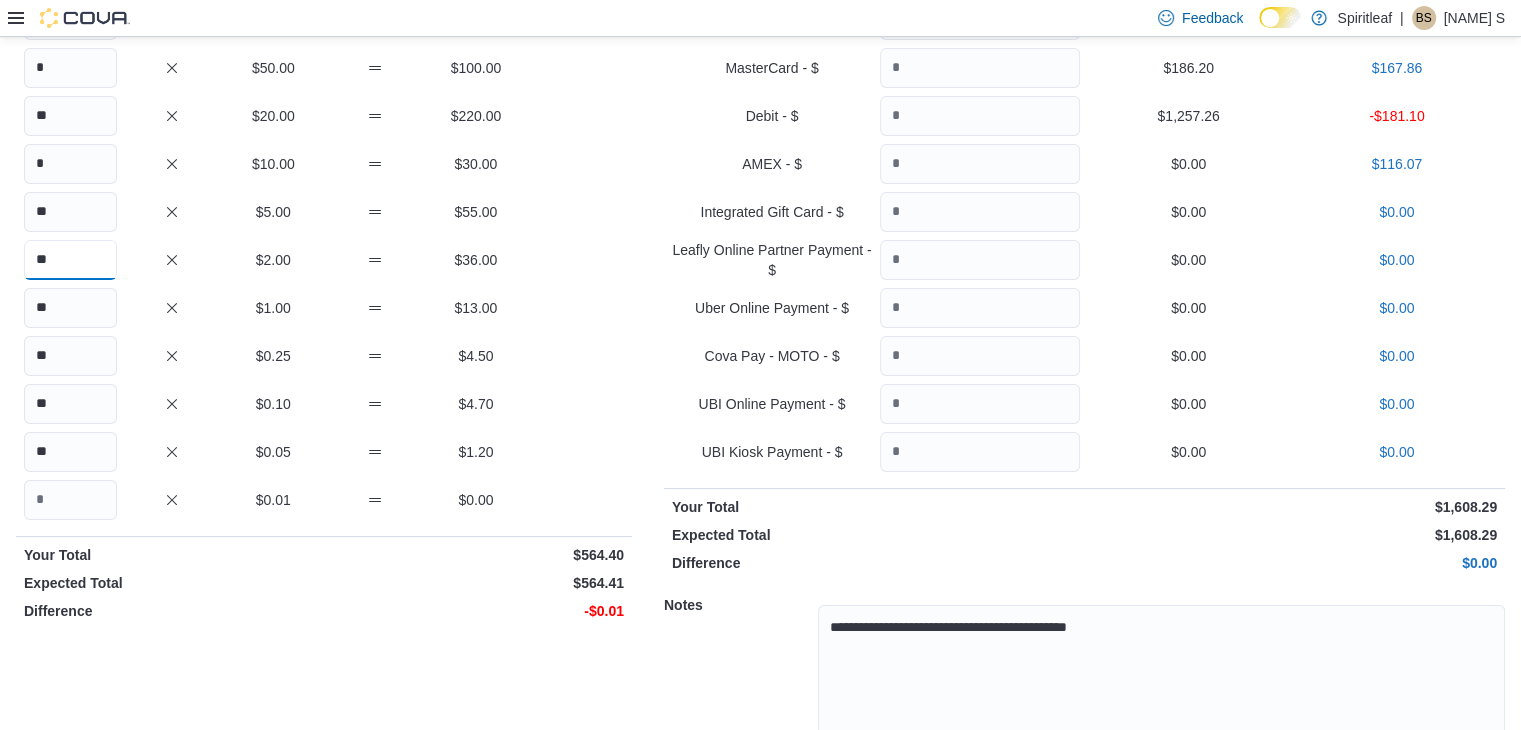 click on "**" at bounding box center [70, 260] 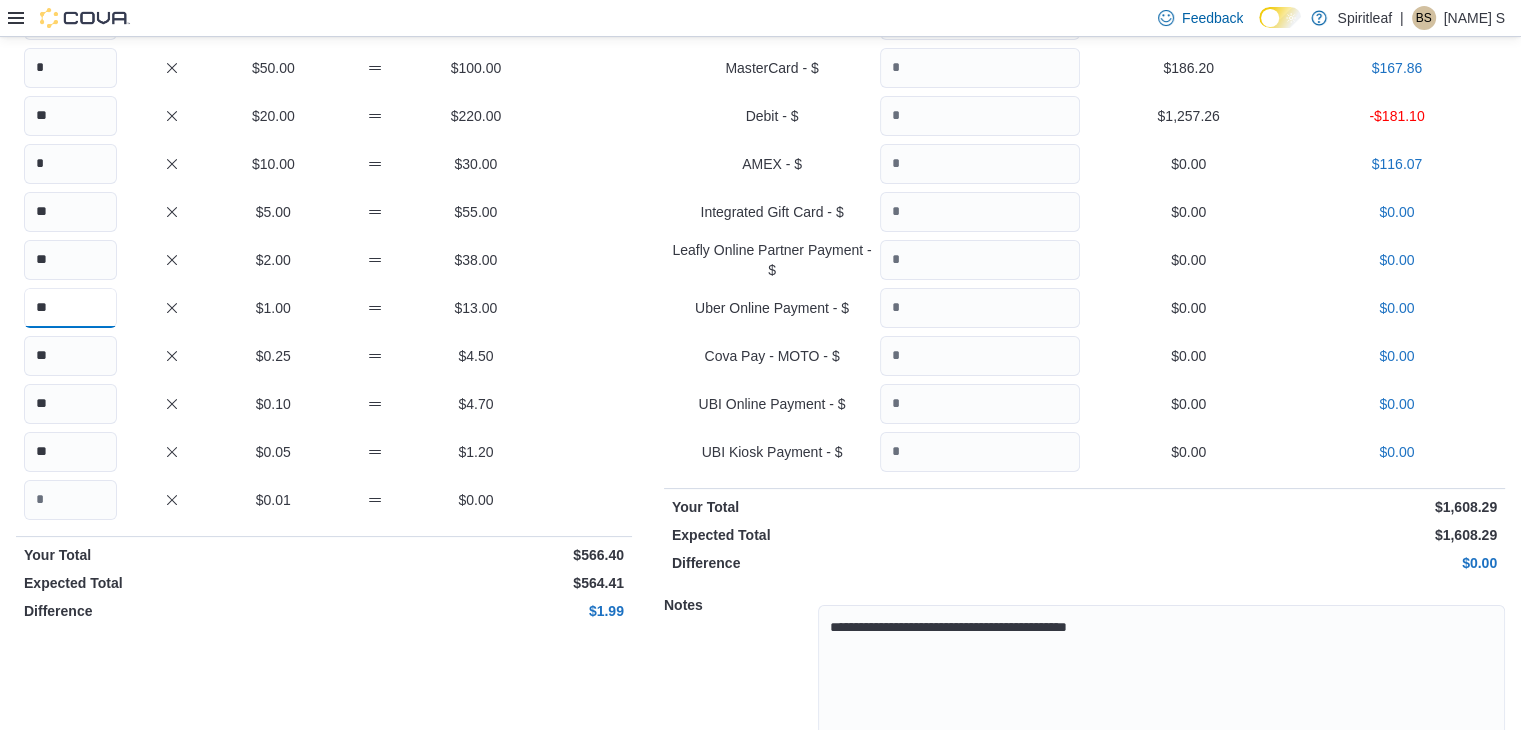 click on "**" at bounding box center (70, 308) 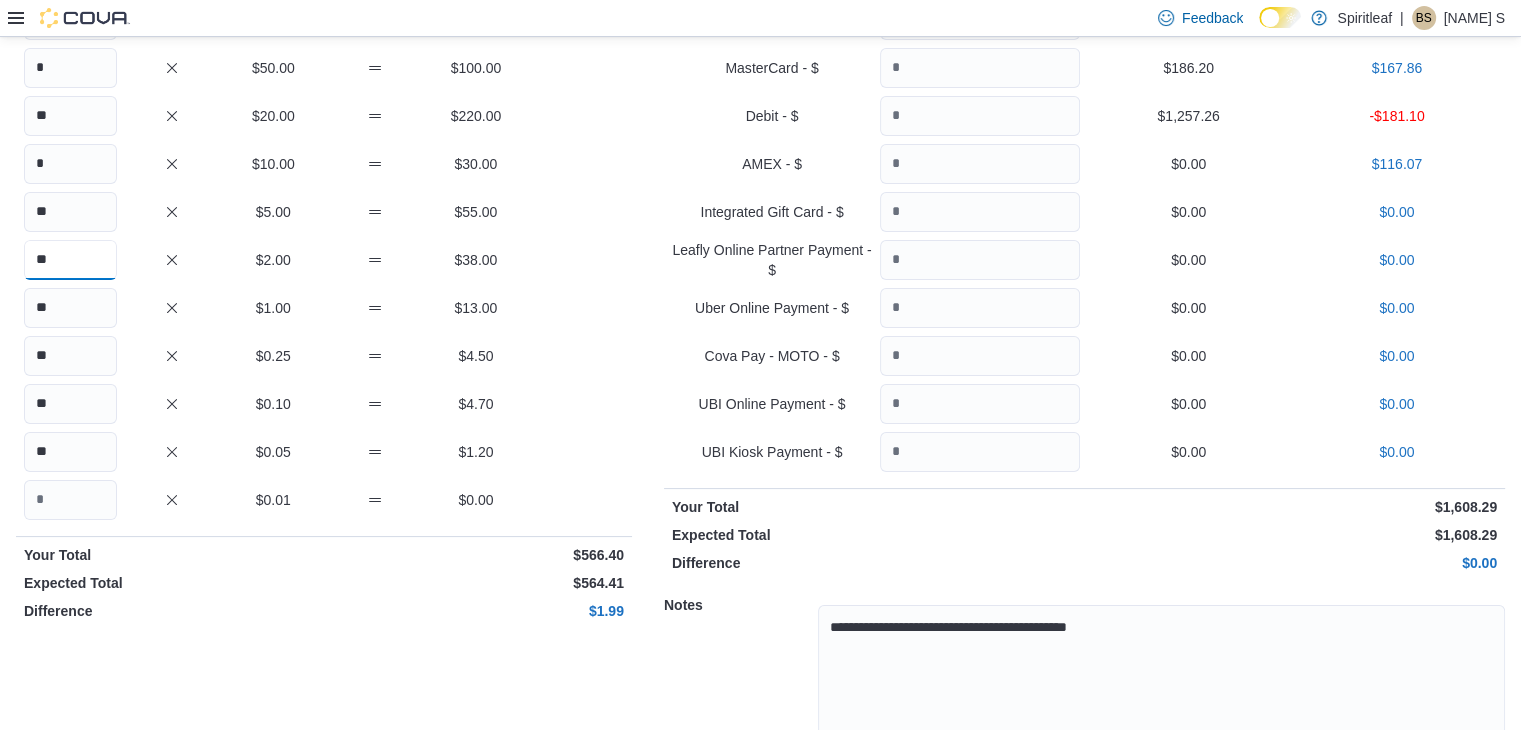 click on "**" at bounding box center (70, 260) 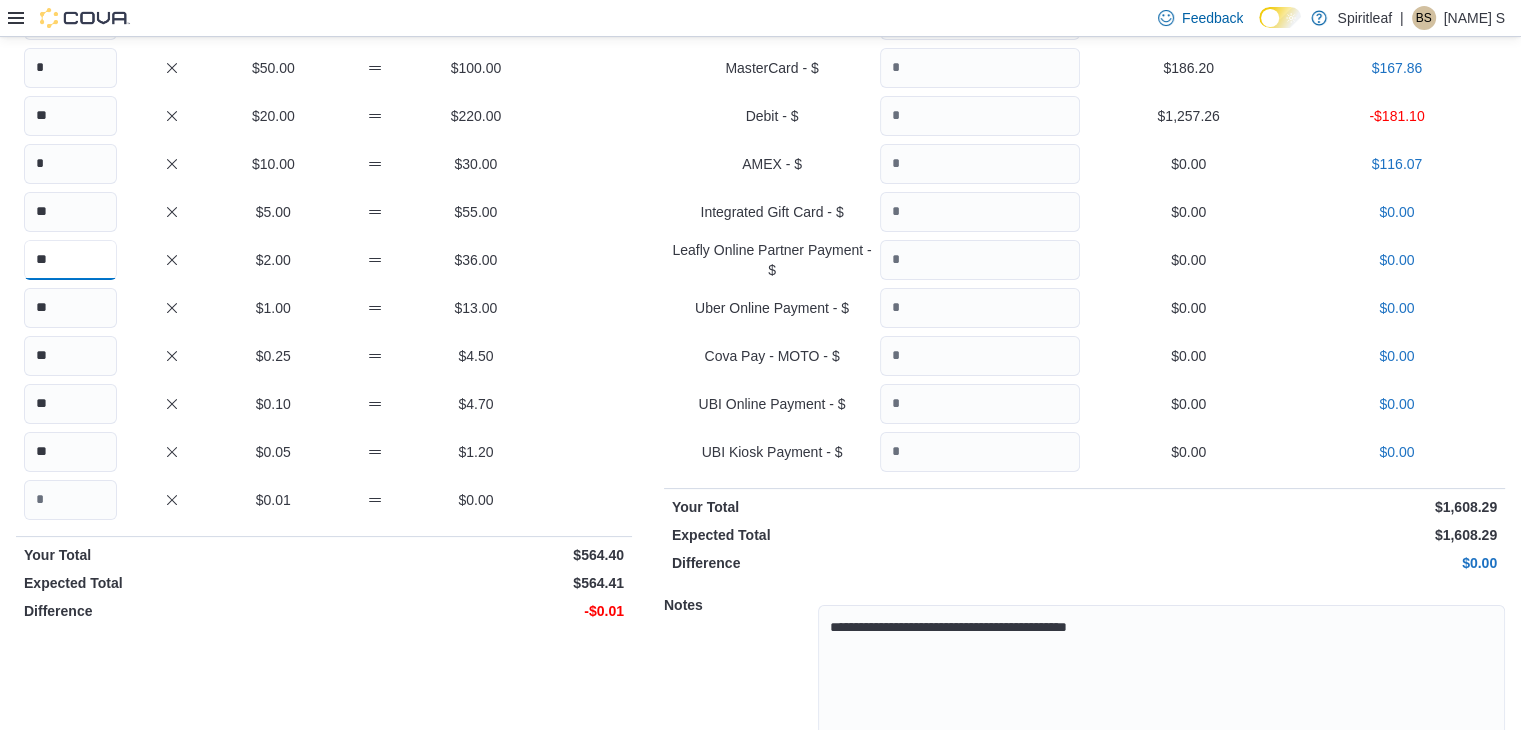 type on "**" 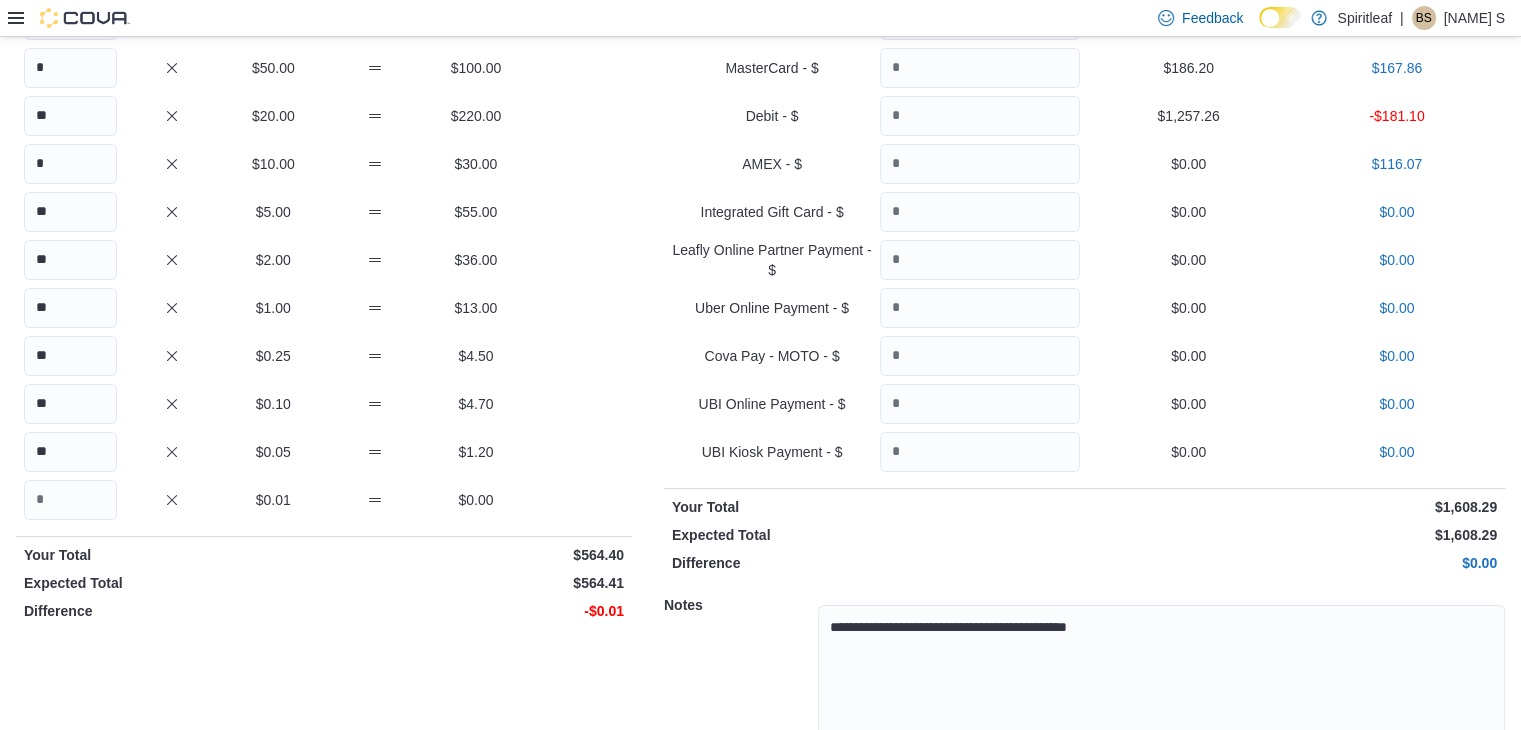 drag, startPoint x: 348, startPoint y: 206, endPoint x: 350, endPoint y: 217, distance: 11.18034 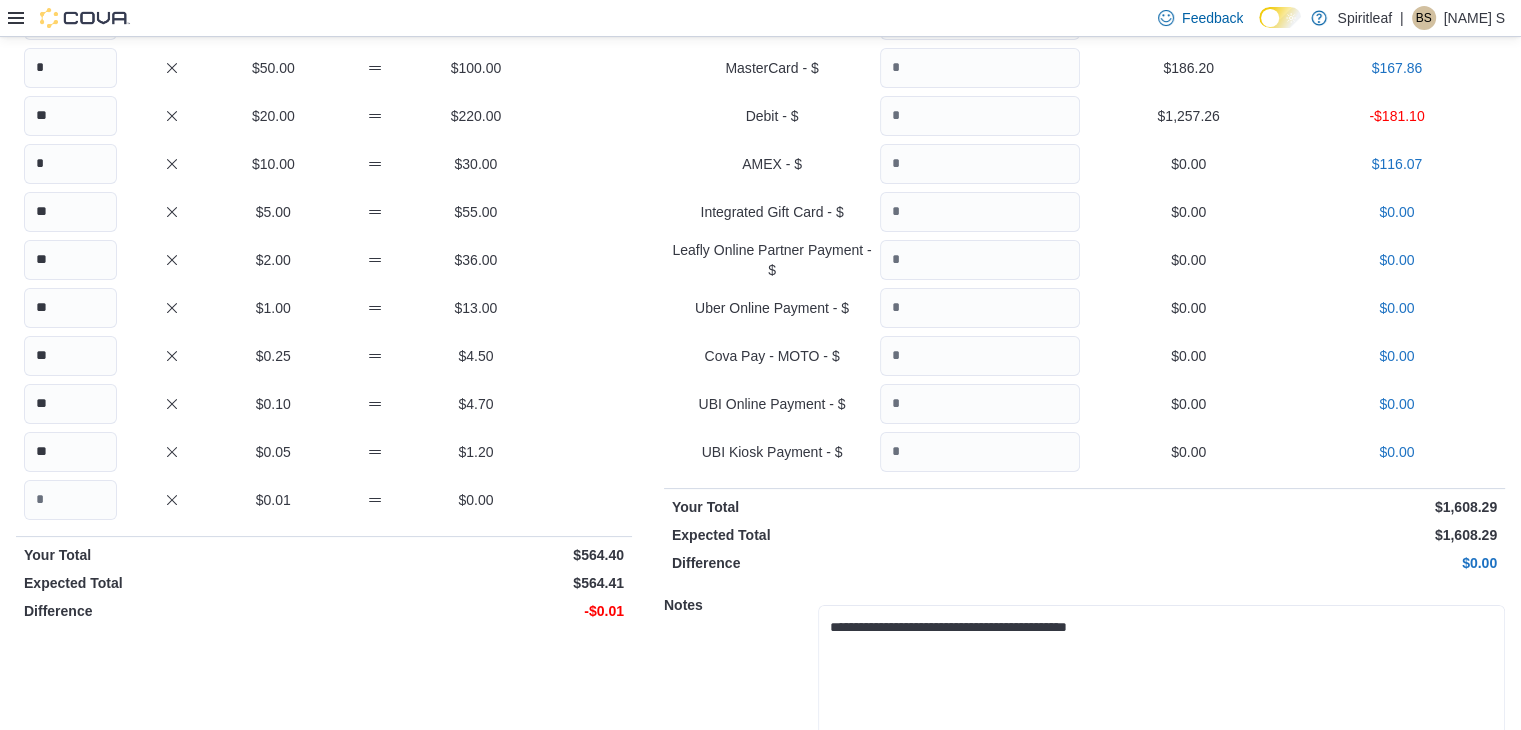 click on "**********" at bounding box center (1161, 680) 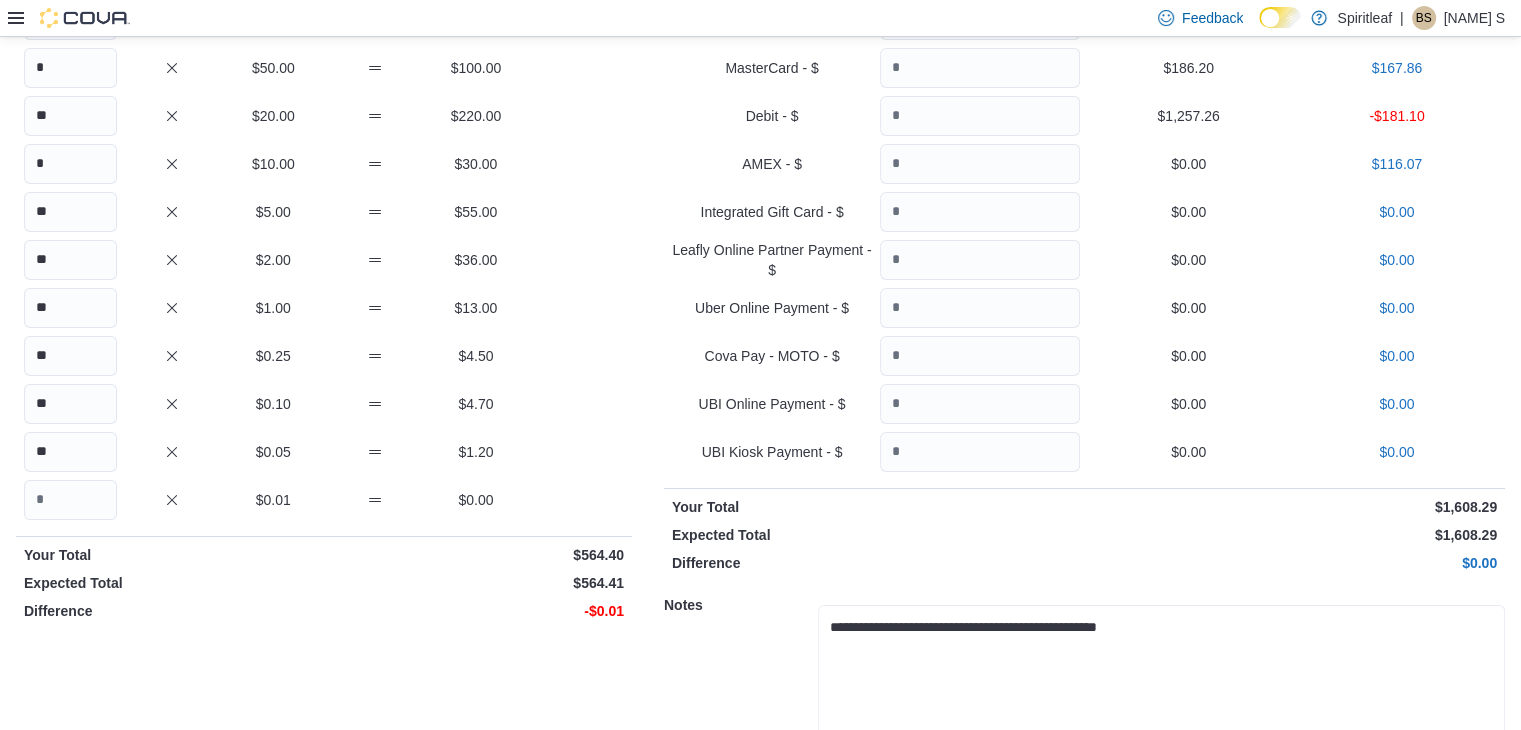 type on "**********" 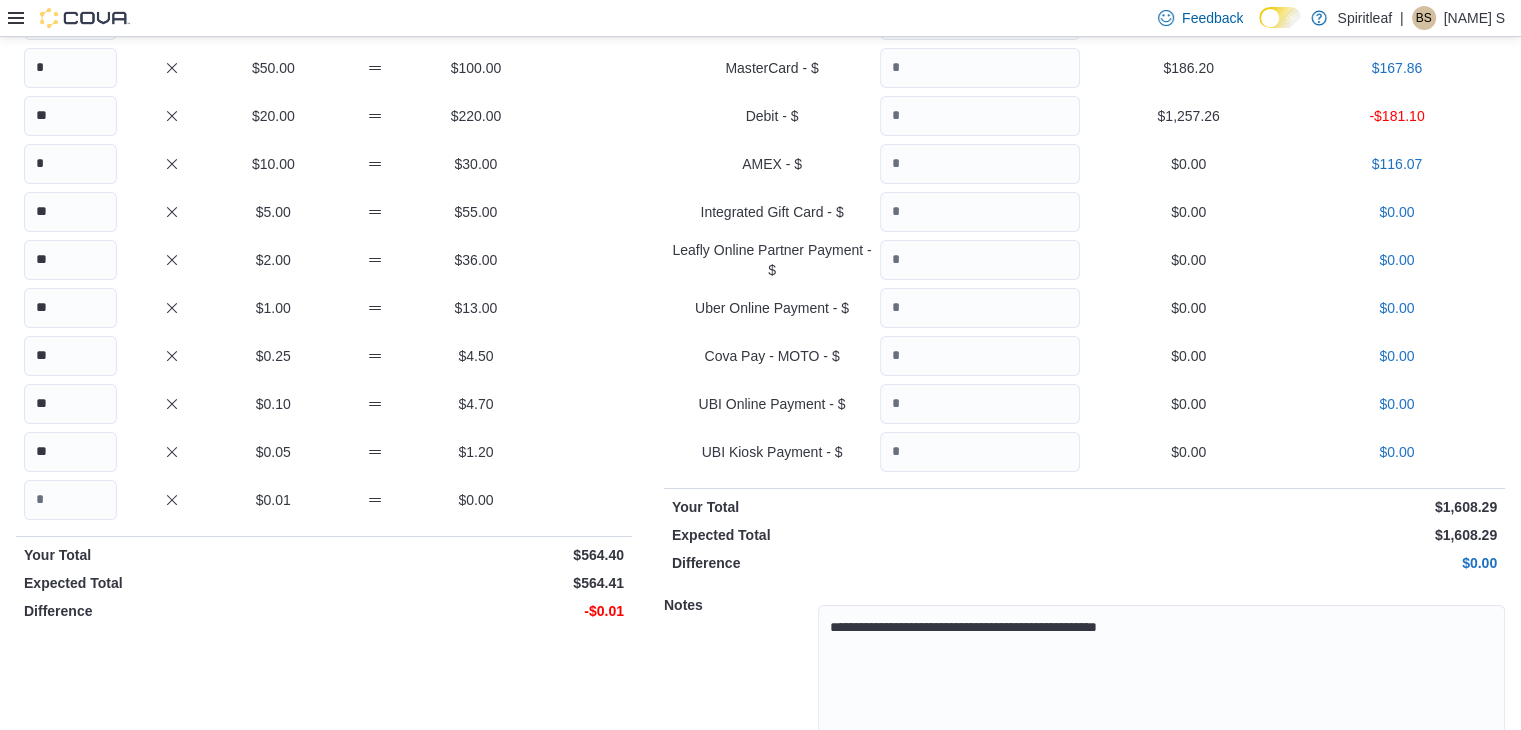 click on "-$0.01" at bounding box center [476, 611] 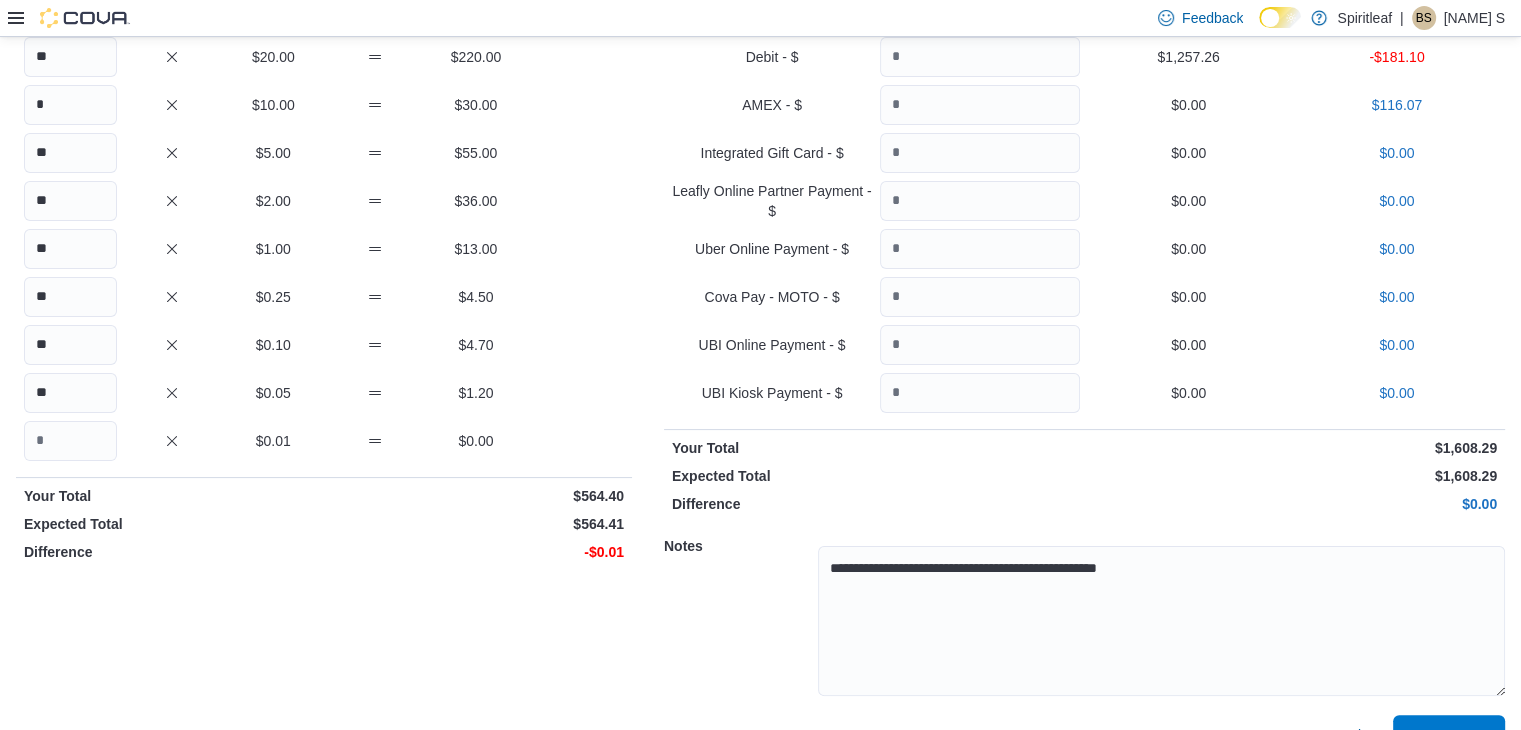 scroll, scrollTop: 310, scrollLeft: 0, axis: vertical 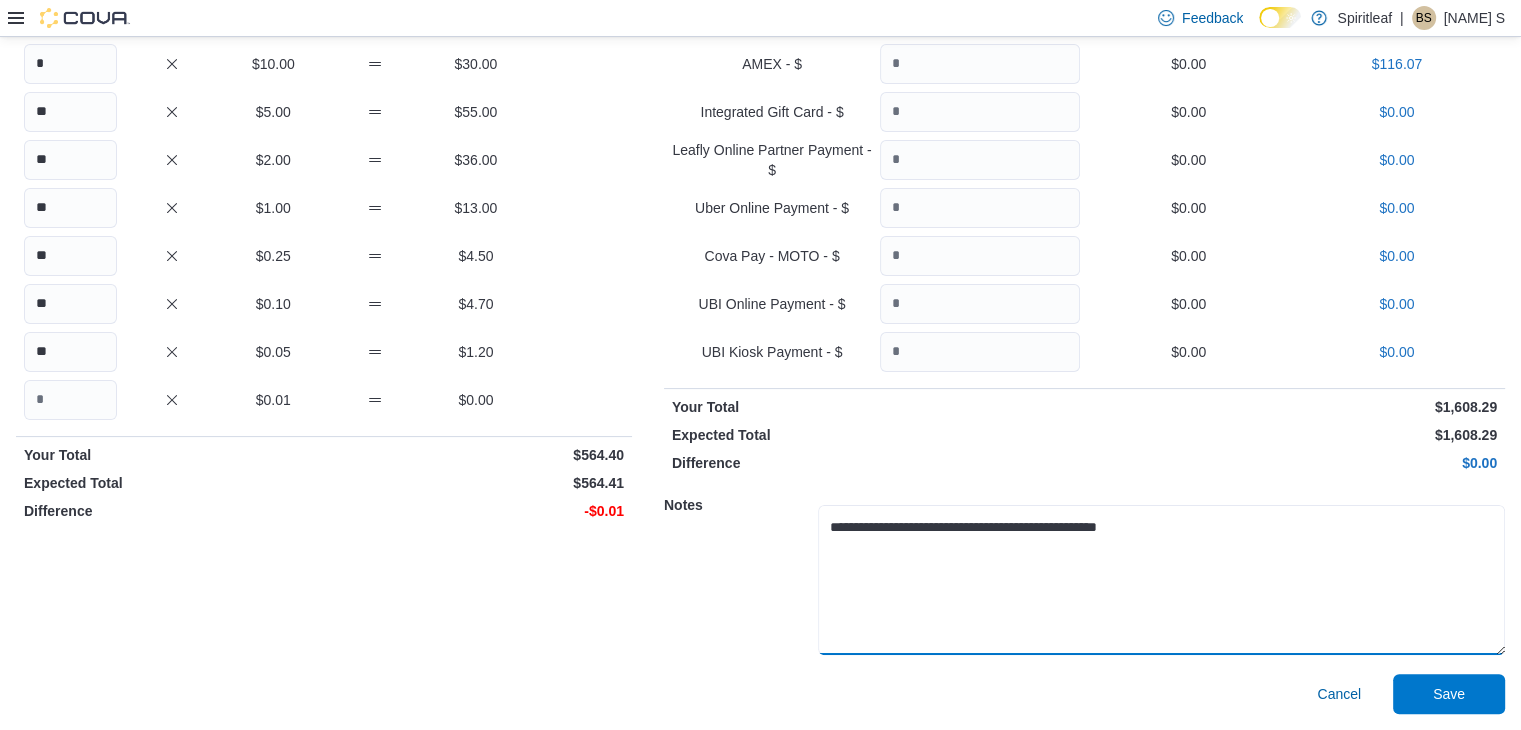 click on "**********" at bounding box center (1161, 580) 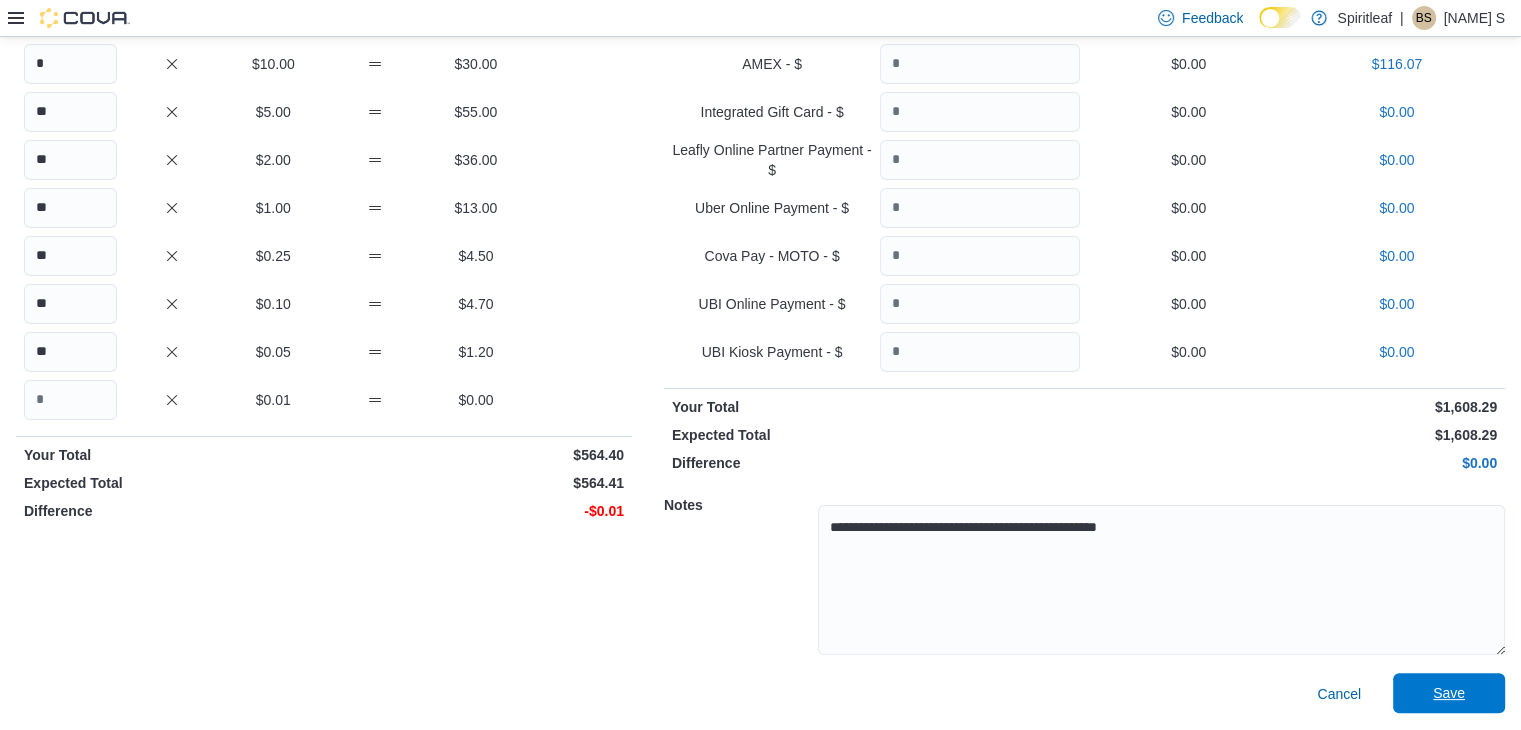 click on "Save" at bounding box center [1449, 693] 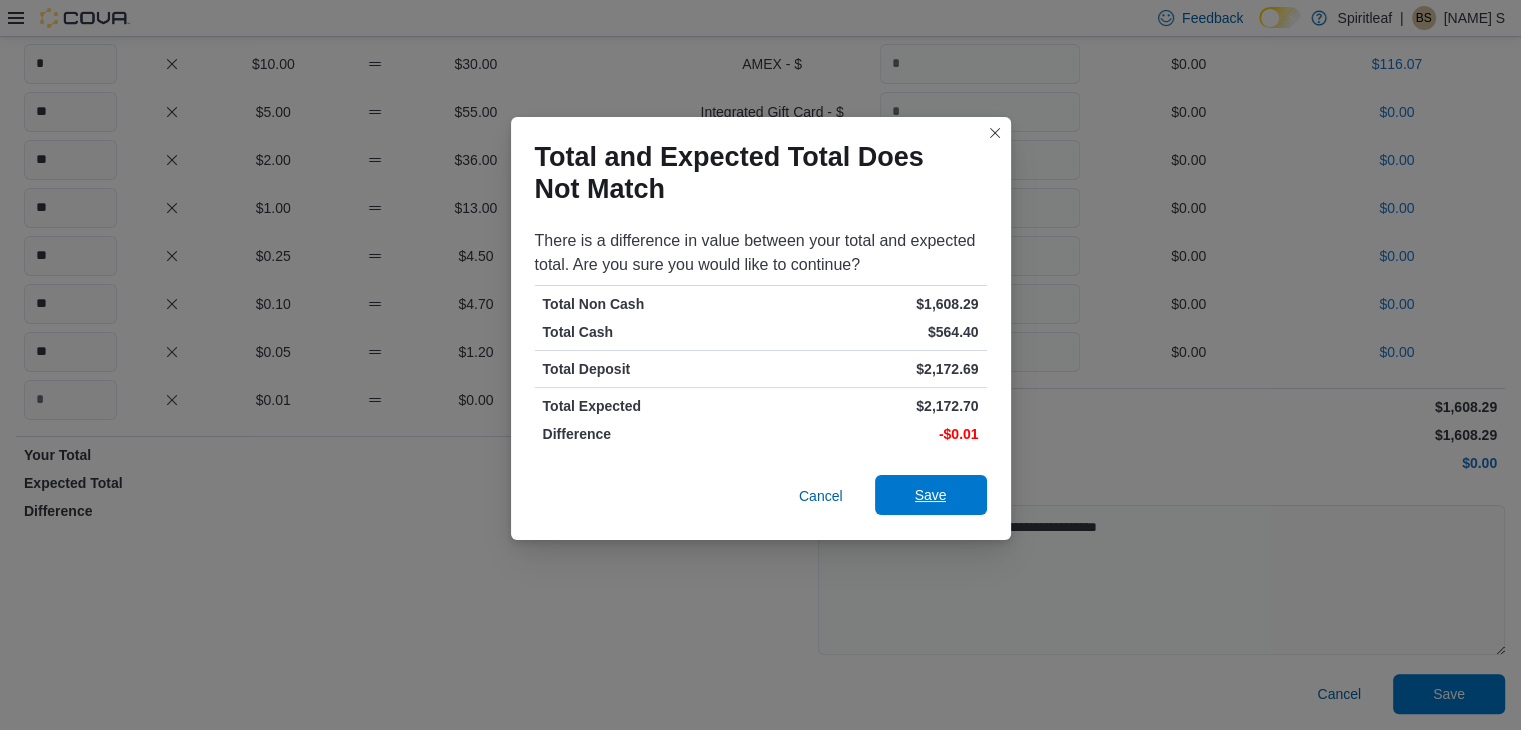 click on "Save" at bounding box center [931, 495] 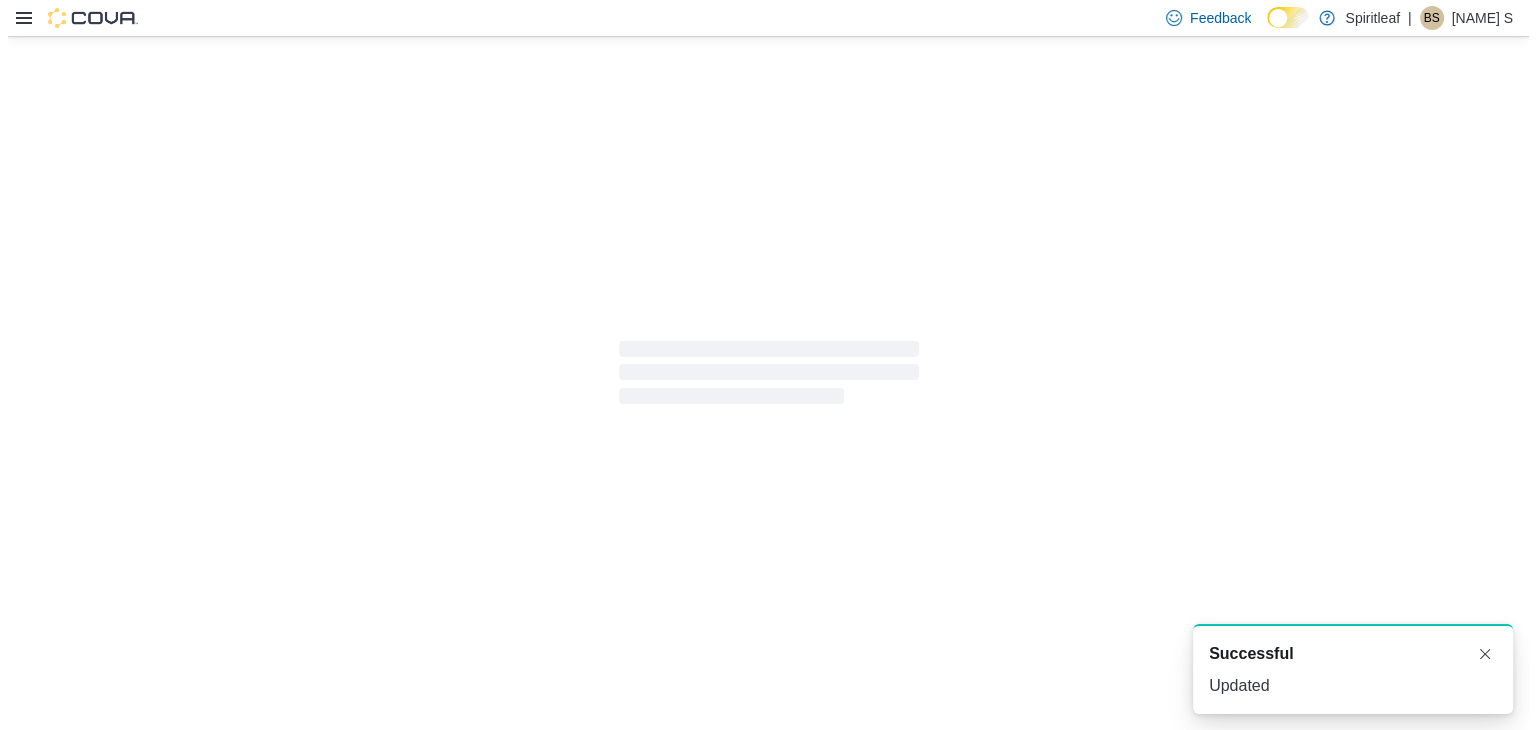 scroll, scrollTop: 0, scrollLeft: 0, axis: both 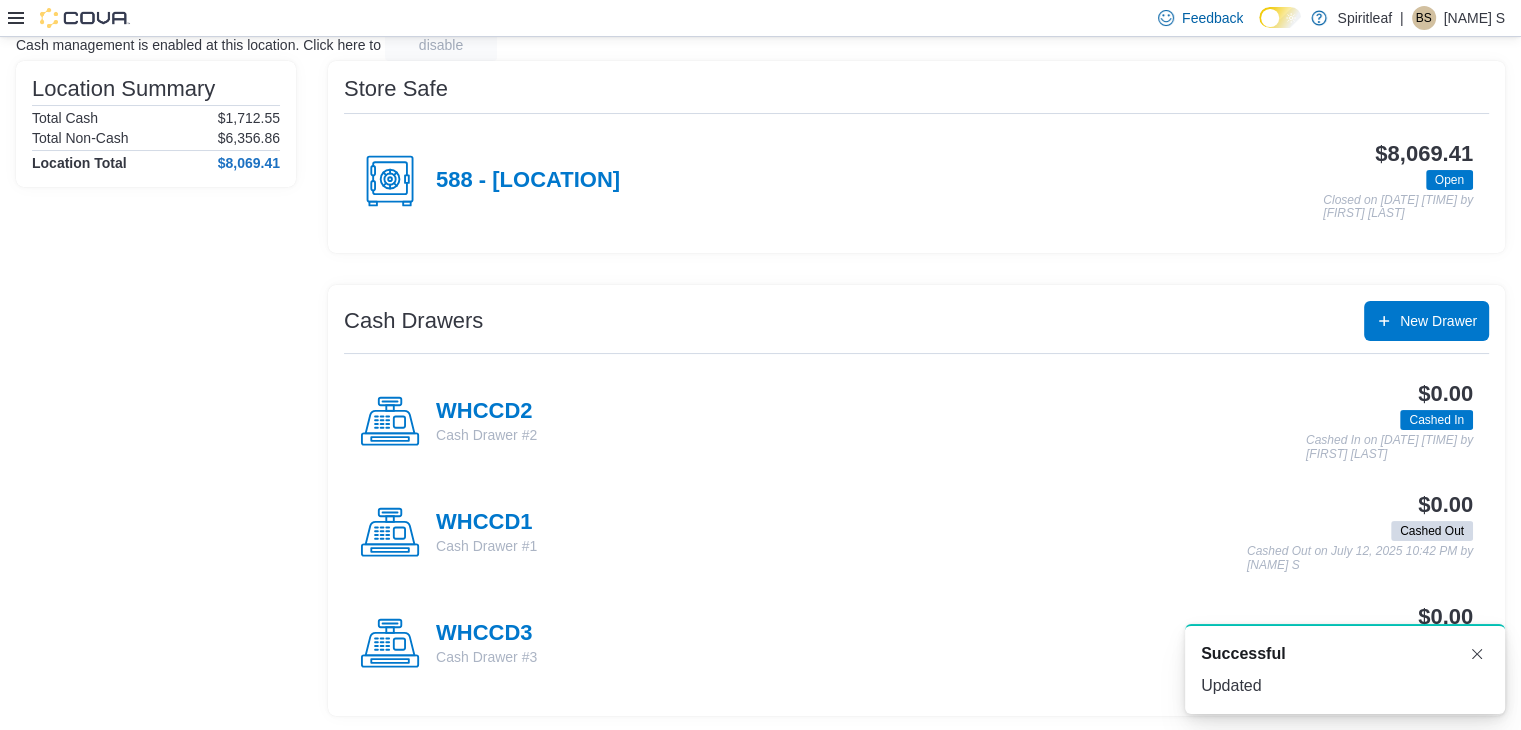 click on "WHCCD2" at bounding box center [486, 412] 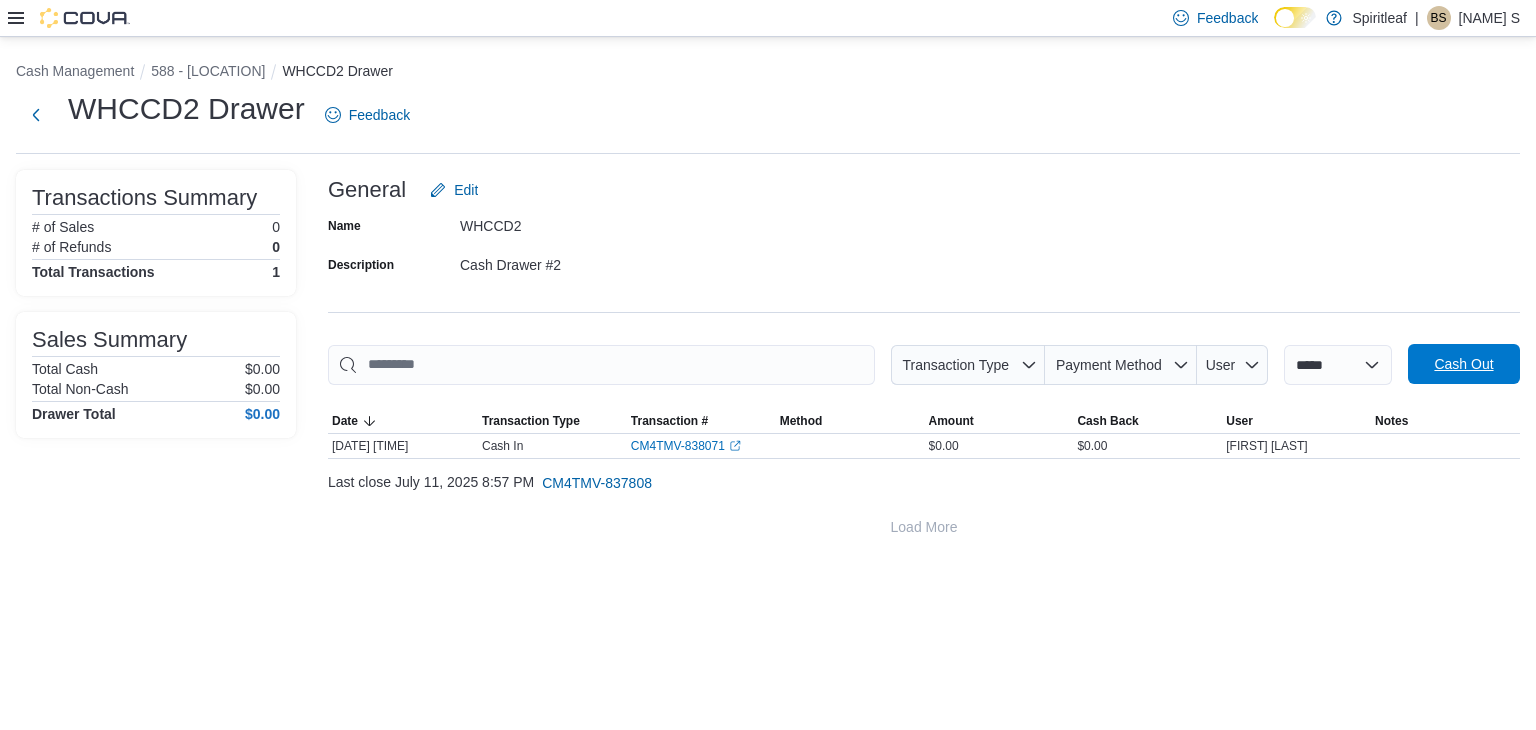 click on "Cash Out" at bounding box center [1464, 364] 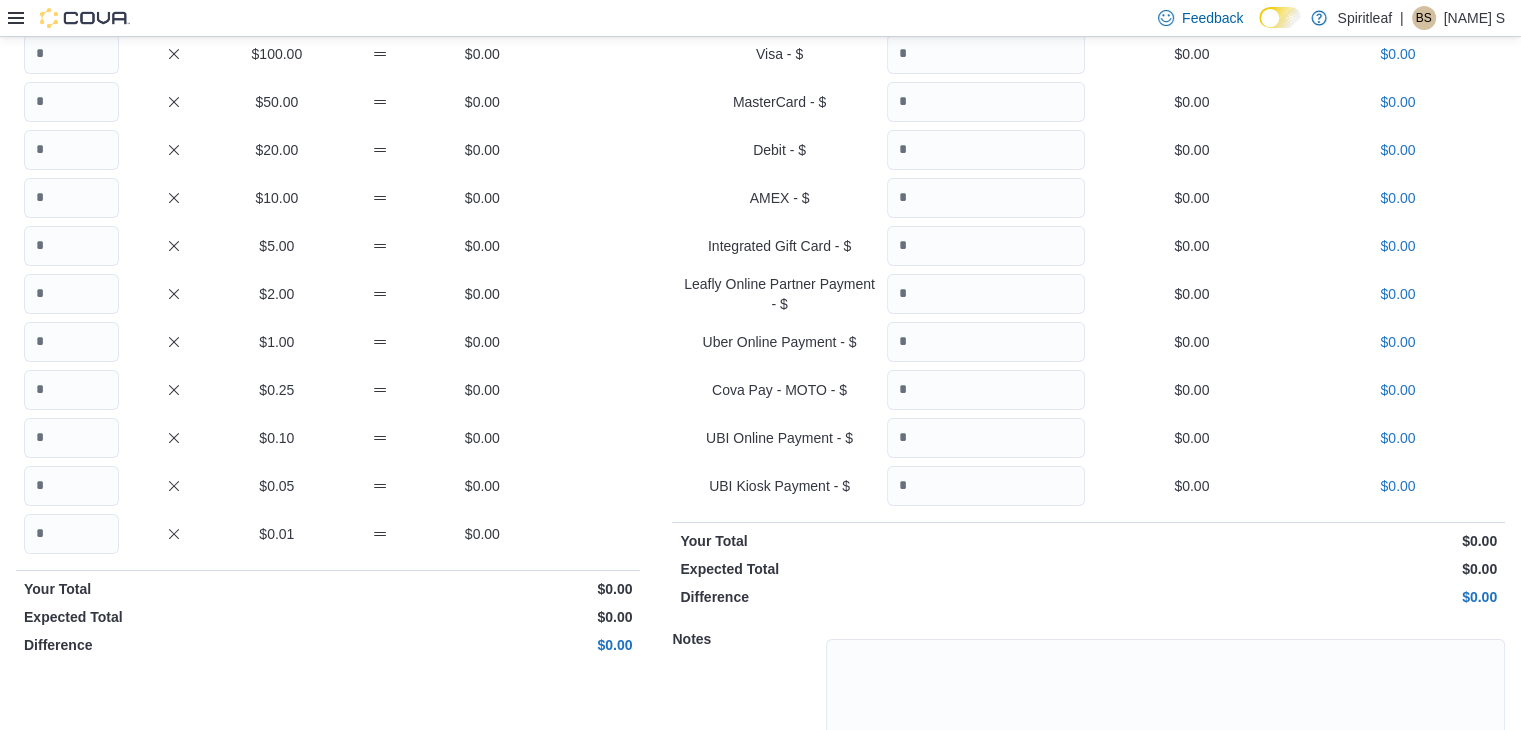 scroll, scrollTop: 310, scrollLeft: 0, axis: vertical 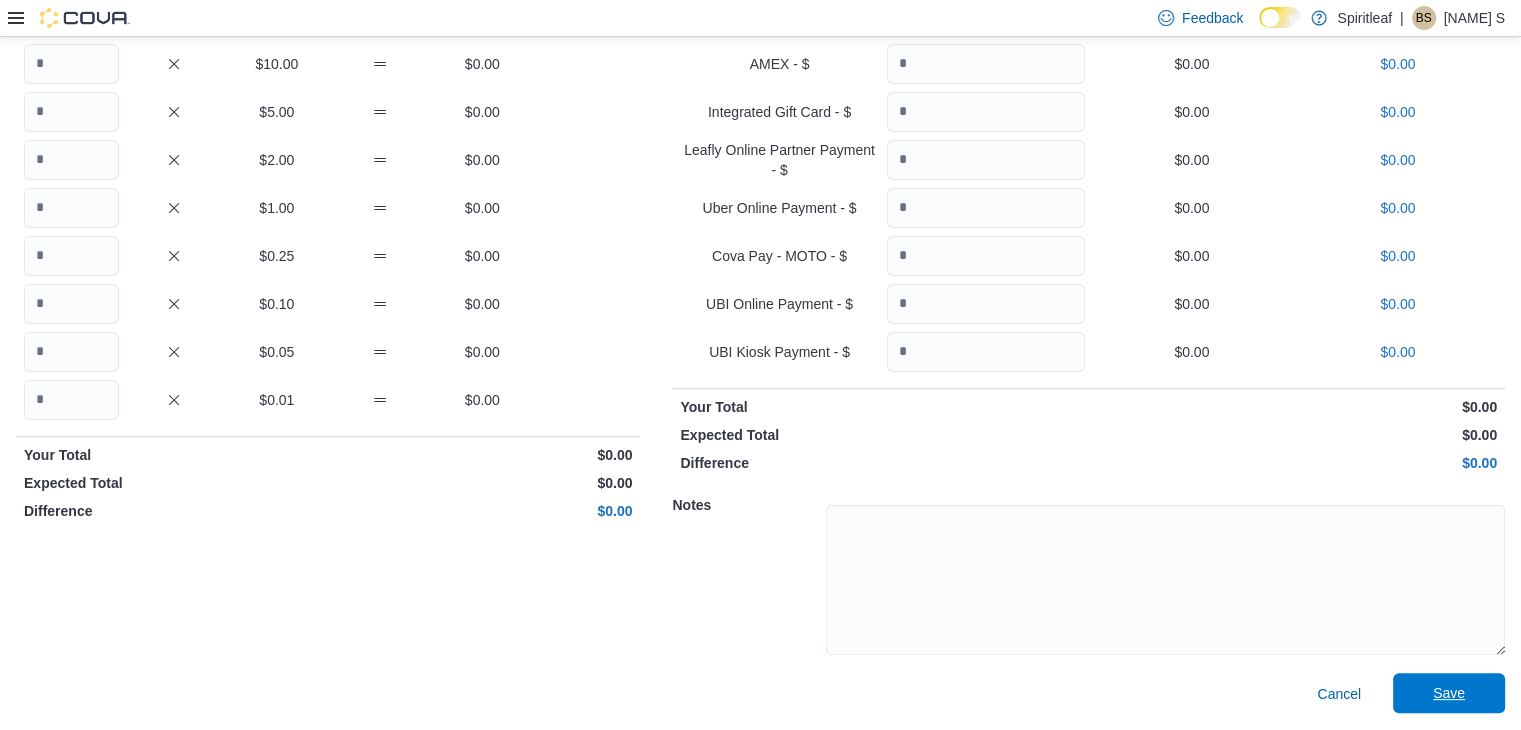 click on "Save" at bounding box center [1449, 693] 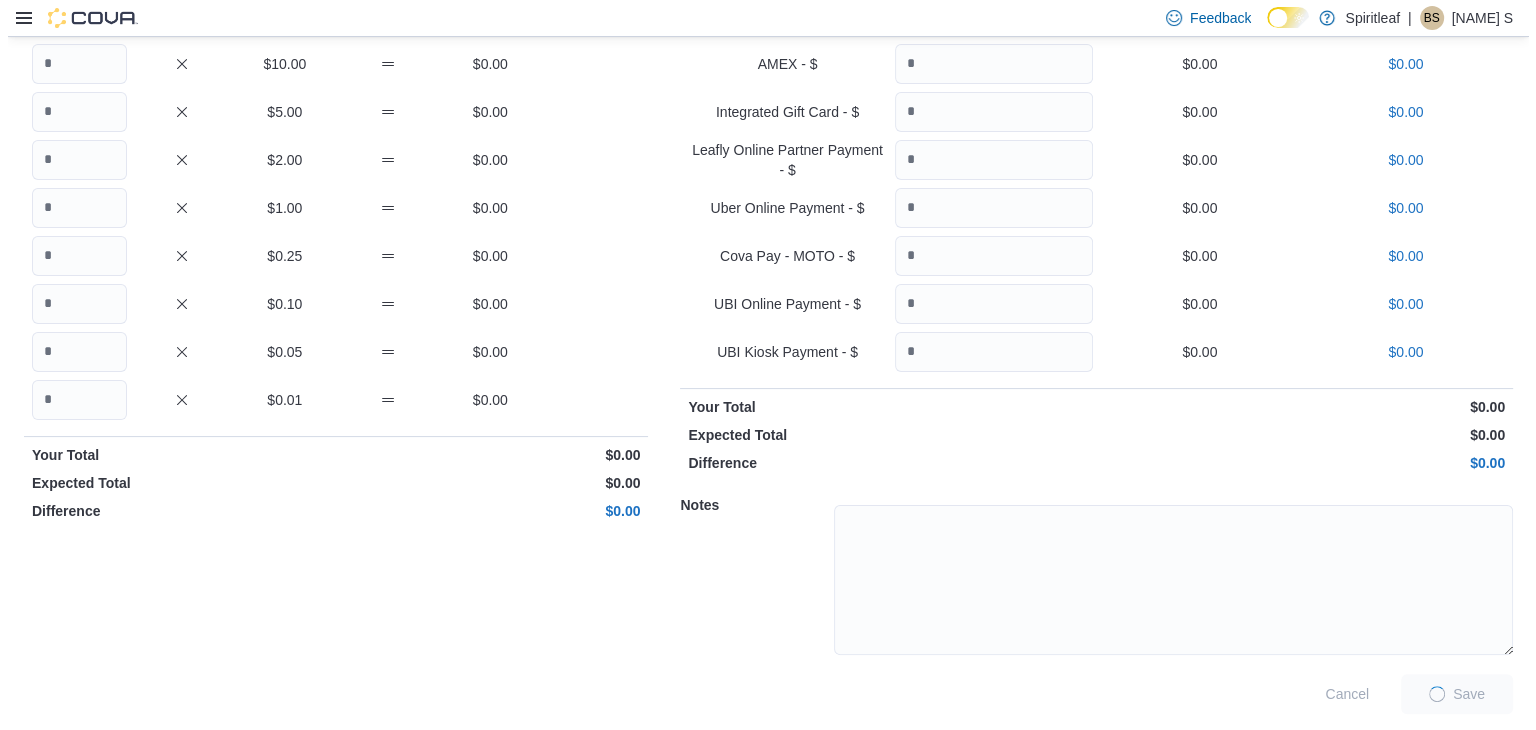 scroll, scrollTop: 0, scrollLeft: 0, axis: both 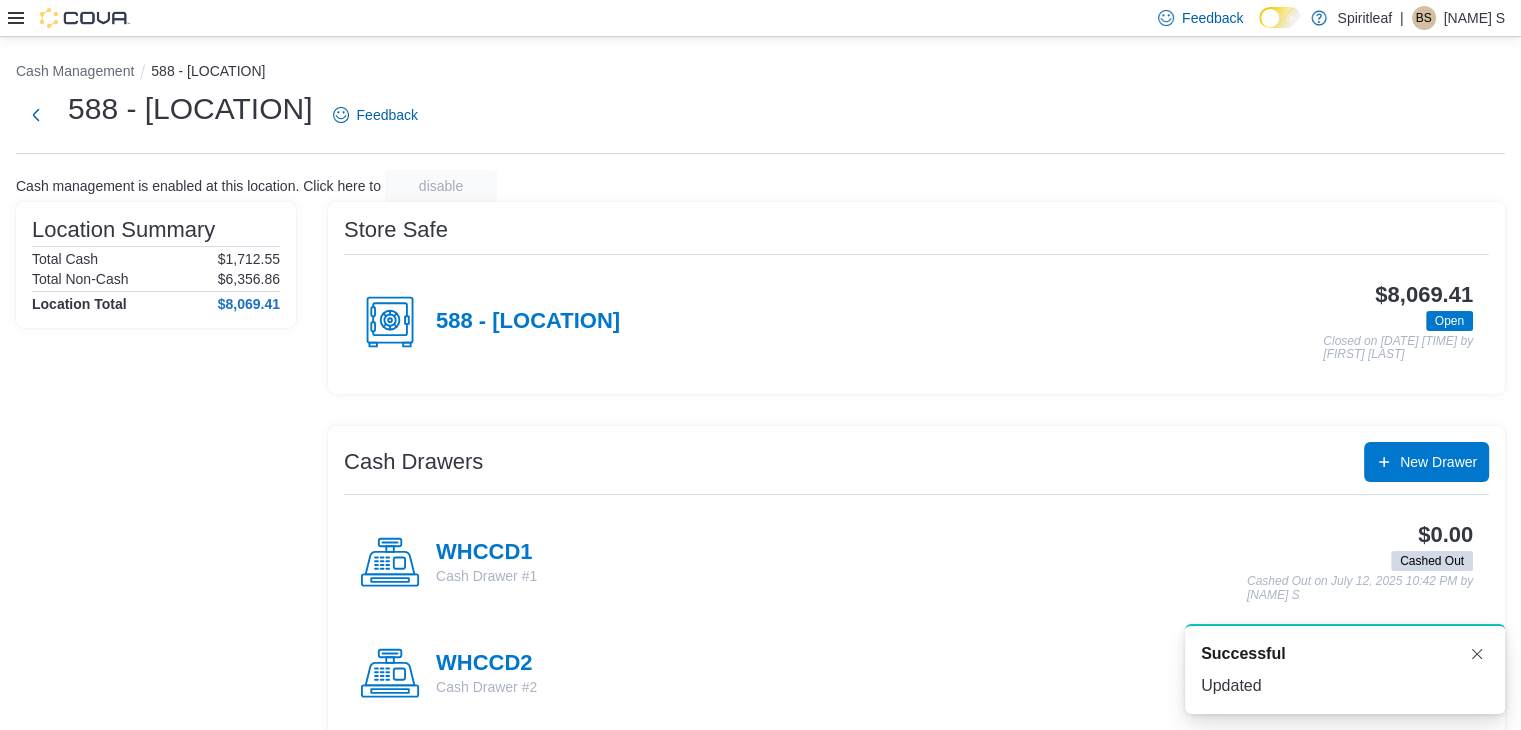 click on "588 - Spiritleaf West Hunt Crossroads (Nepean) Feedback" at bounding box center [760, 121] 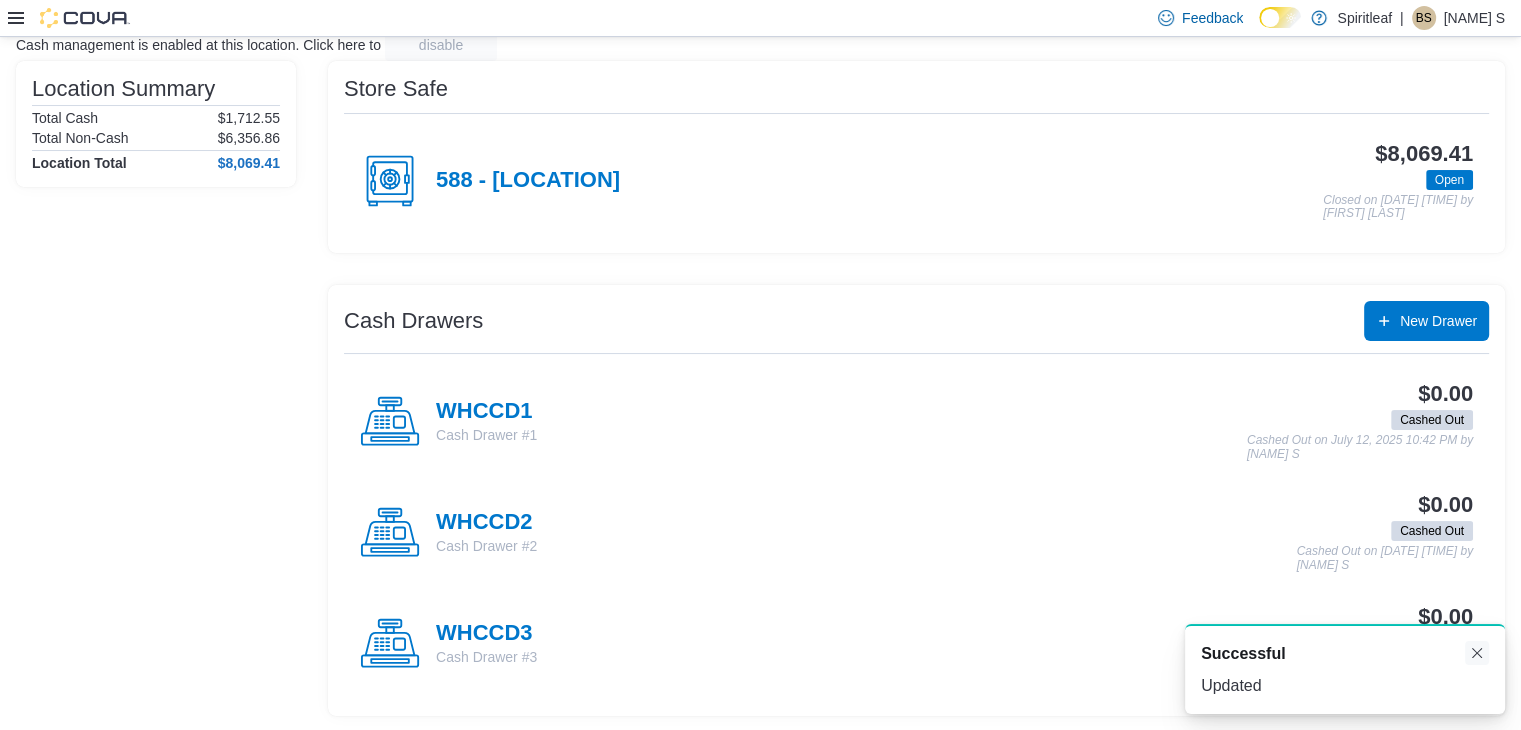 click at bounding box center (1477, 653) 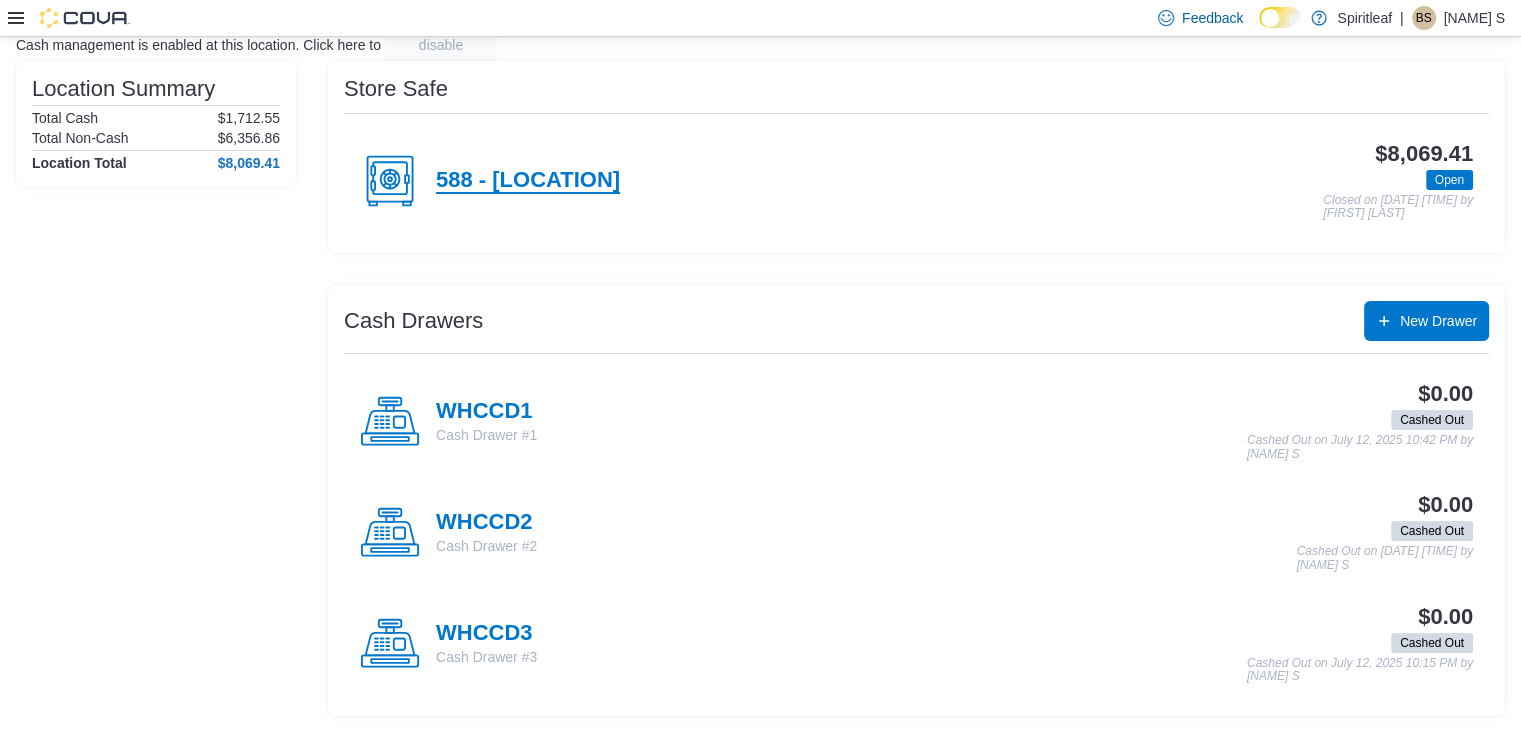 click on "588 - [LOCATION]" at bounding box center (528, 181) 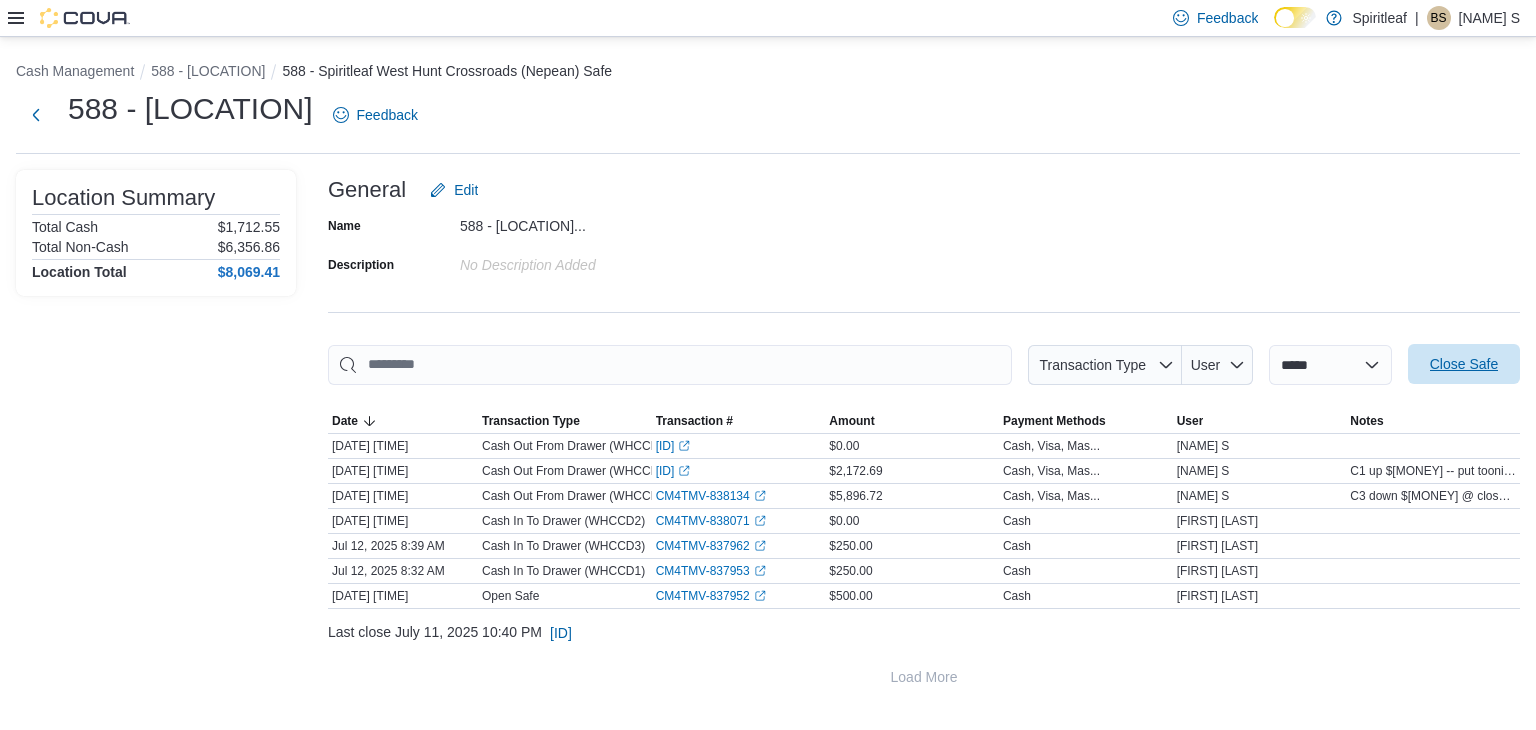 click on "Close Safe" at bounding box center [1464, 364] 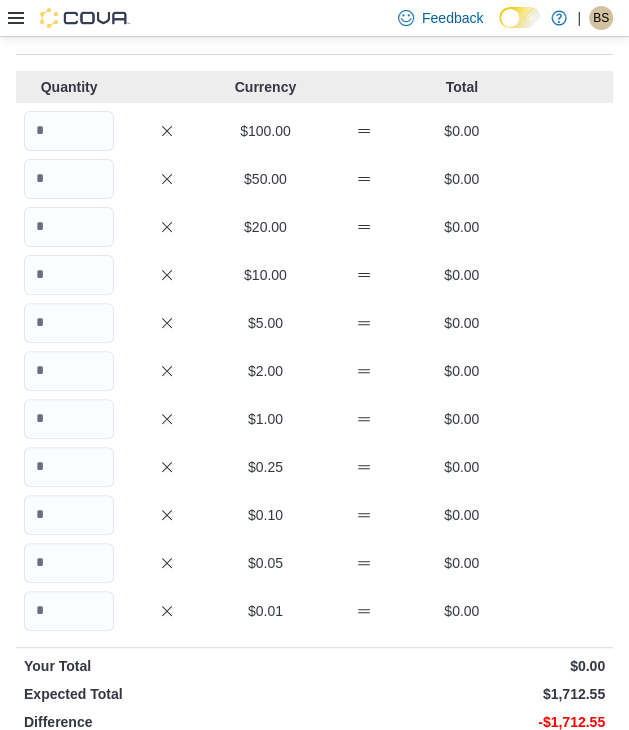 scroll, scrollTop: 0, scrollLeft: 0, axis: both 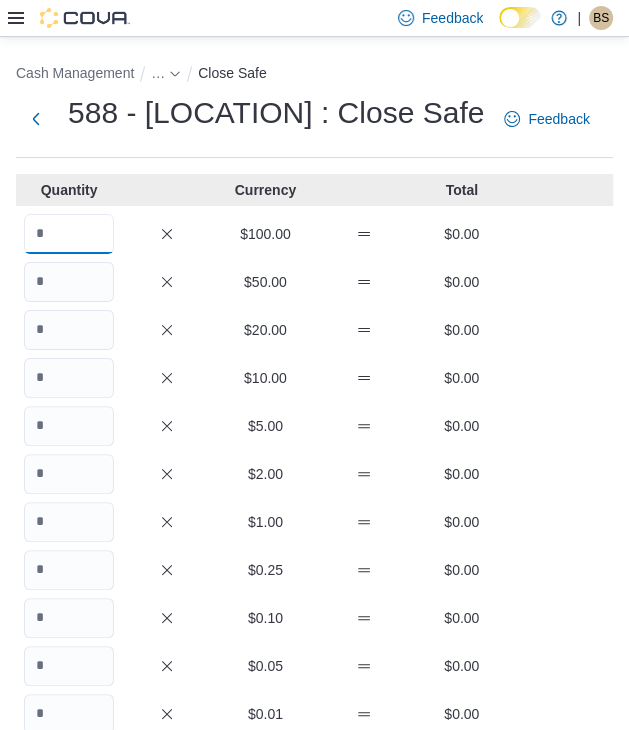 click at bounding box center [69, 234] 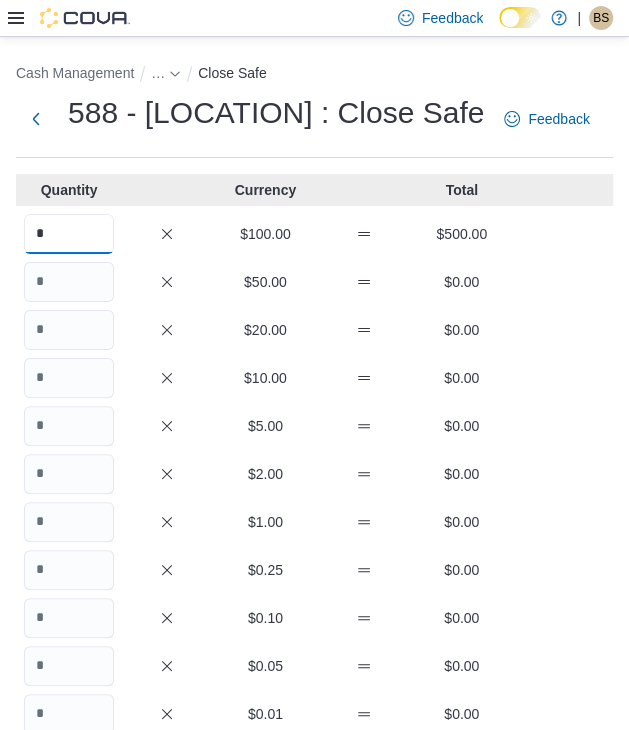 type on "*" 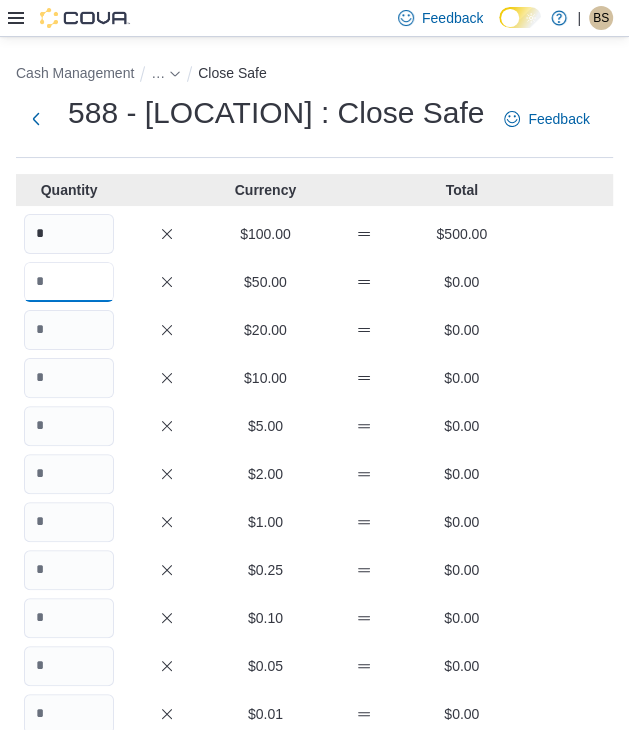 click at bounding box center [69, 282] 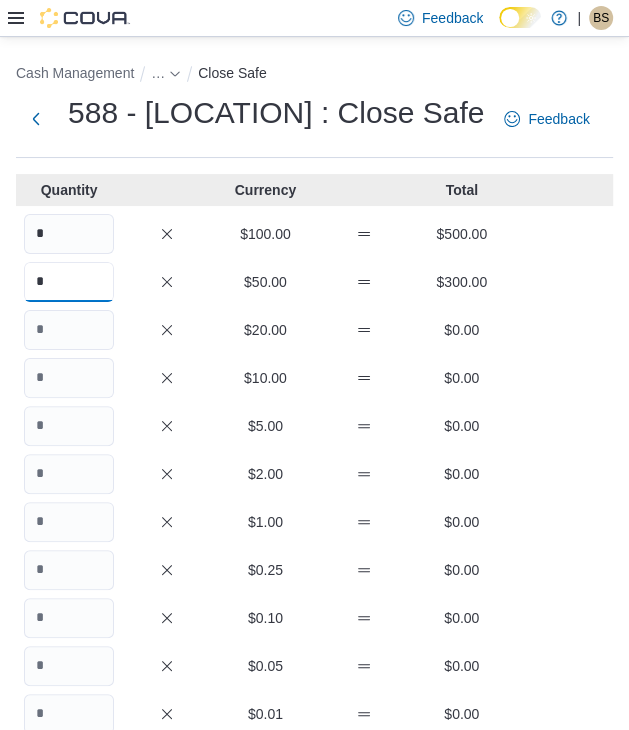 type on "*" 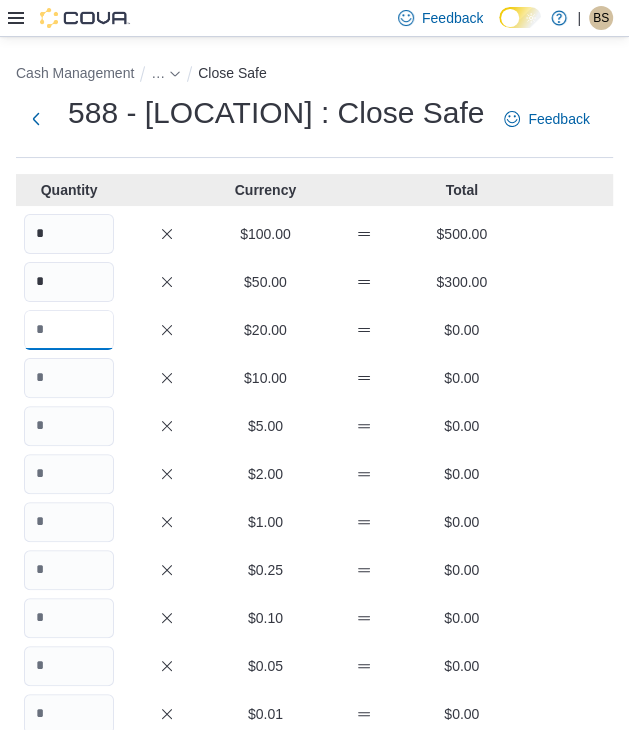 click at bounding box center [69, 330] 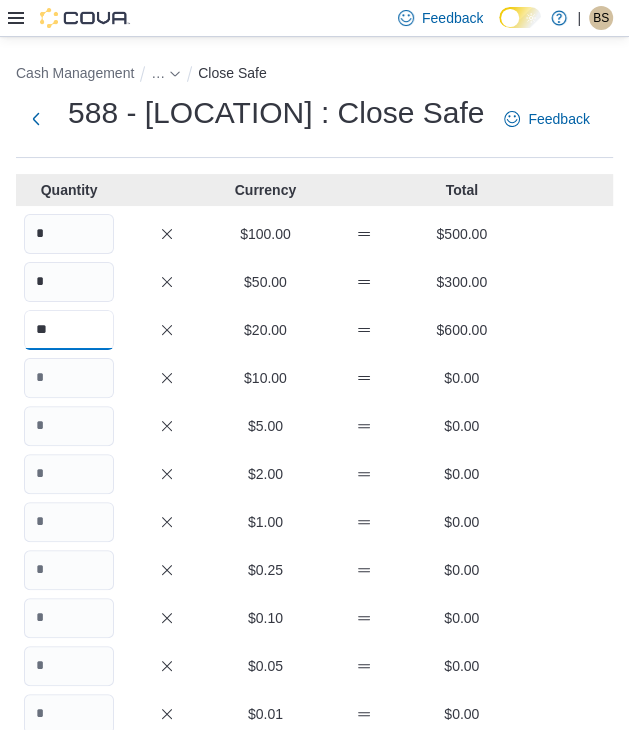 type on "**" 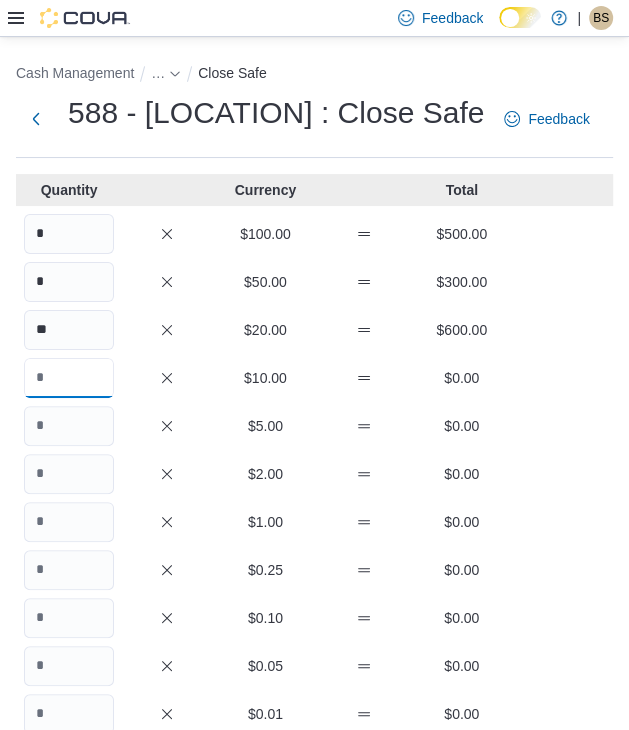 click at bounding box center (69, 378) 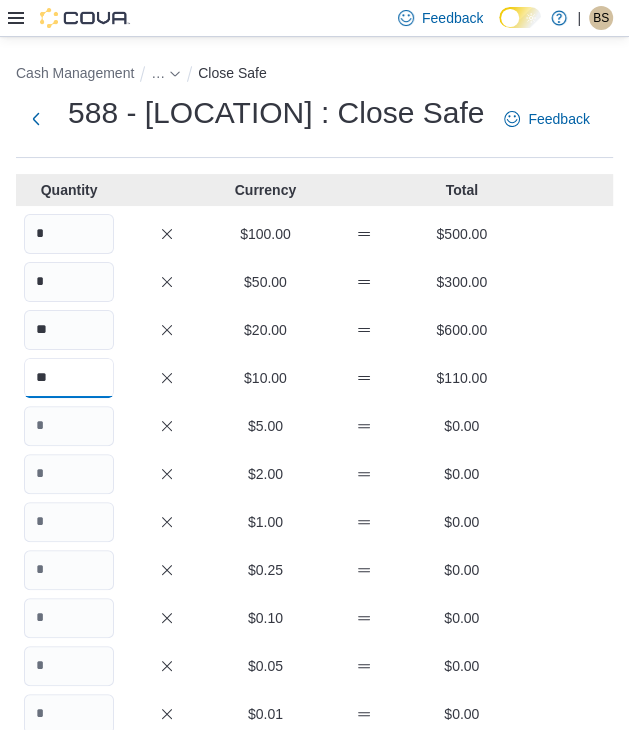 type on "**" 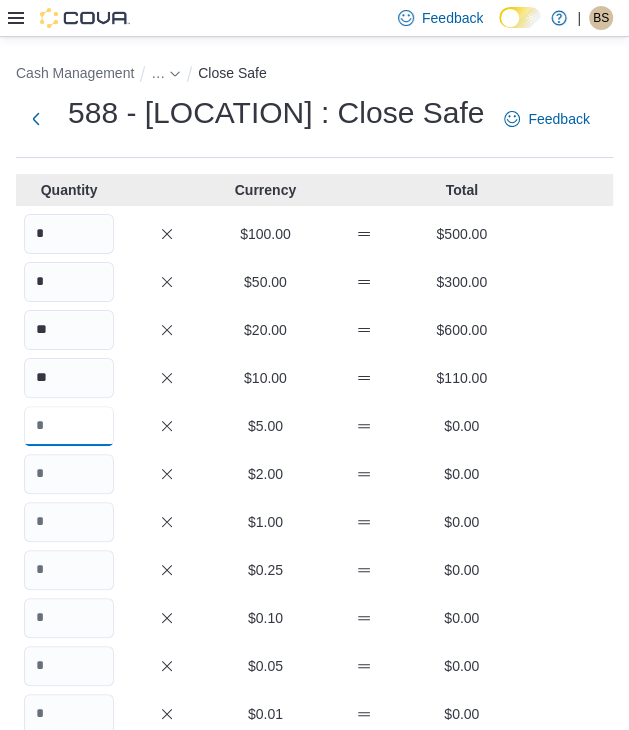 click at bounding box center [69, 426] 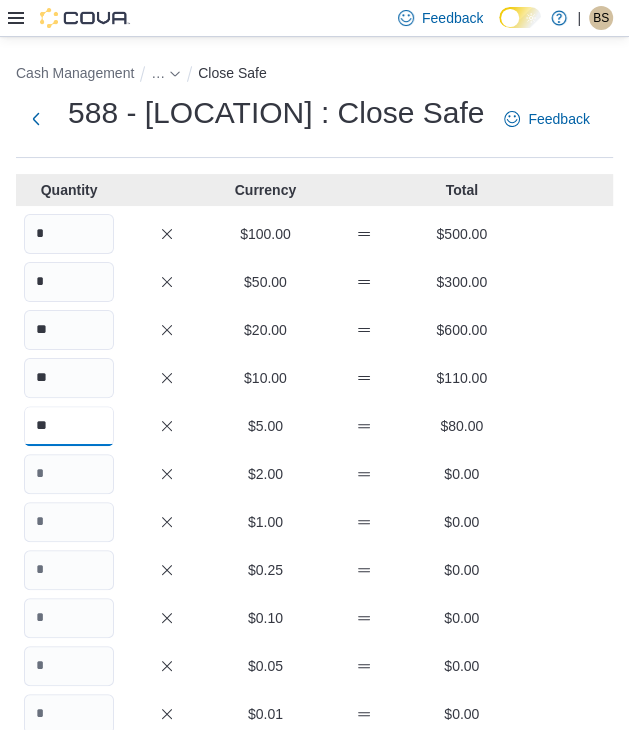 type on "**" 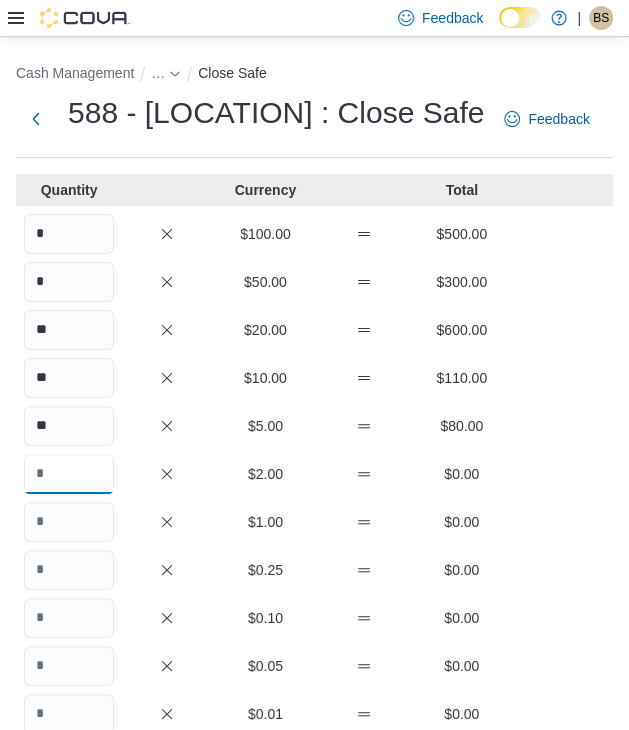 click at bounding box center (69, 474) 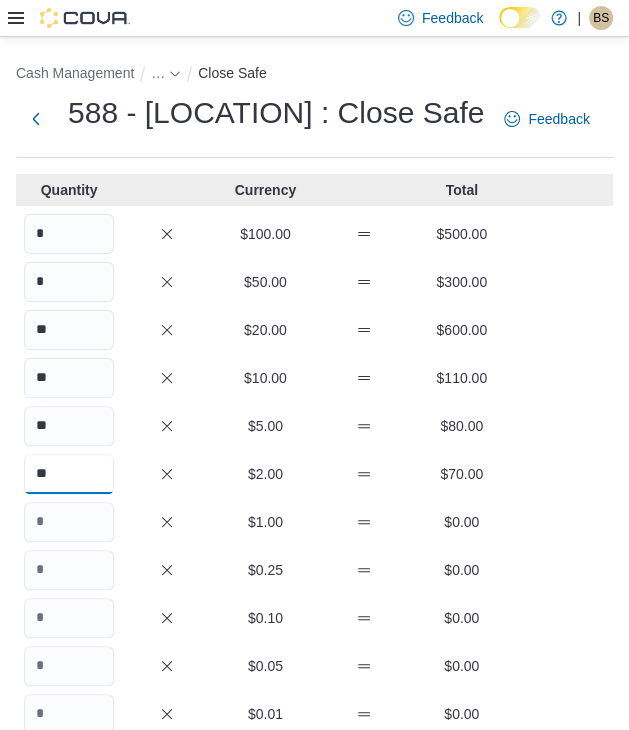 type on "**" 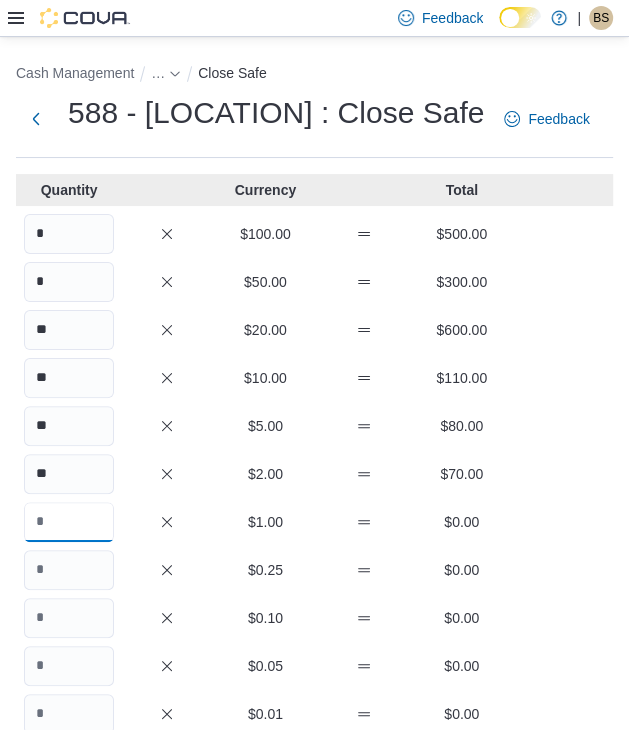 click at bounding box center [69, 522] 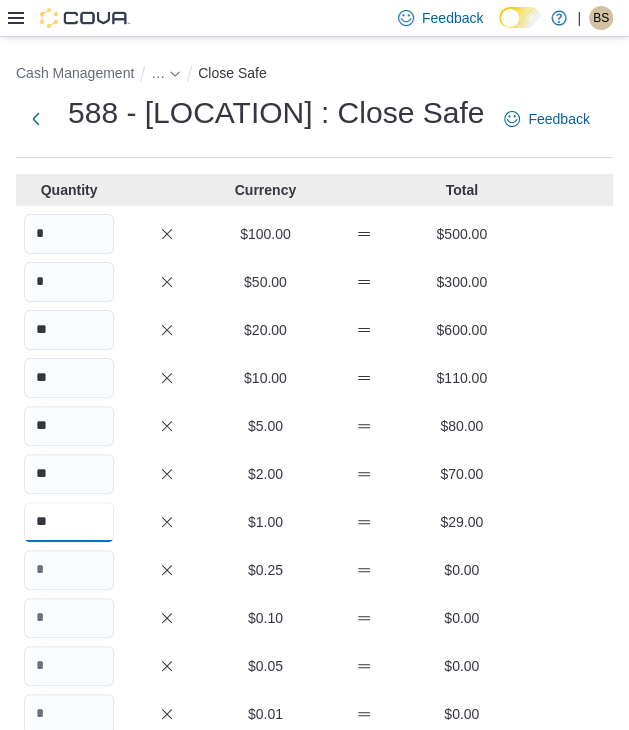 type on "**" 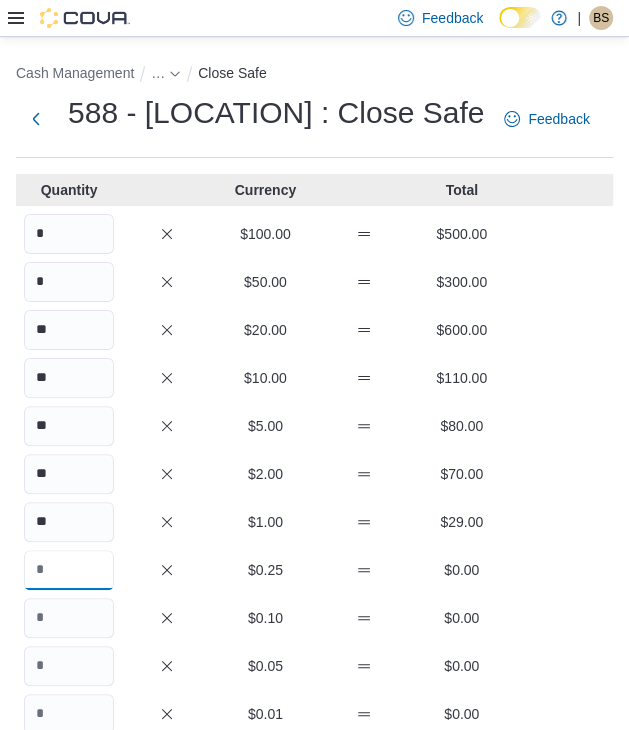 click at bounding box center [69, 570] 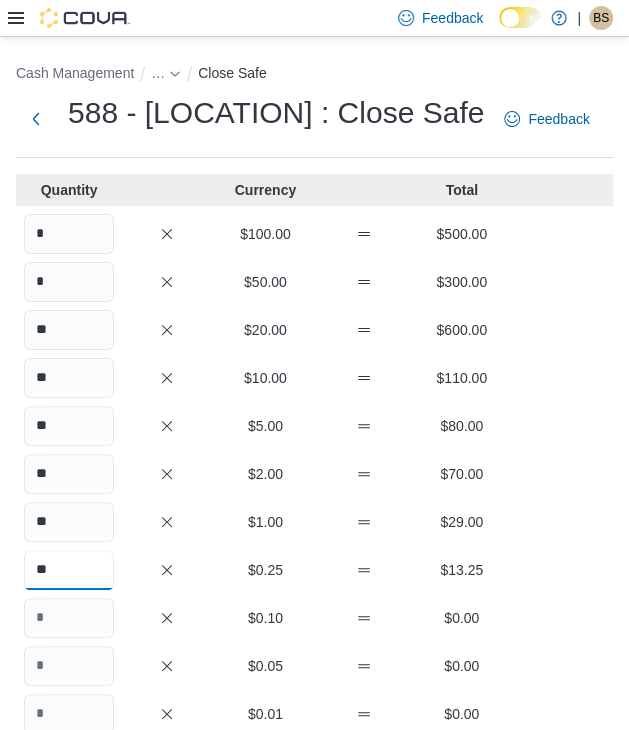 type on "**" 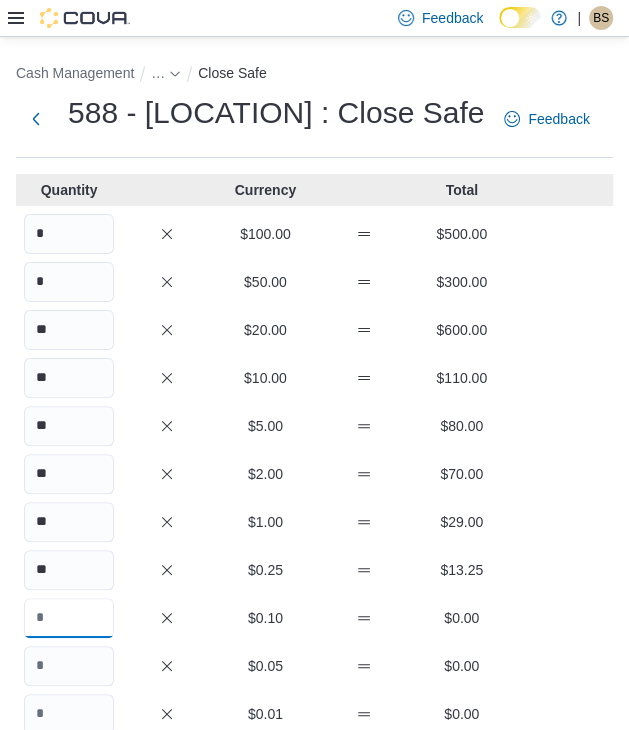 click at bounding box center [69, 618] 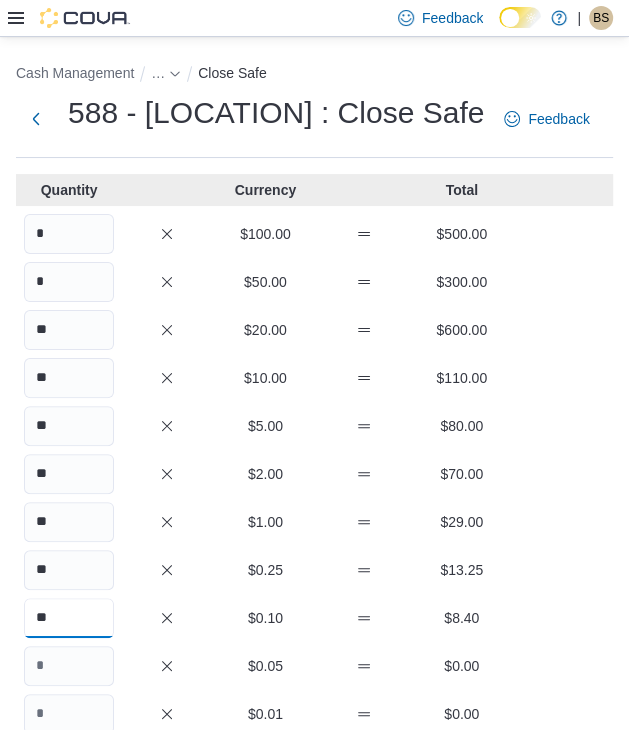 type on "**" 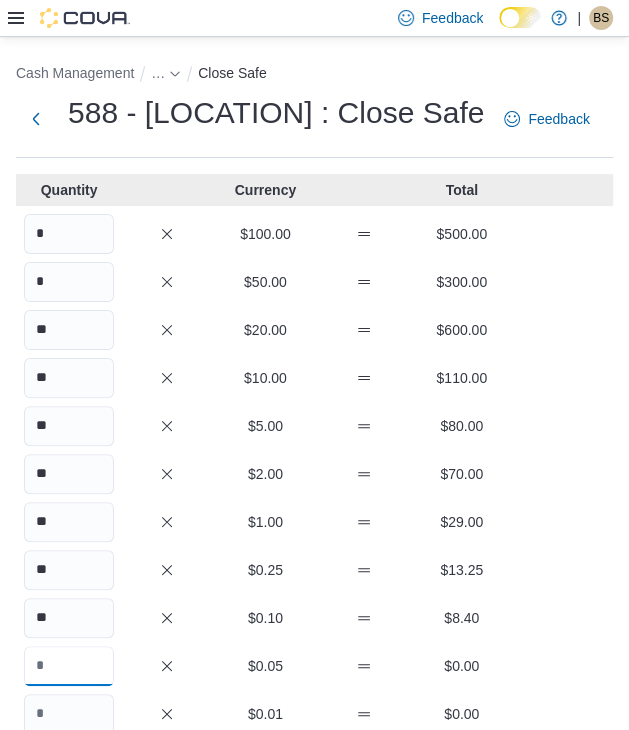 click at bounding box center [69, 666] 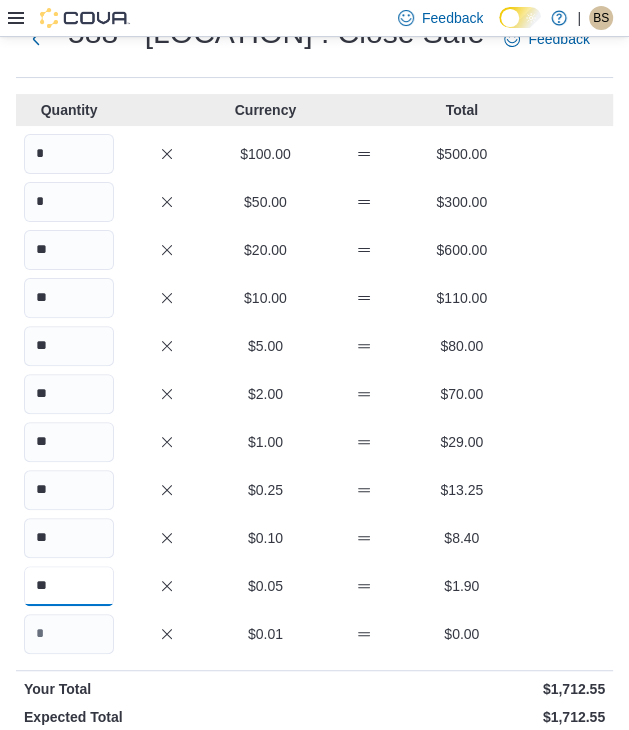 scroll, scrollTop: 200, scrollLeft: 0, axis: vertical 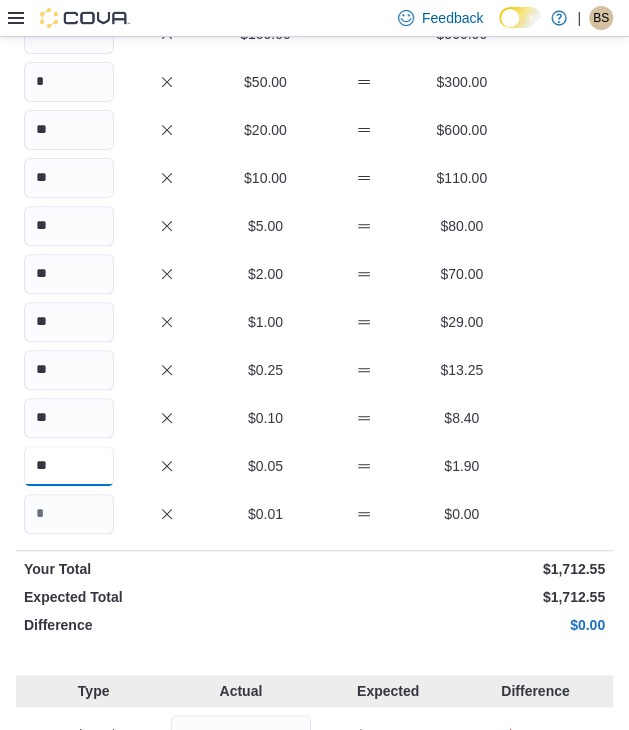 type on "**" 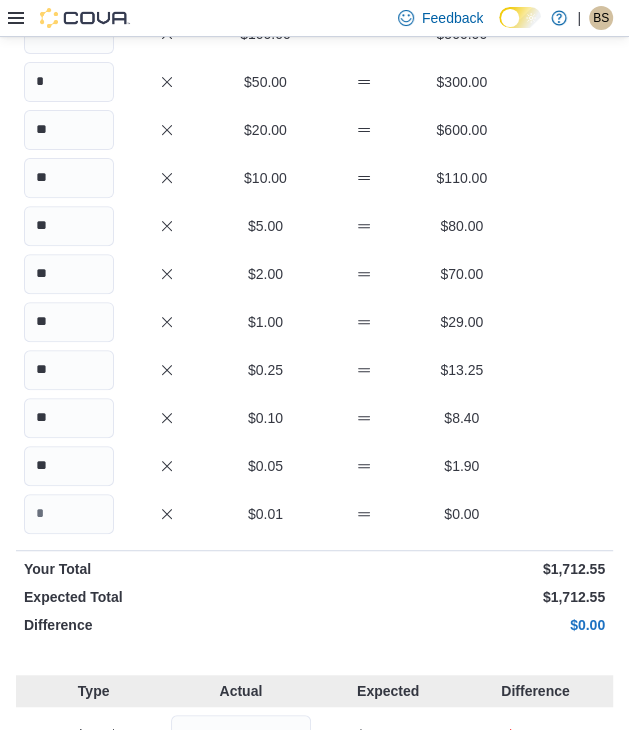 click on "Quantity Currency Total * $[MONEY] $[MONEY] * $[MONEY] $[MONEY] ** $[MONEY] $[MONEY] ** $[MONEY] $[MONEY] ** $[MONEY] $[MONEY] ** $[MONEY] $[MONEY] ** $[MONEY] $[MONEY] ** $[MONEY] $[MONEY] ** $[MONEY] $[MONEY] ** $[MONEY] $[MONEY] ** $[MONEY] $[MONEY] Your Total $[MONEY] Expected Total $[MONEY] Difference  $[MONEY]" at bounding box center (314, 308) 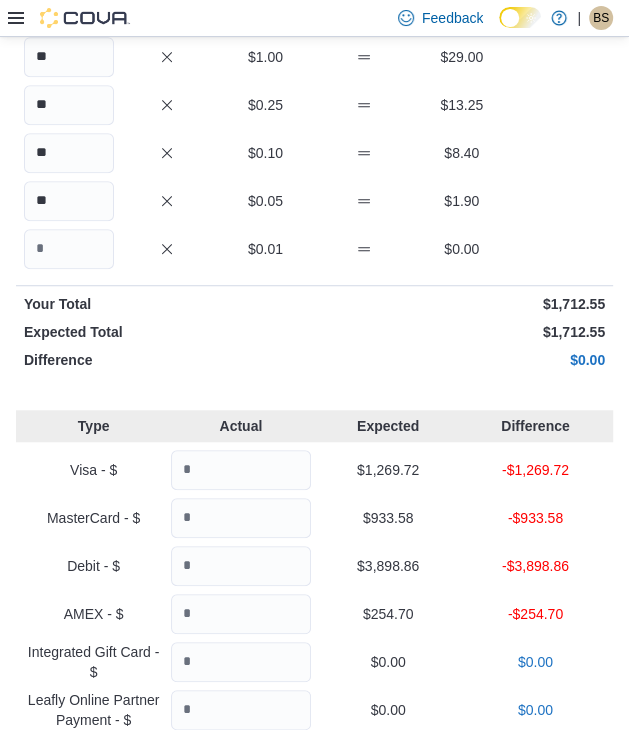 scroll, scrollTop: 500, scrollLeft: 0, axis: vertical 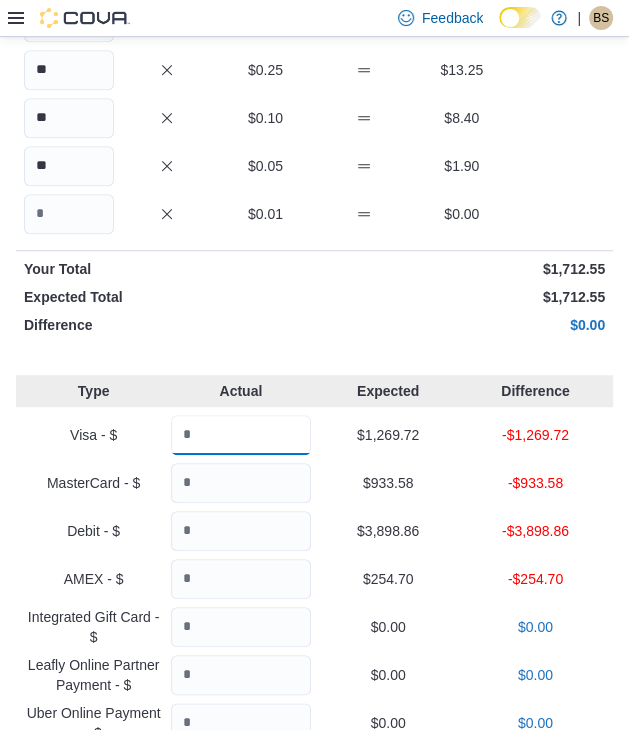 click at bounding box center (240, 435) 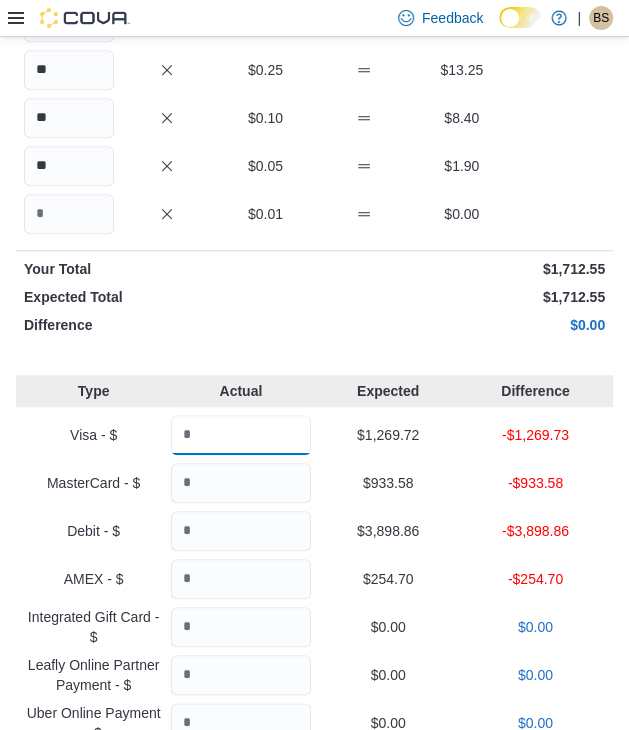scroll, scrollTop: 600, scrollLeft: 0, axis: vertical 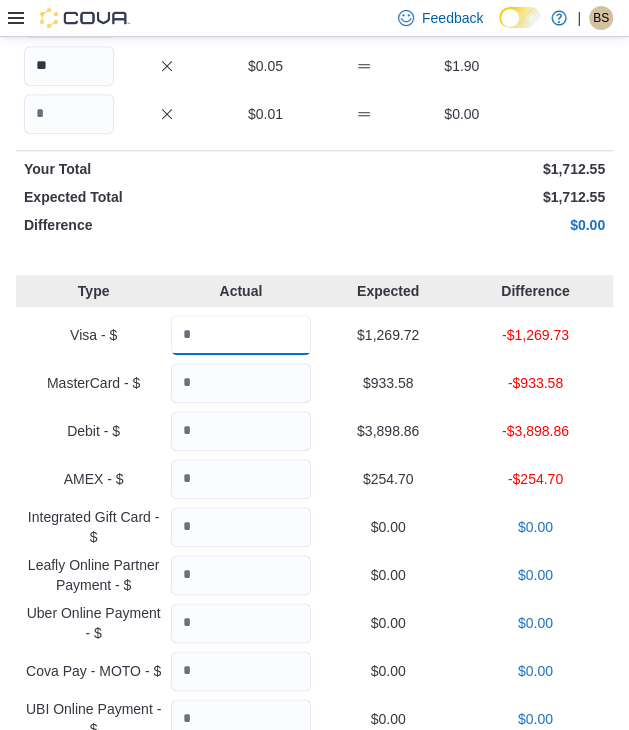 drag, startPoint x: 236, startPoint y: 373, endPoint x: 173, endPoint y: 367, distance: 63.28507 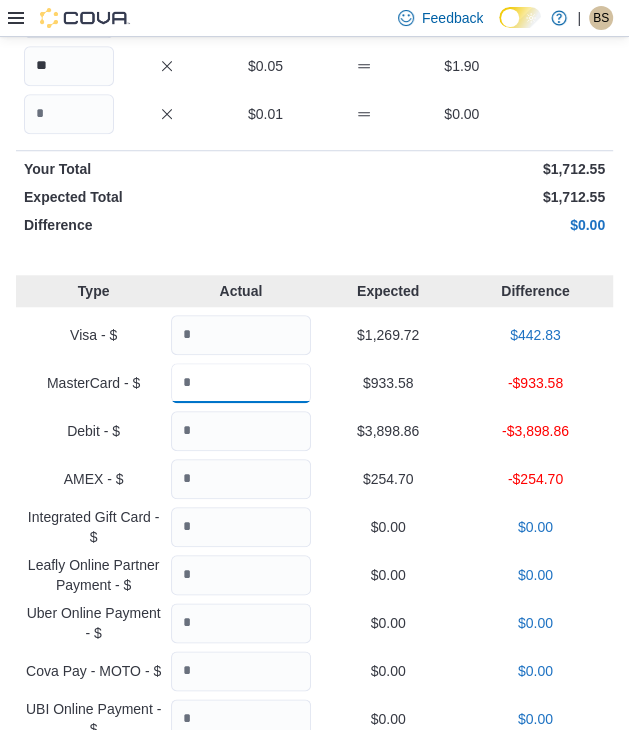 click at bounding box center [240, 383] 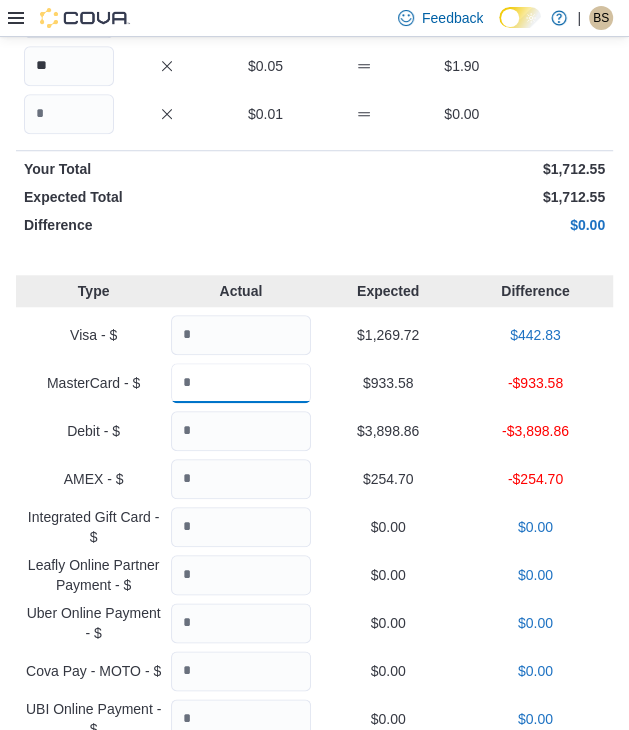 click at bounding box center (240, 383) 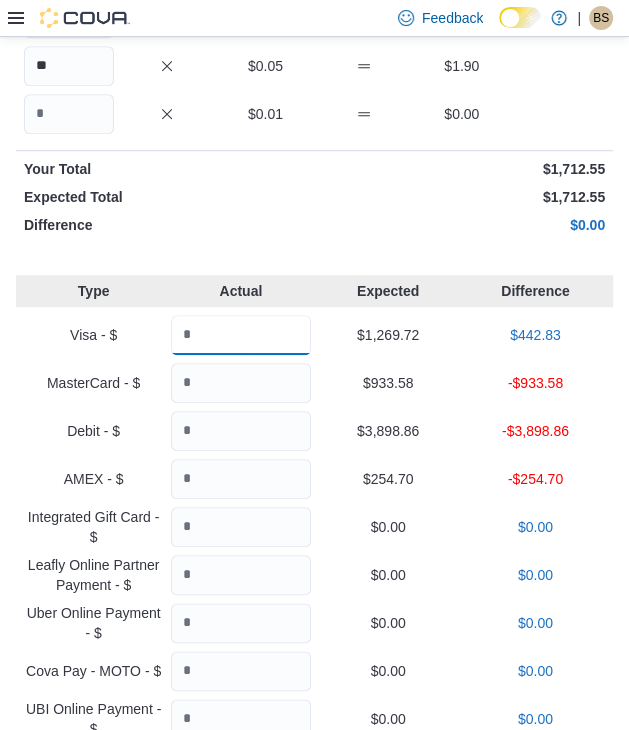 click on "*******" at bounding box center (240, 335) 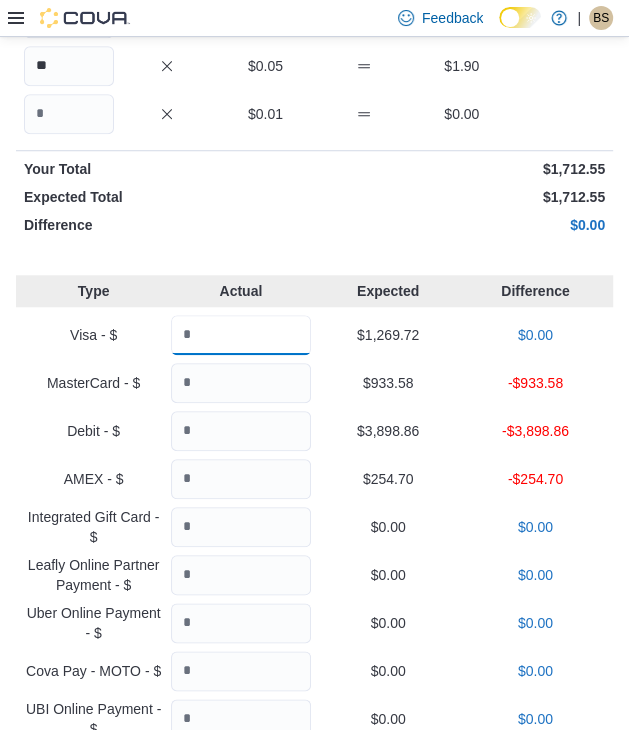 type on "*******" 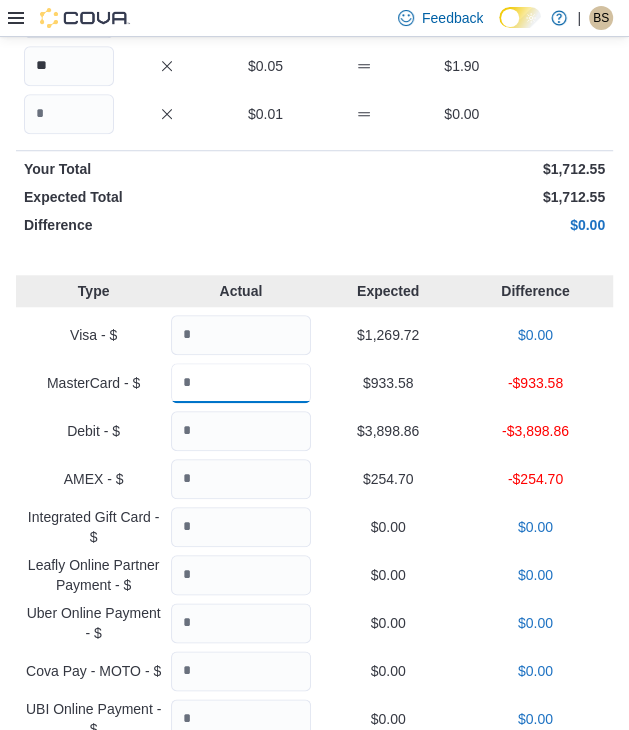 click at bounding box center (240, 383) 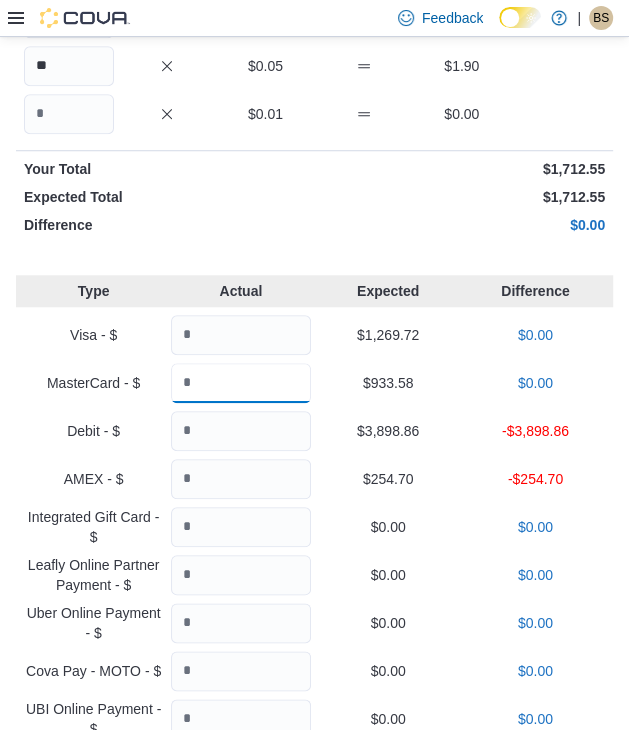 type on "******" 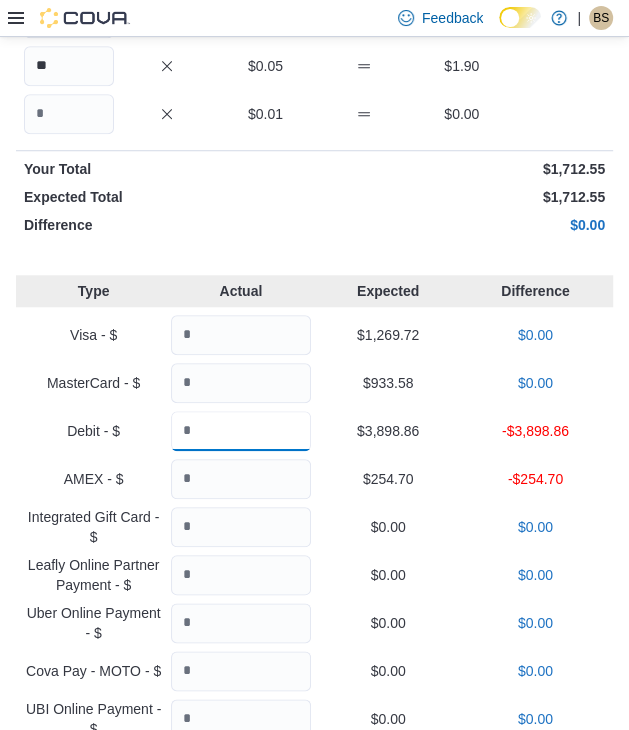 click at bounding box center [240, 431] 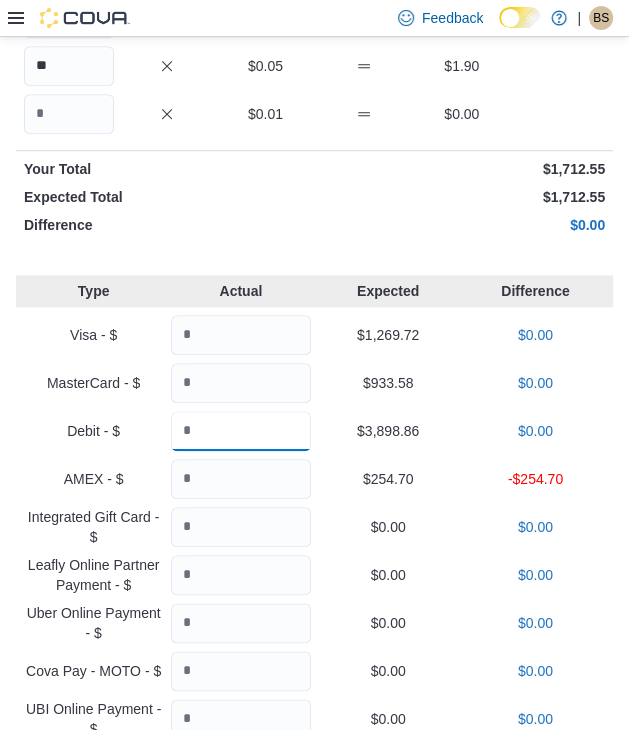 type on "*******" 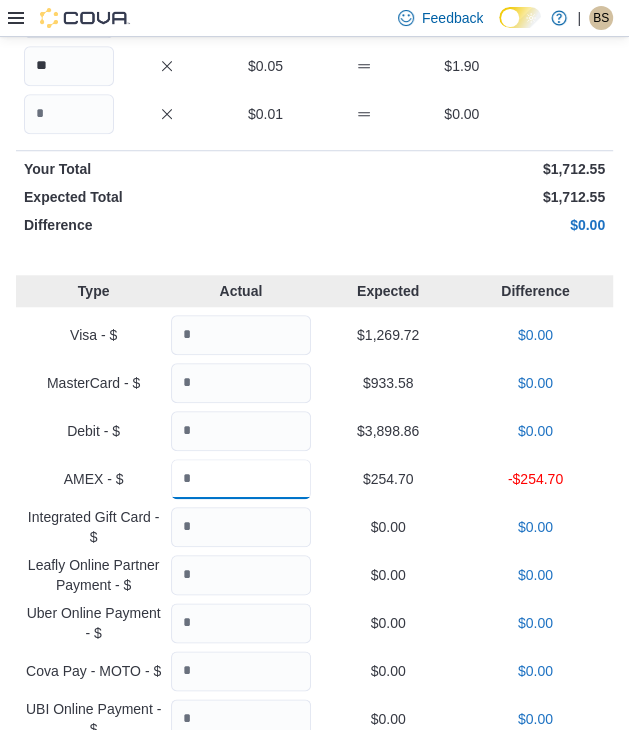 click at bounding box center (240, 479) 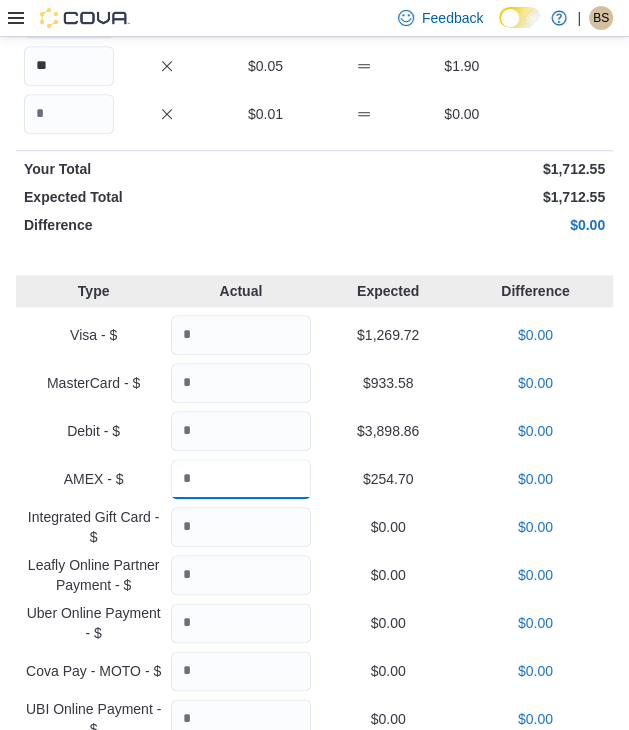 type on "******" 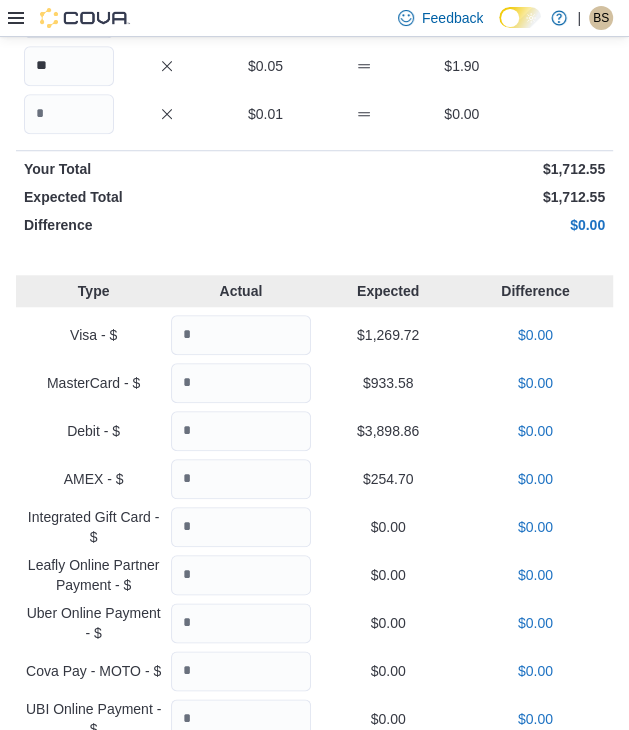 click on "$3,898.86" at bounding box center [388, 431] 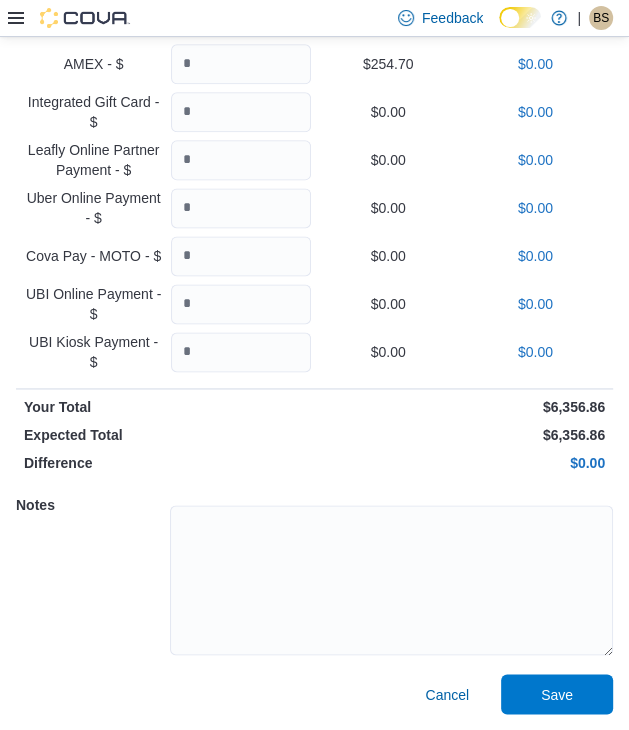 scroll, scrollTop: 1055, scrollLeft: 0, axis: vertical 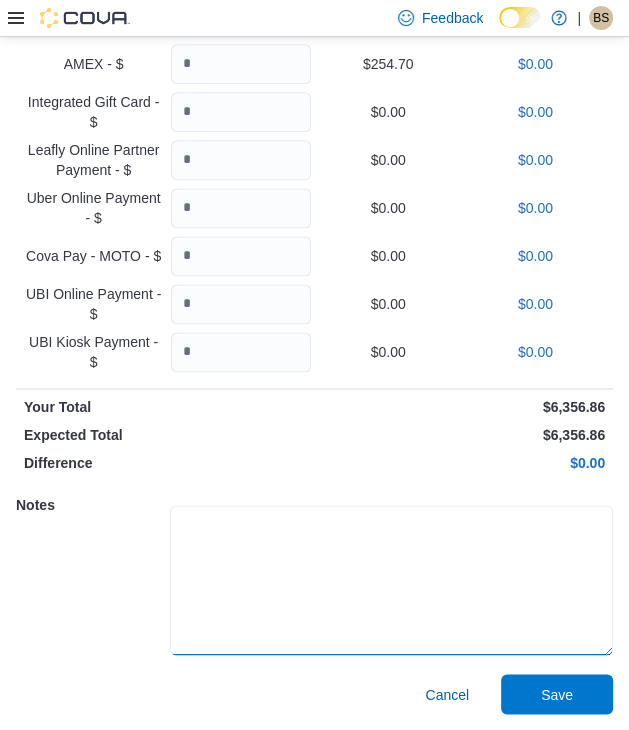 click at bounding box center [391, 580] 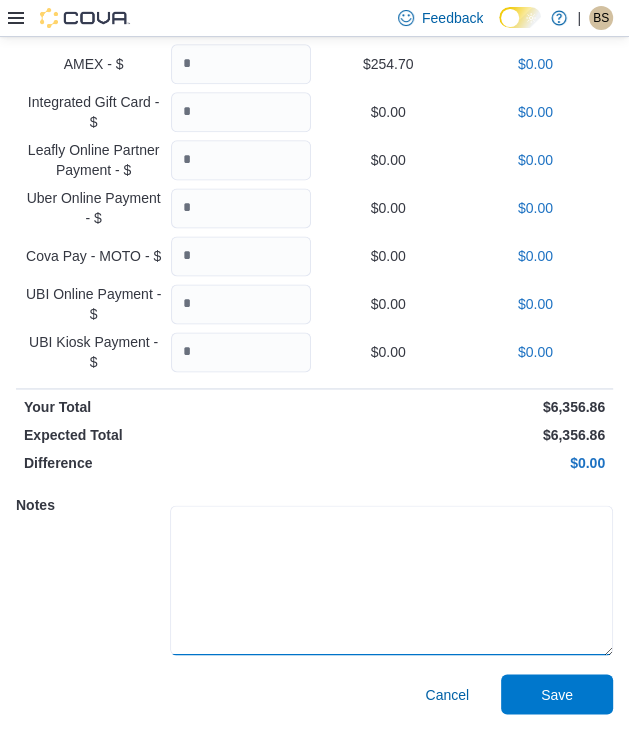 scroll, scrollTop: 1055, scrollLeft: 0, axis: vertical 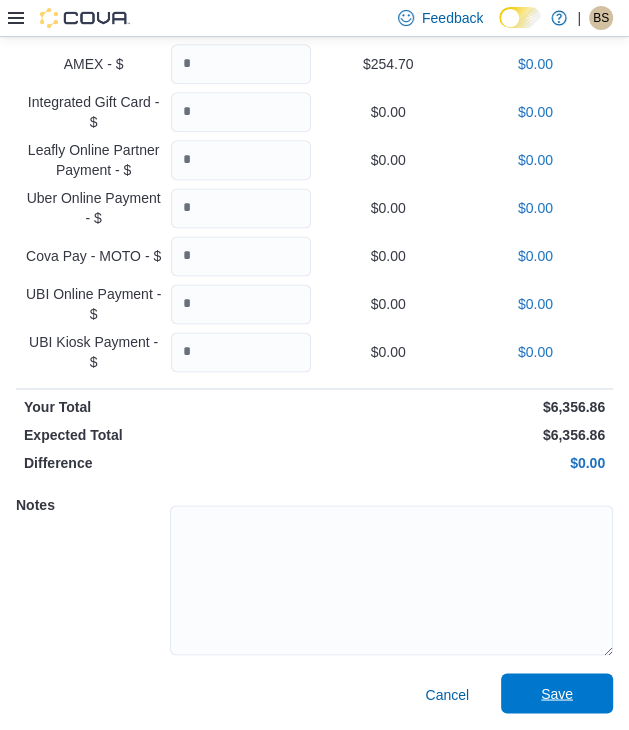 click on "Save" at bounding box center [557, 693] 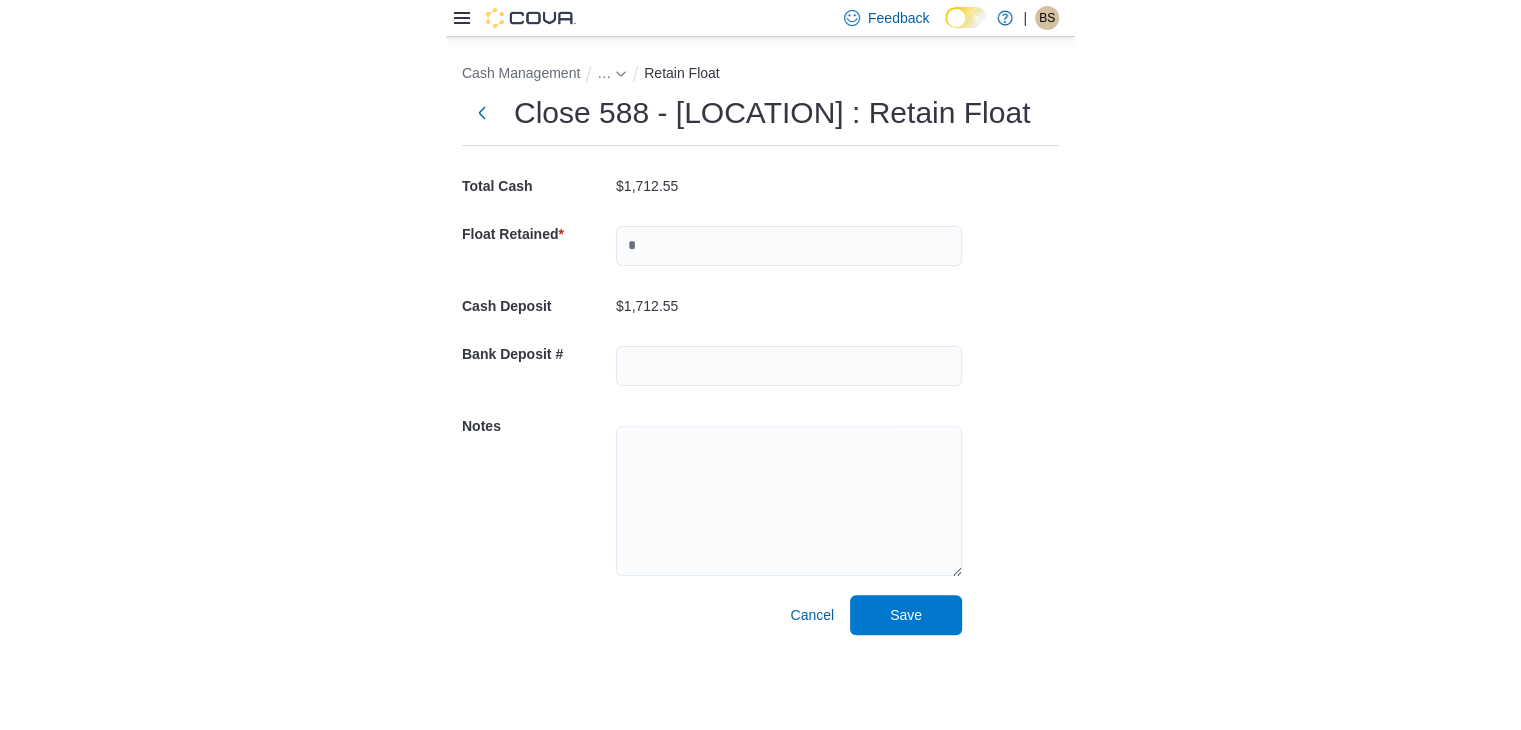 scroll, scrollTop: 0, scrollLeft: 0, axis: both 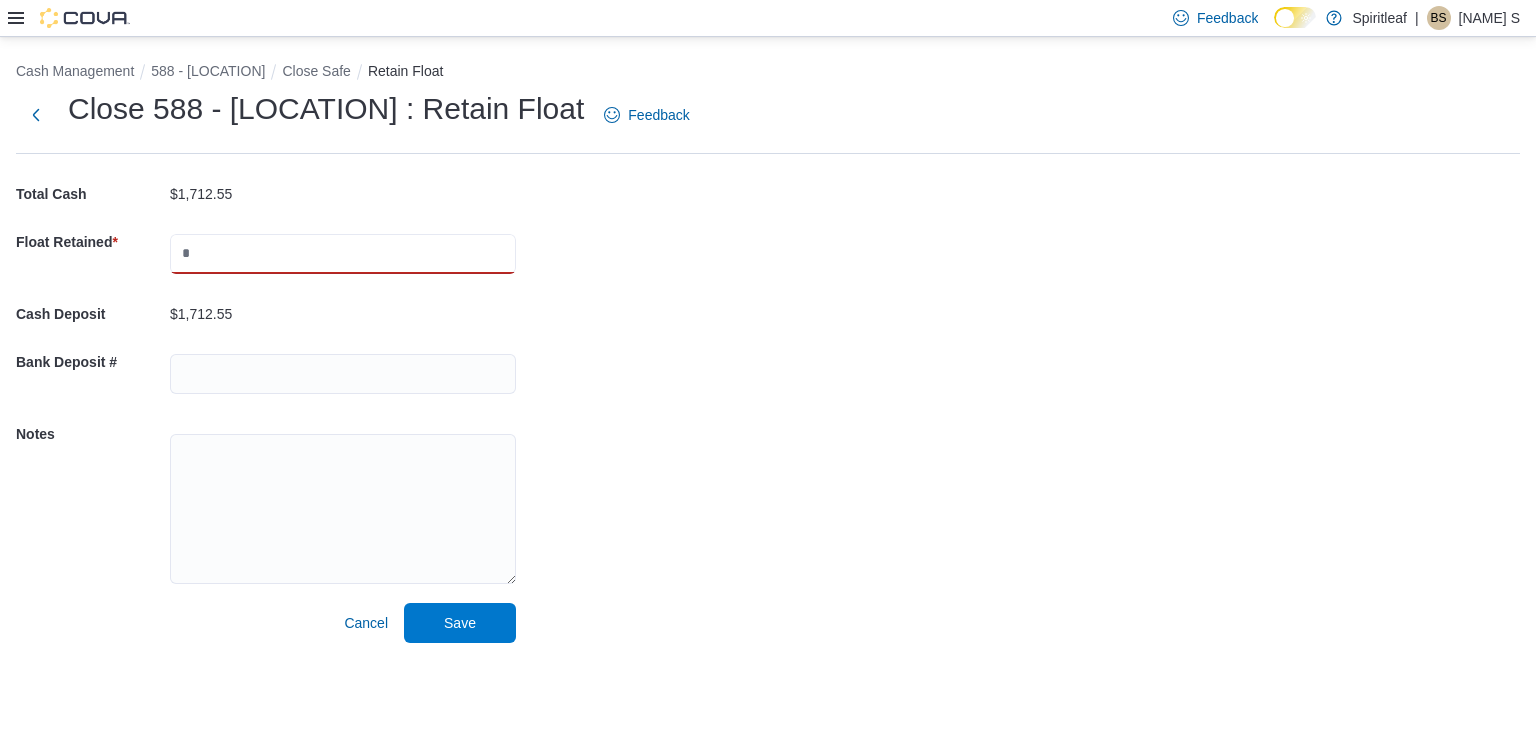 click at bounding box center [343, 254] 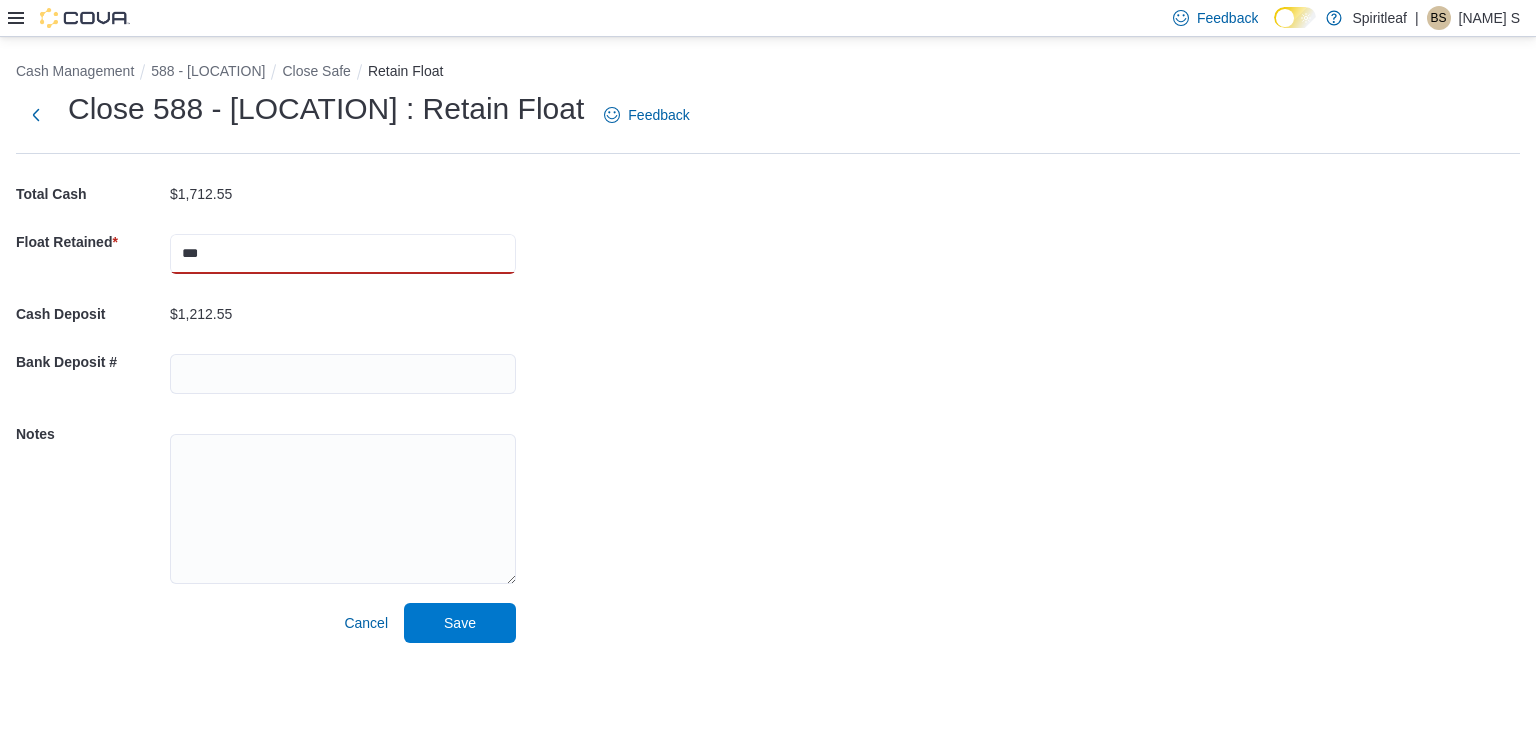 type on "***" 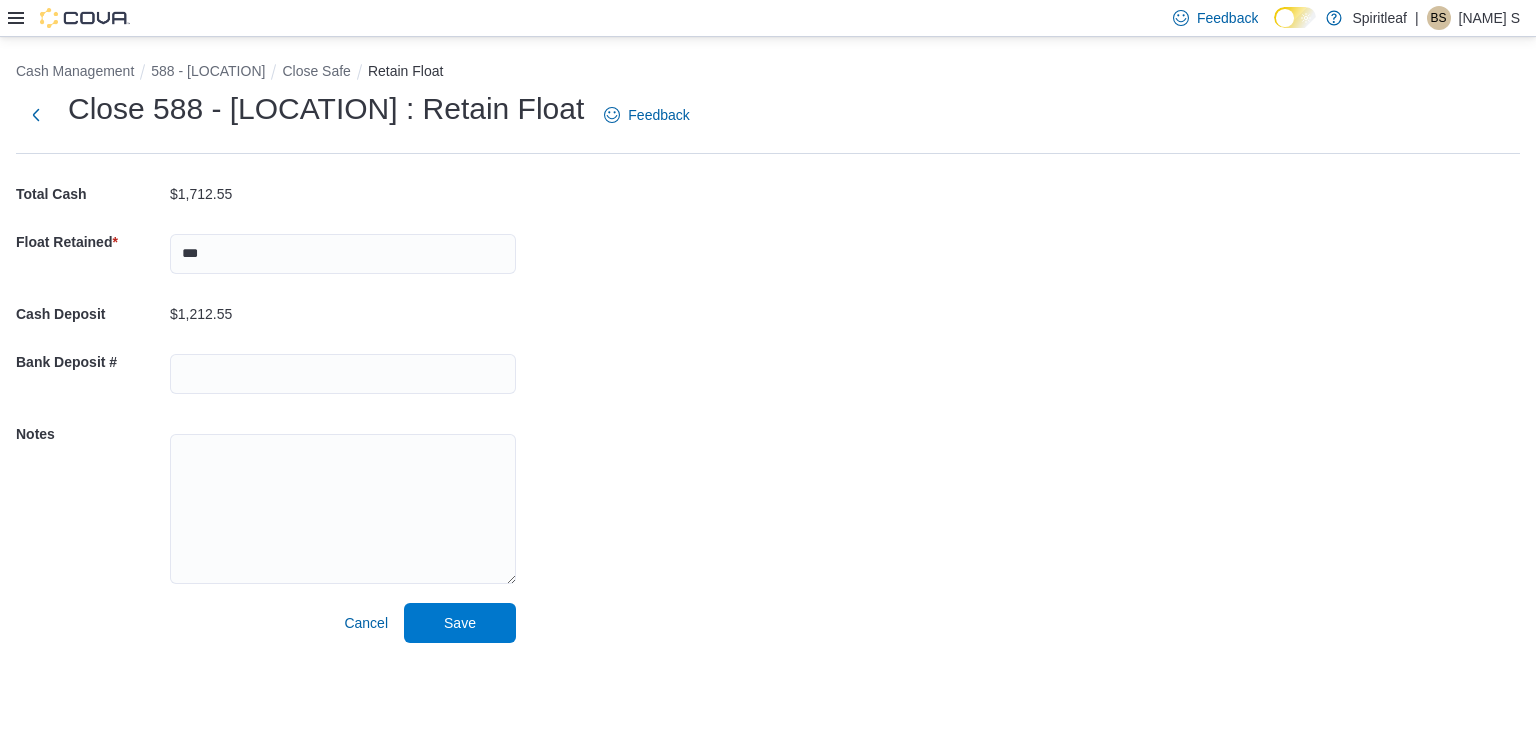 click on "Cash Management 588 - [LOCATION] Close Safe Retain Float Close 588 - [LOCATION] : Retain Float Feedback   Total Cash $1,712.55 Float Retained  * *** Cash Deposit $1,212.55 Bank Deposit # Notes Cancel Save" at bounding box center (768, 348) 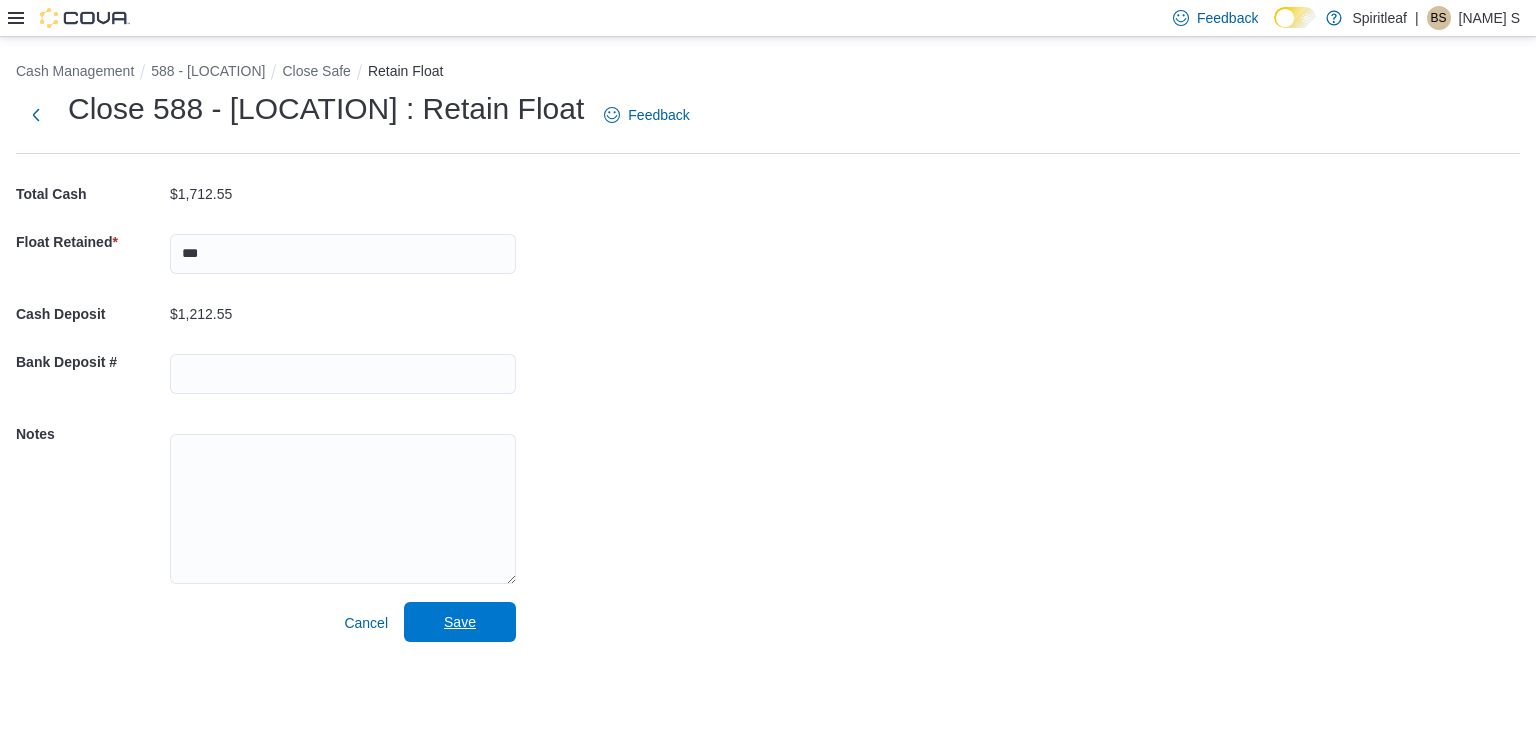 click on "Save" at bounding box center [460, 622] 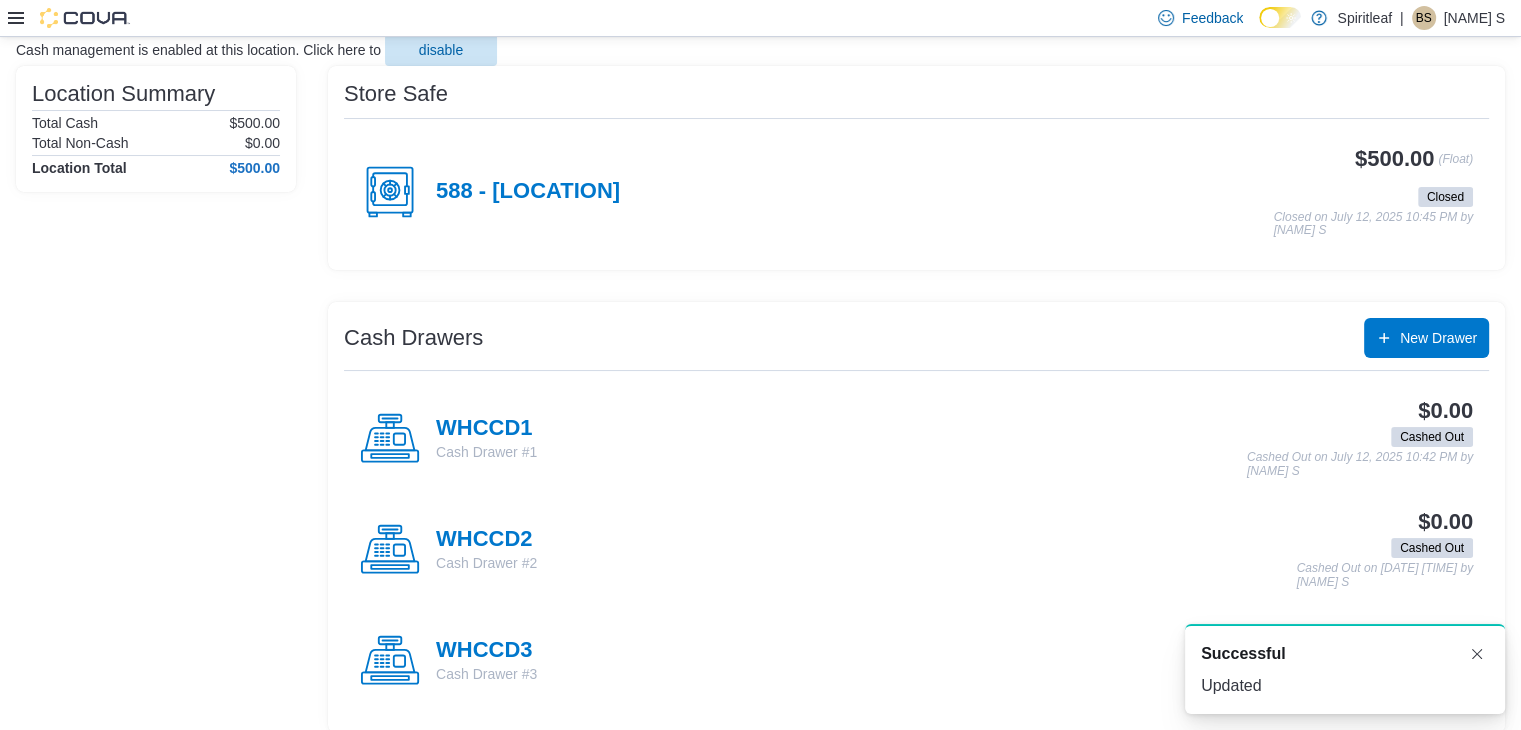 scroll, scrollTop: 153, scrollLeft: 0, axis: vertical 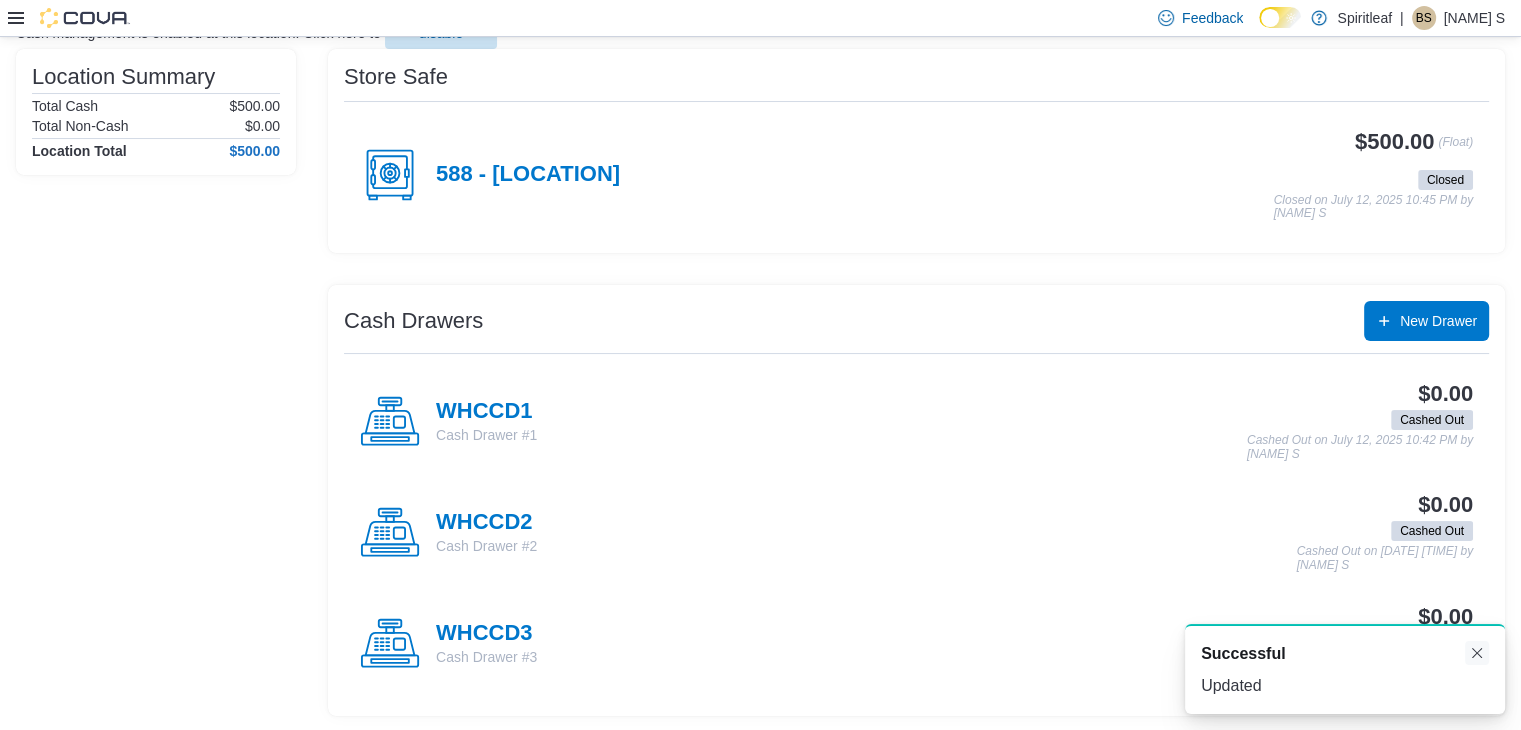 click at bounding box center (1477, 653) 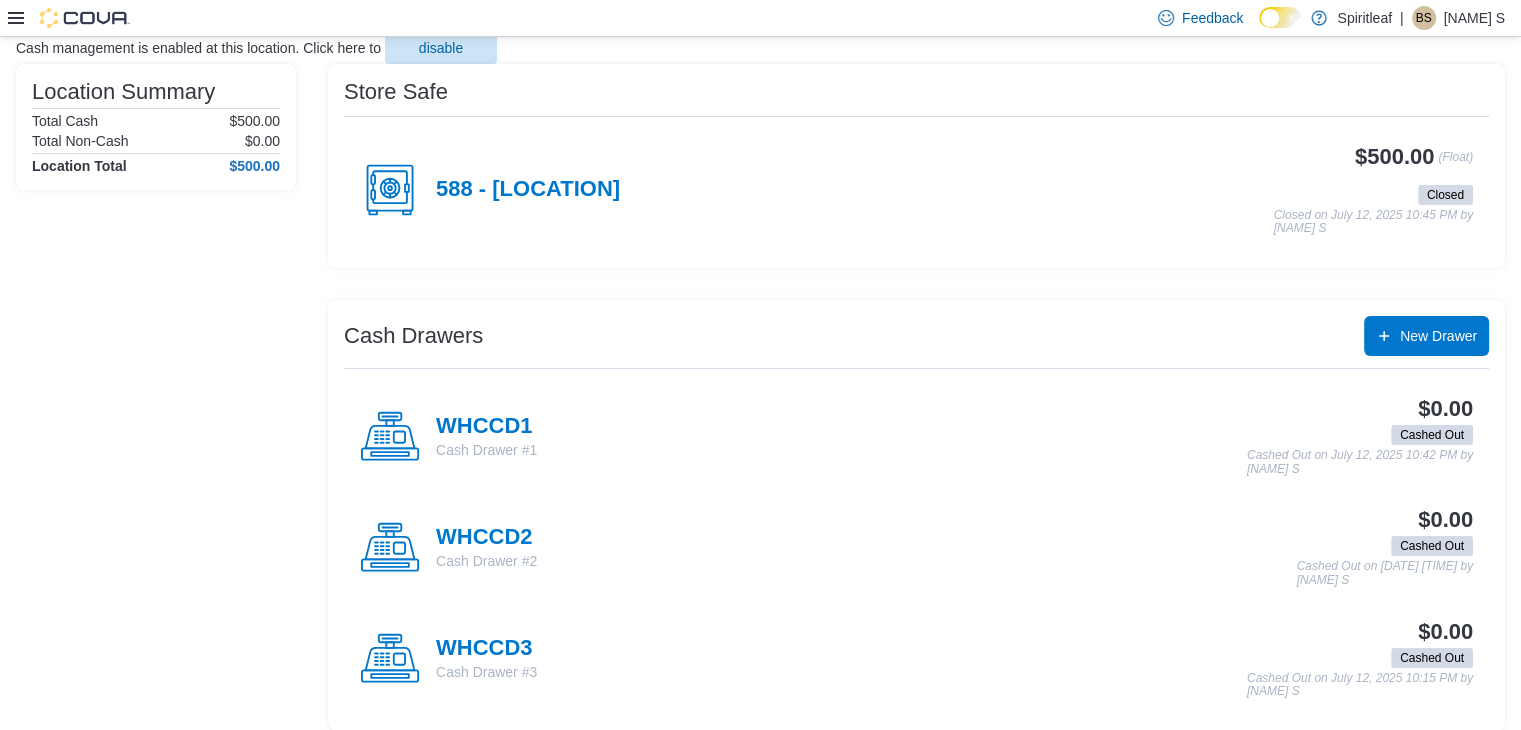 scroll, scrollTop: 153, scrollLeft: 0, axis: vertical 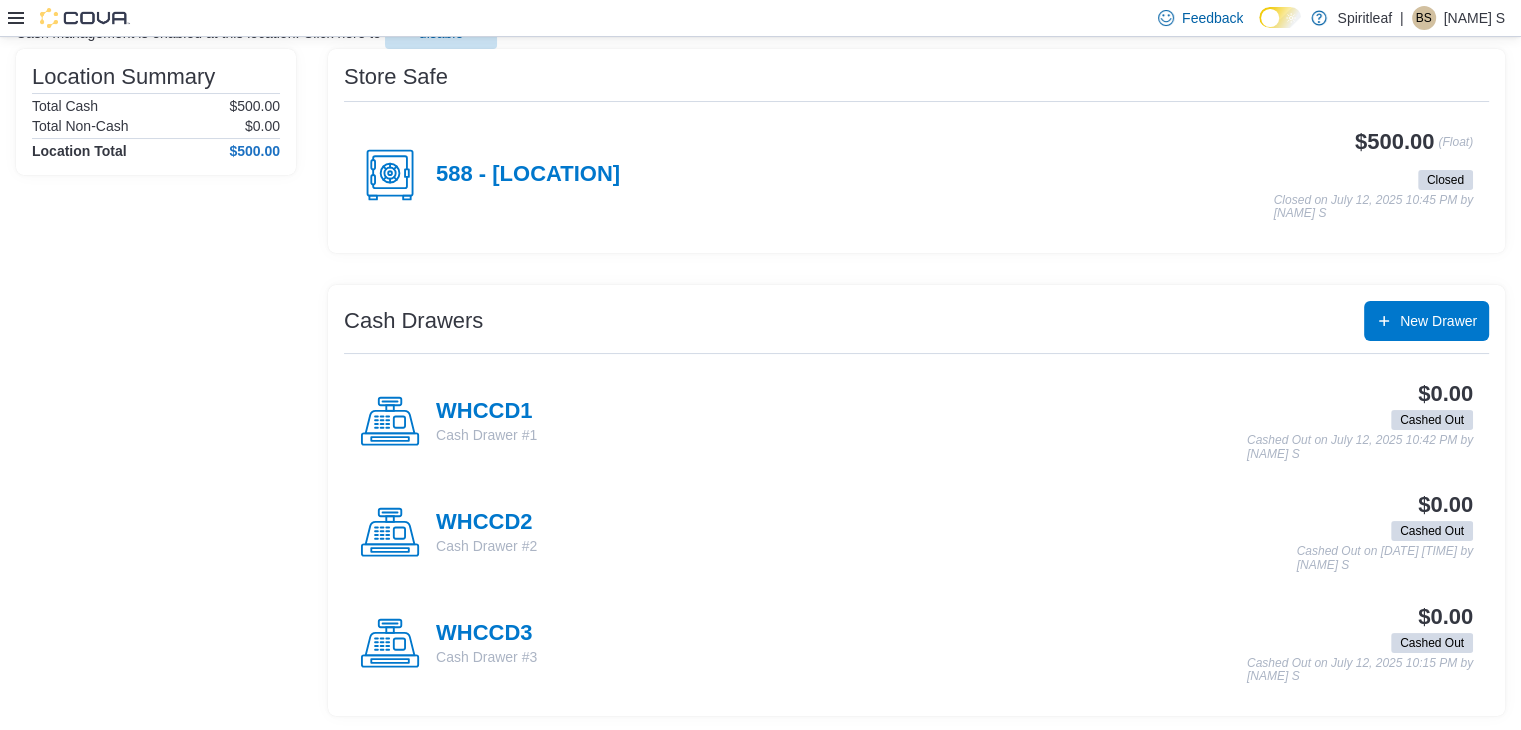 click on "[NAME] S" at bounding box center (1474, 18) 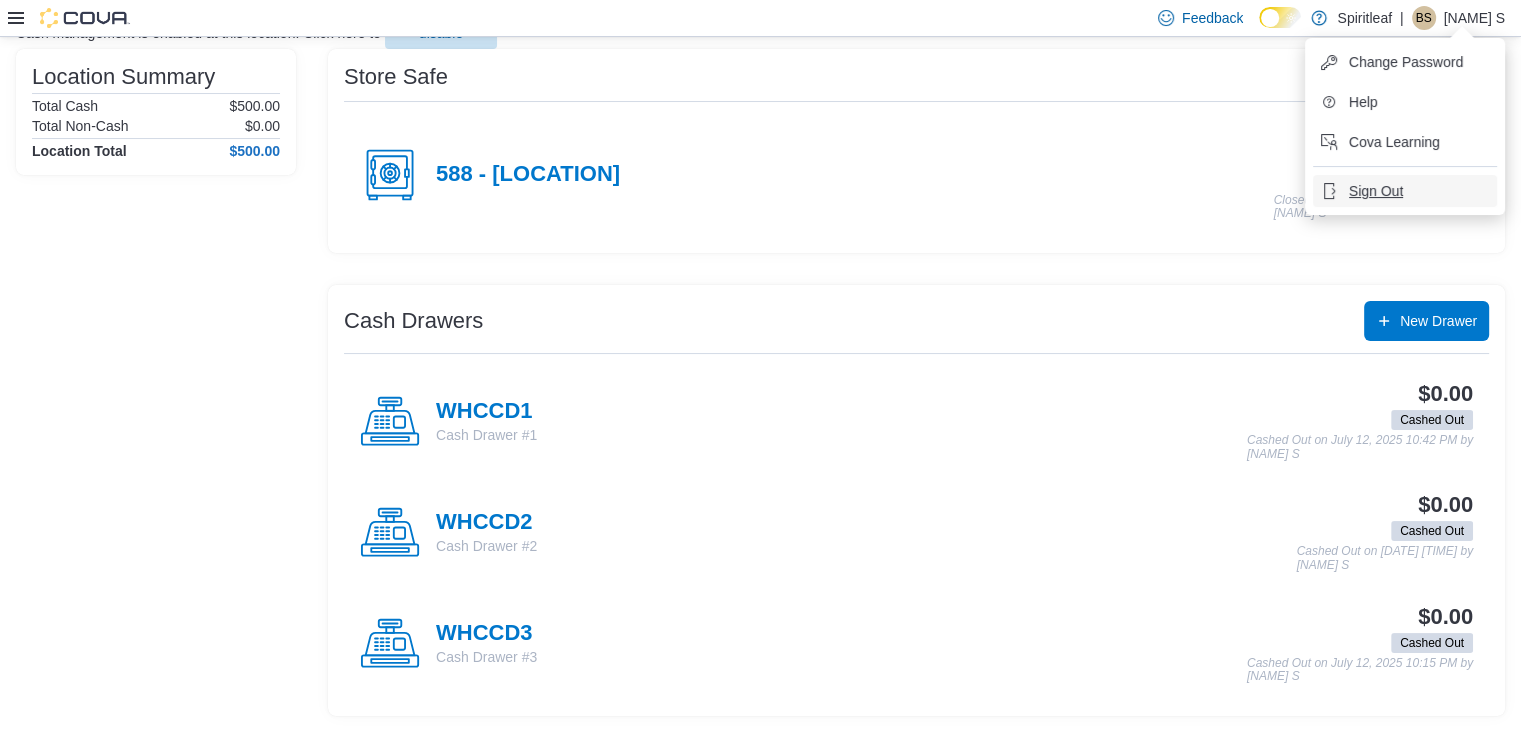 click on "Sign Out" at bounding box center (1376, 191) 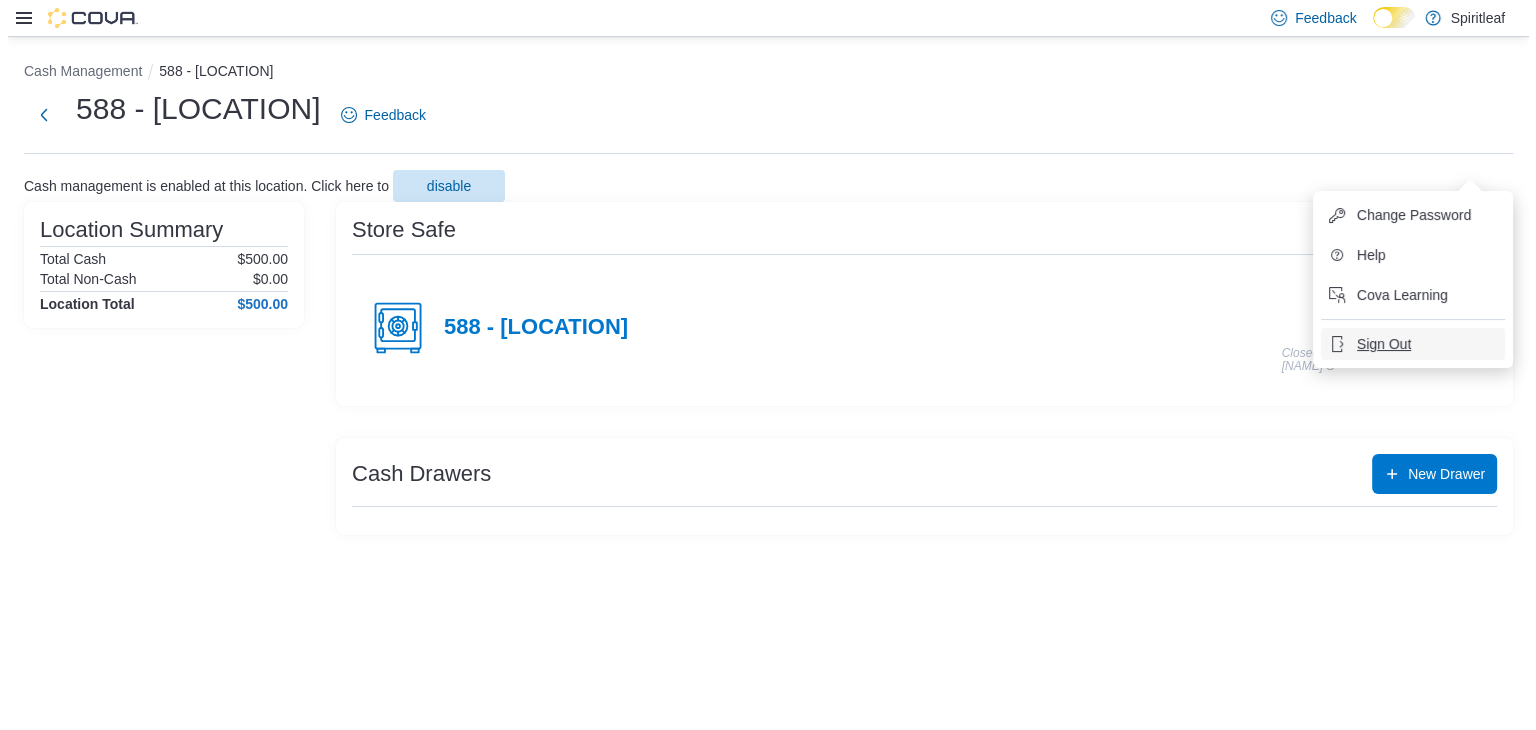scroll, scrollTop: 0, scrollLeft: 0, axis: both 